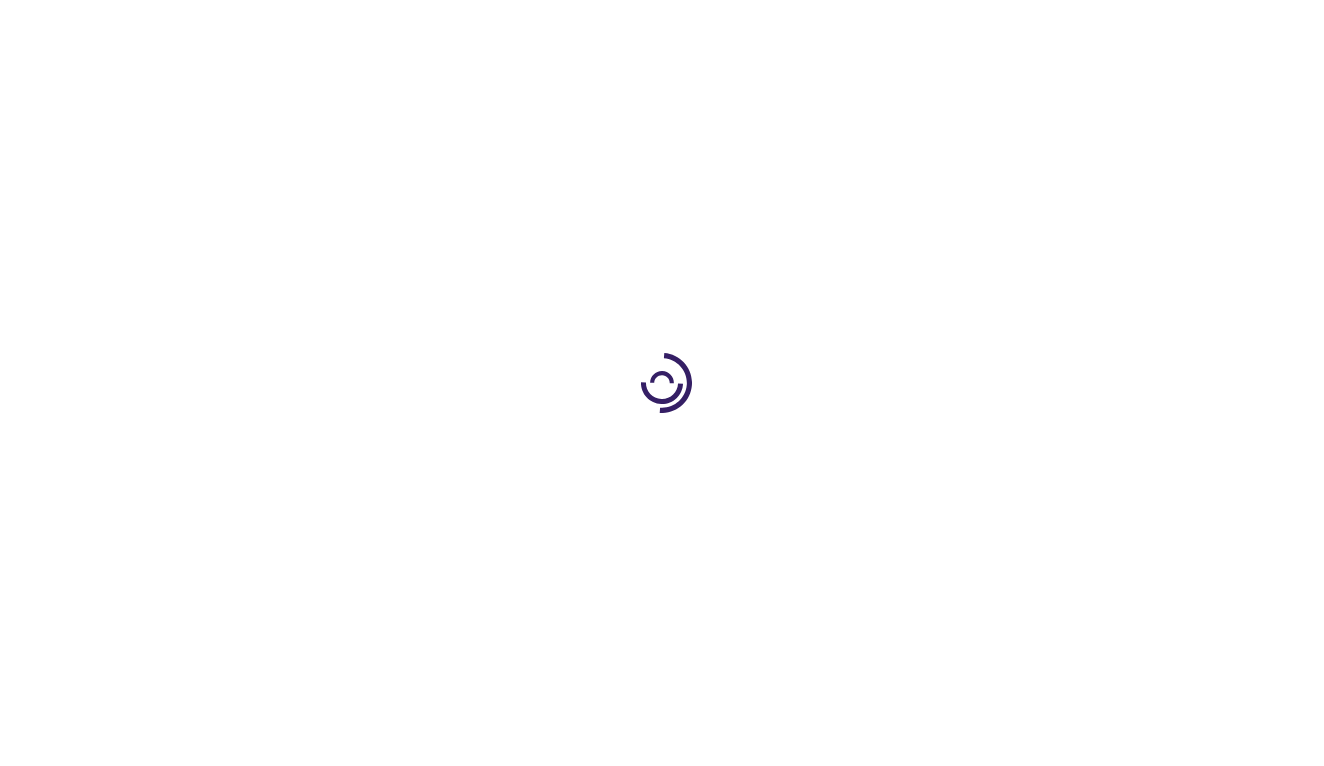 scroll, scrollTop: 0, scrollLeft: 0, axis: both 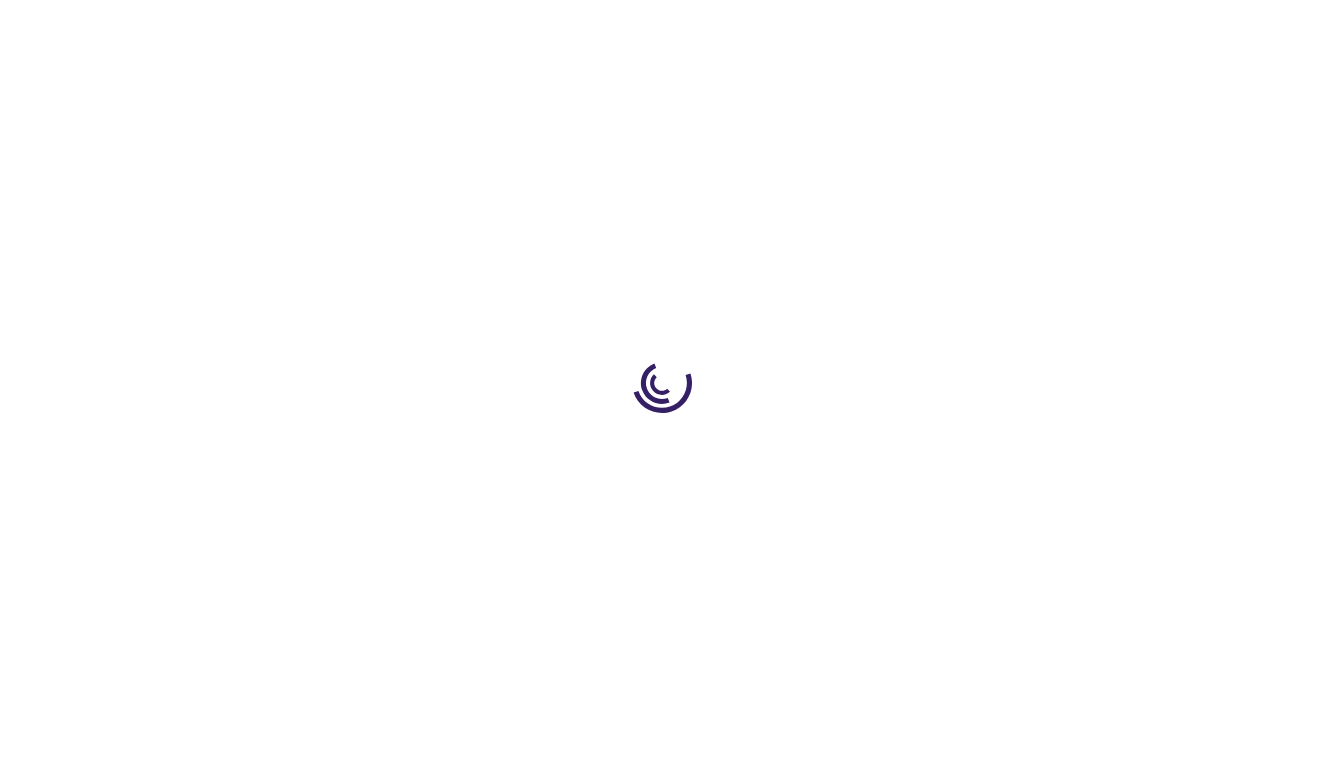 type on "1" 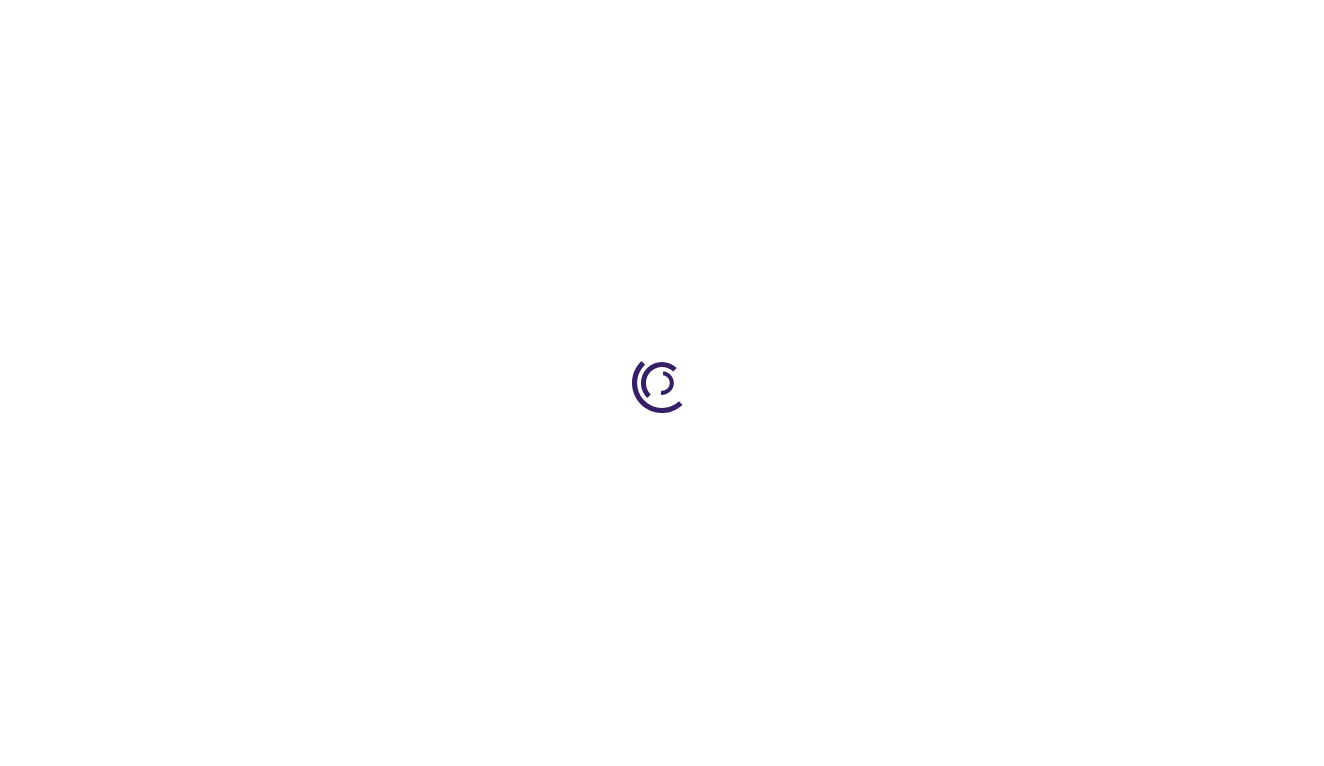 scroll, scrollTop: 0, scrollLeft: 0, axis: both 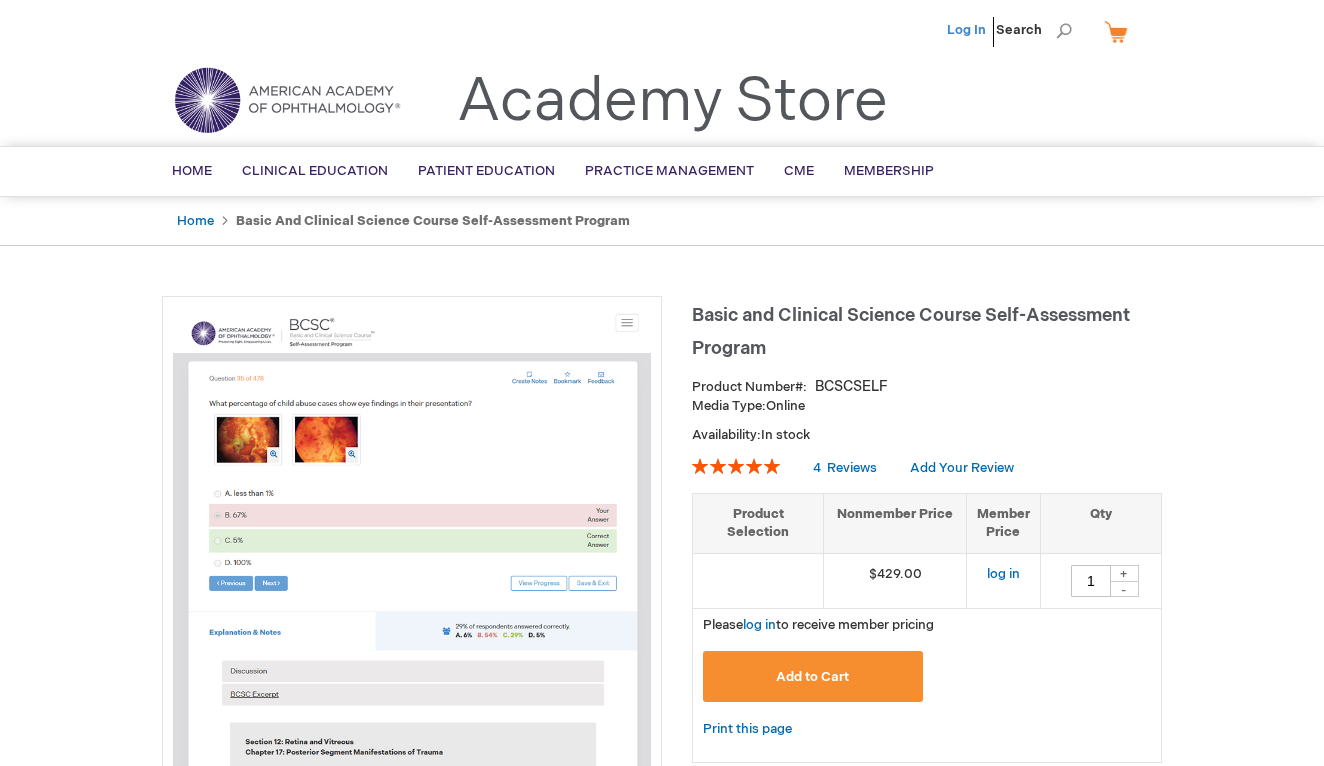 click on "Log In" at bounding box center [966, 30] 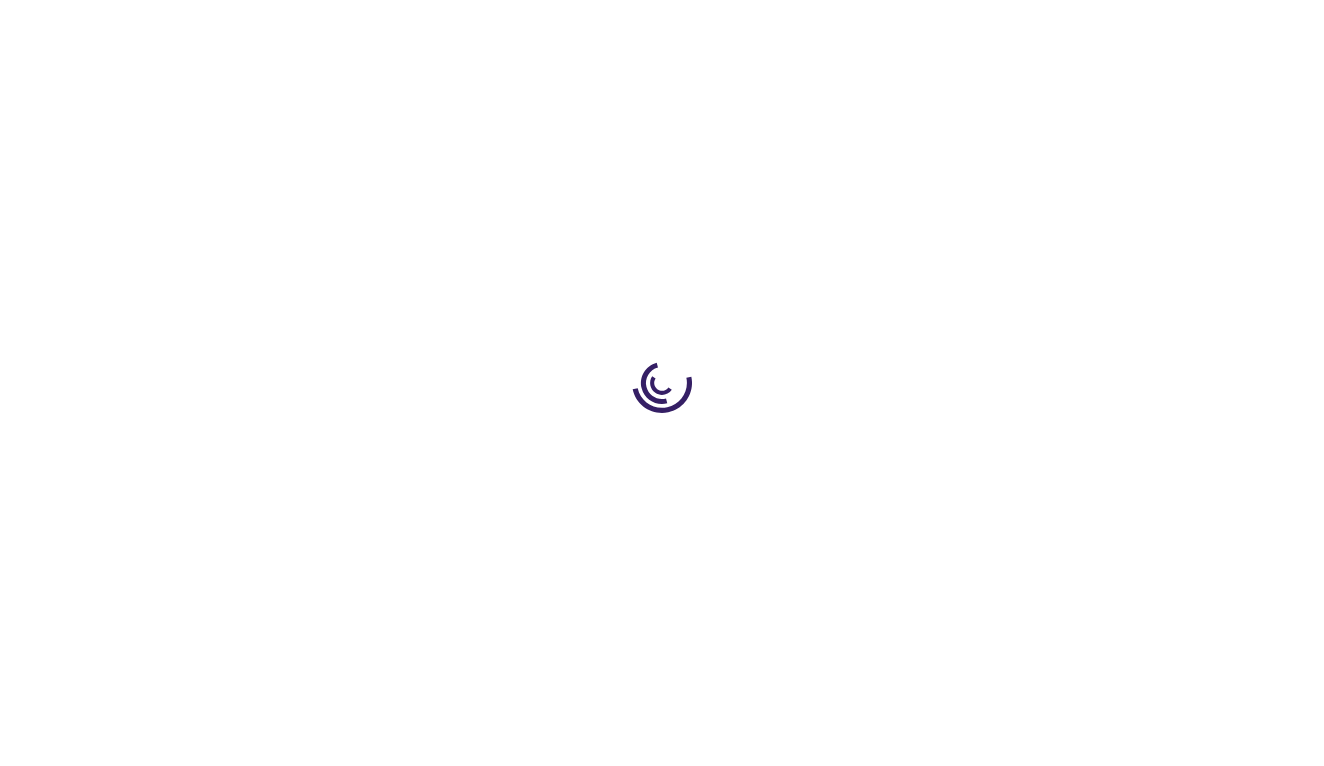 scroll, scrollTop: 0, scrollLeft: 0, axis: both 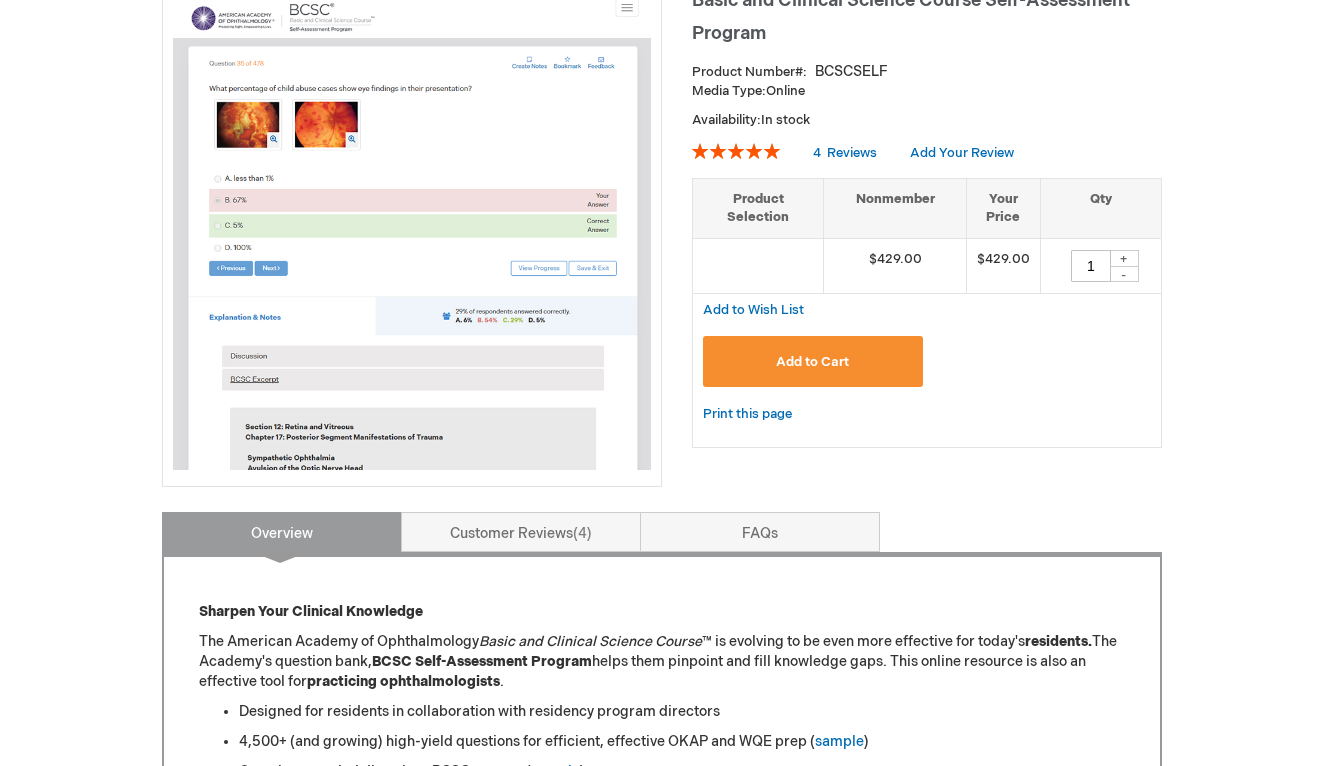 click on "Add to Cart" at bounding box center [813, 361] 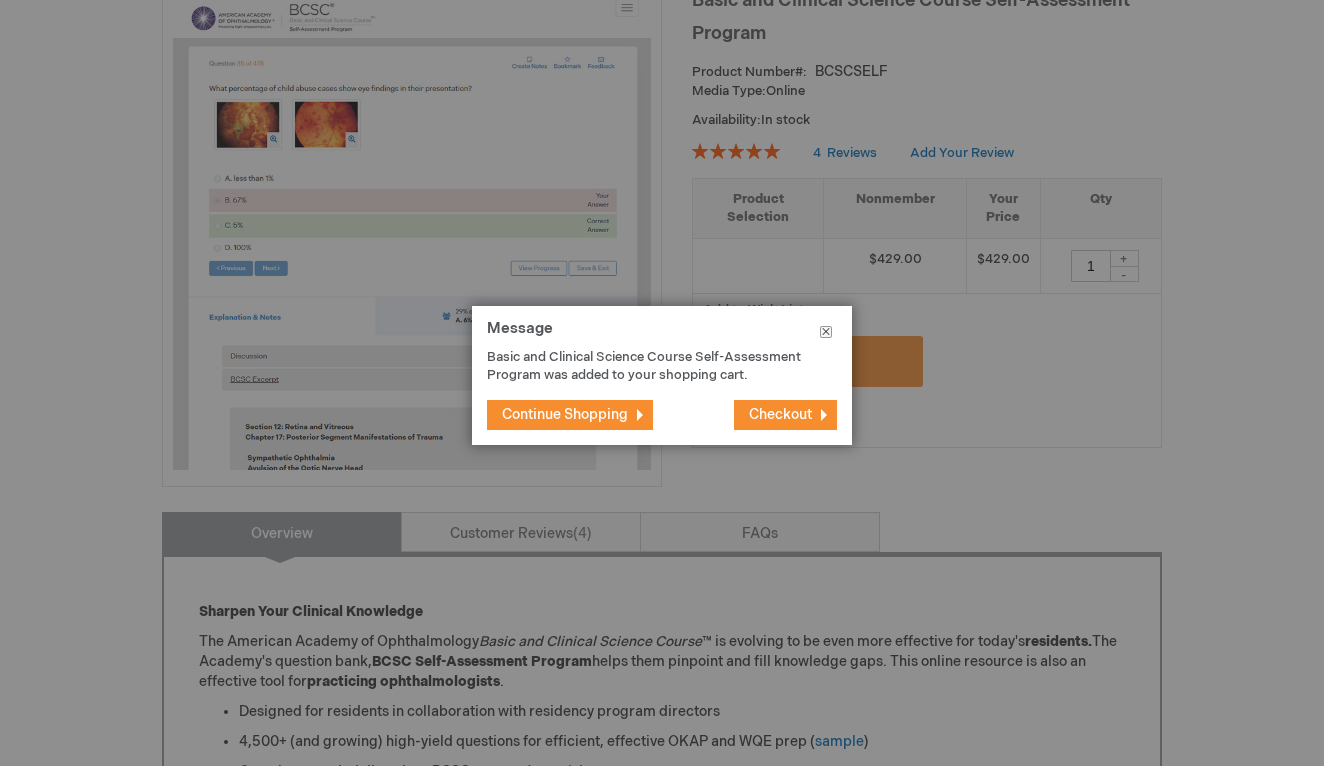 click on "Close" at bounding box center [826, 336] 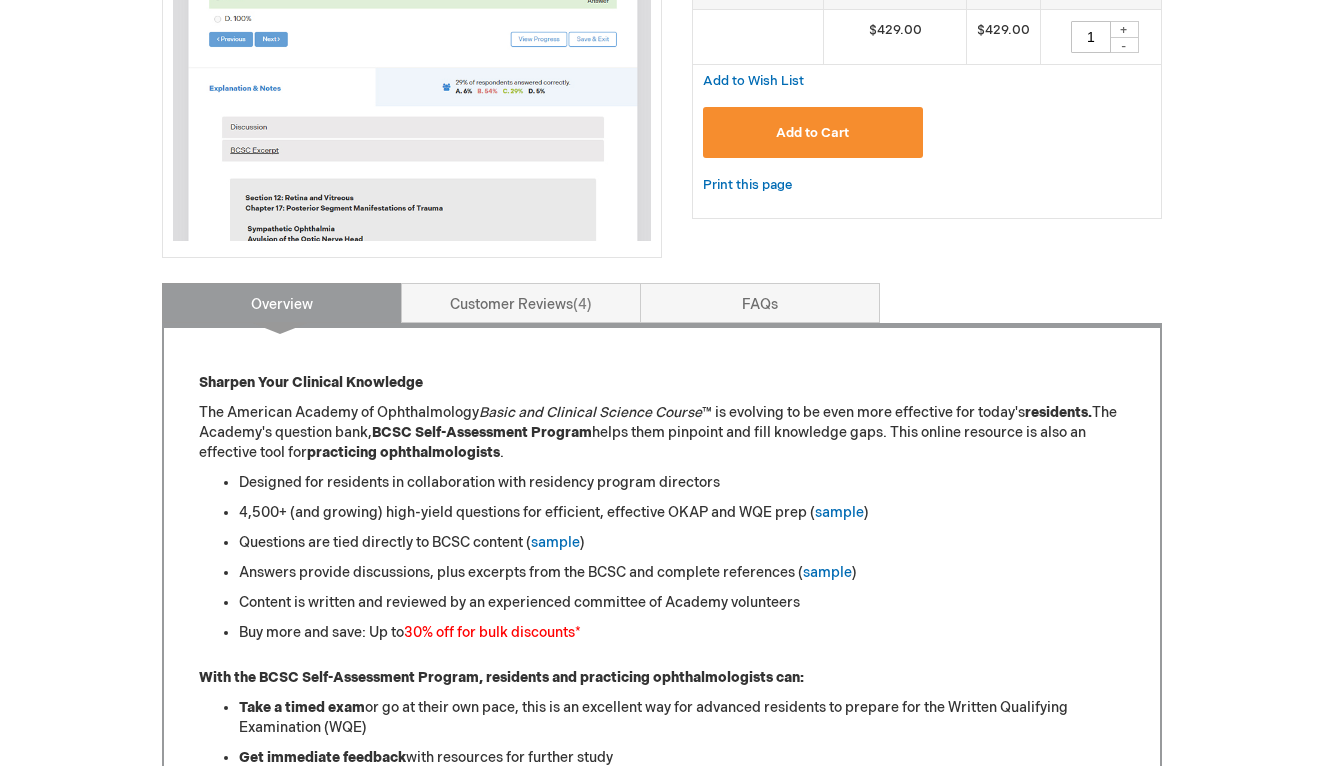 scroll, scrollTop: 469, scrollLeft: 0, axis: vertical 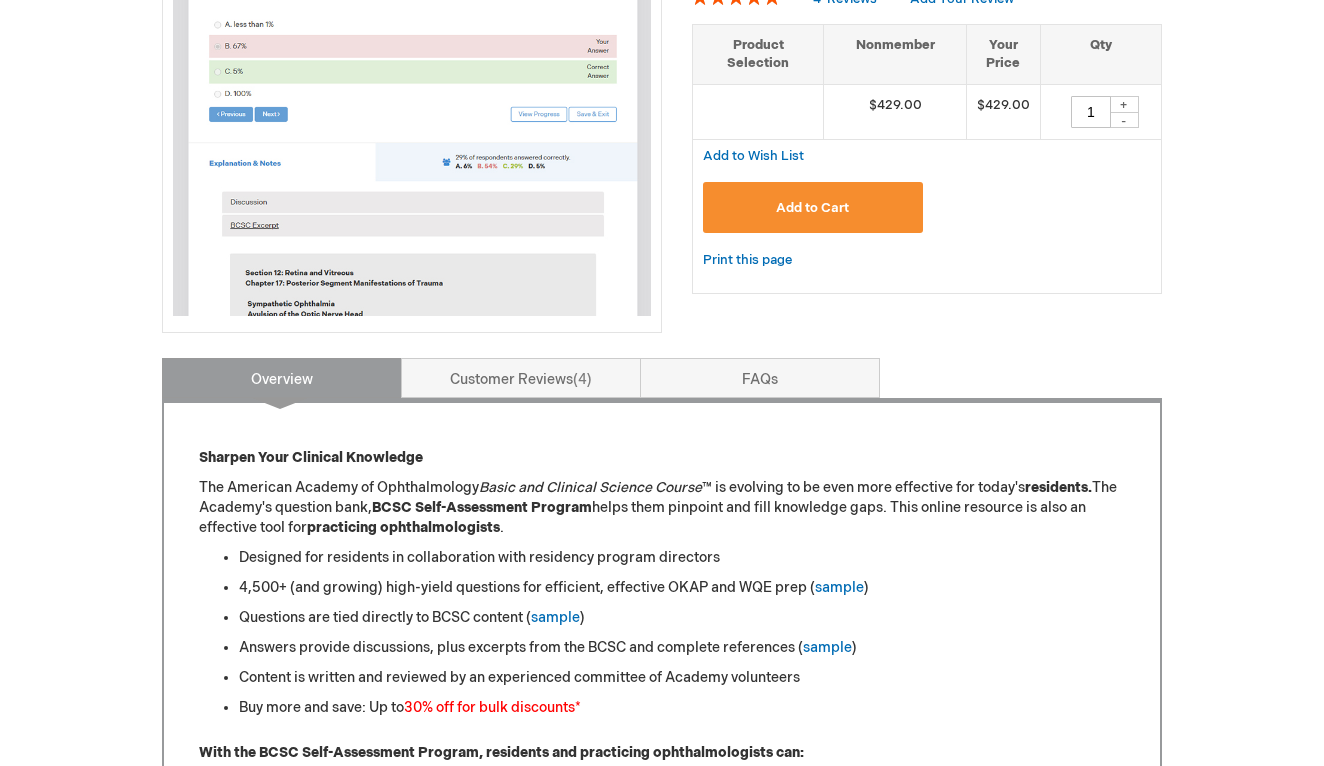 click on "Add to Cart" at bounding box center [813, 207] 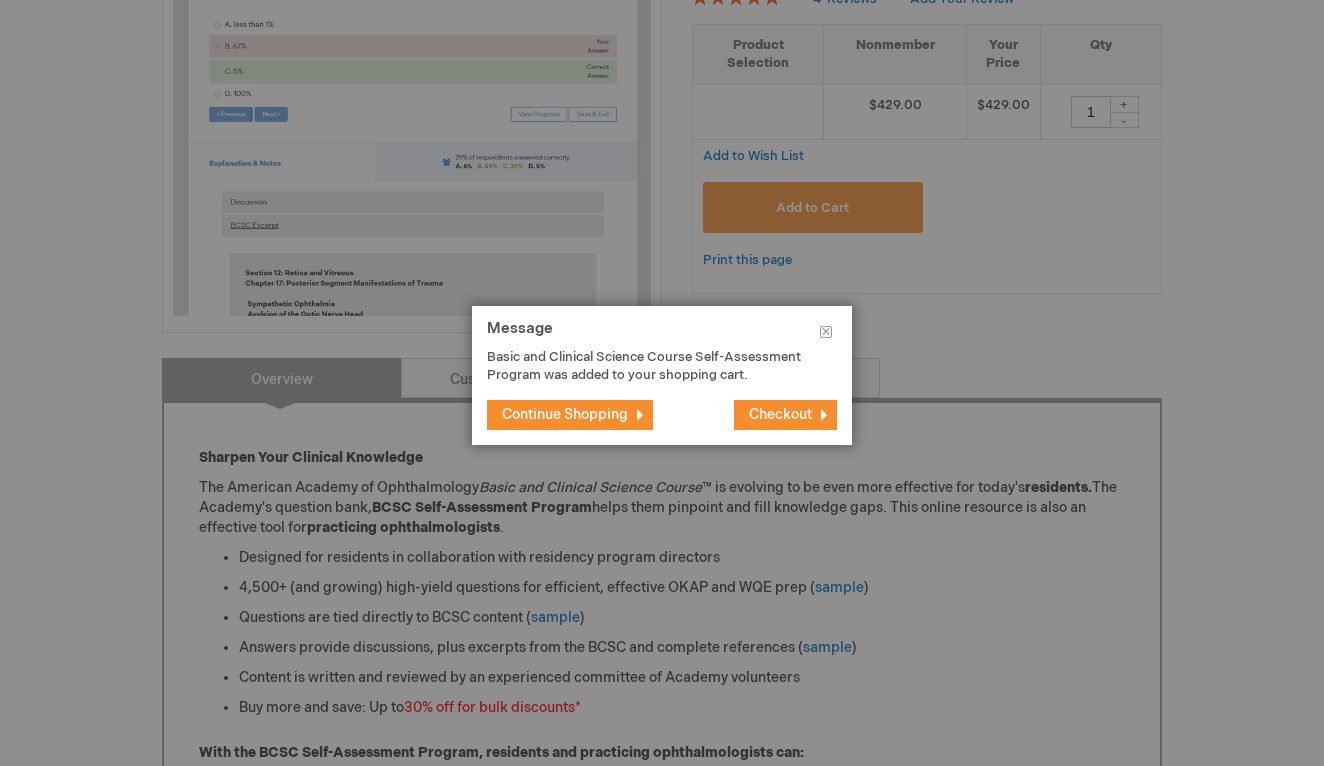 click on "Continue Shopping" at bounding box center (565, 414) 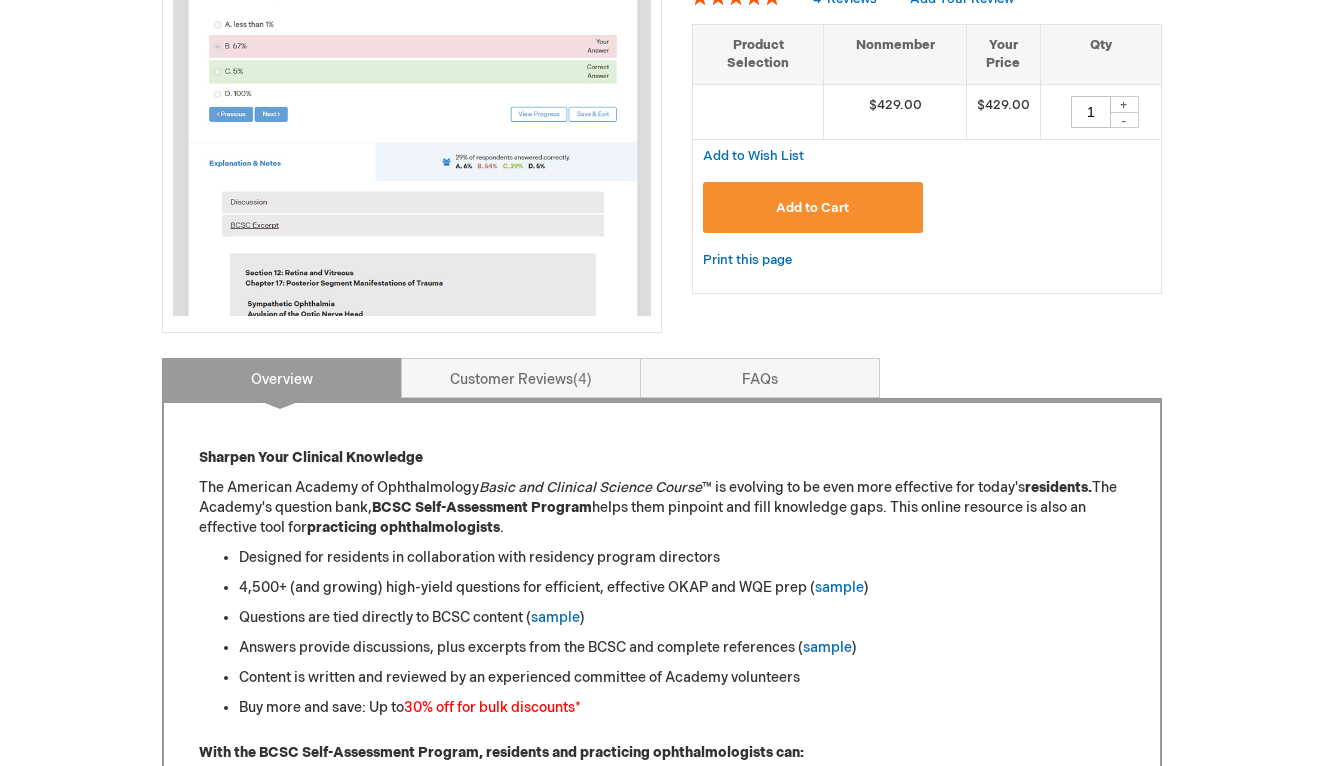 click on "Add to Cart" at bounding box center (813, 207) 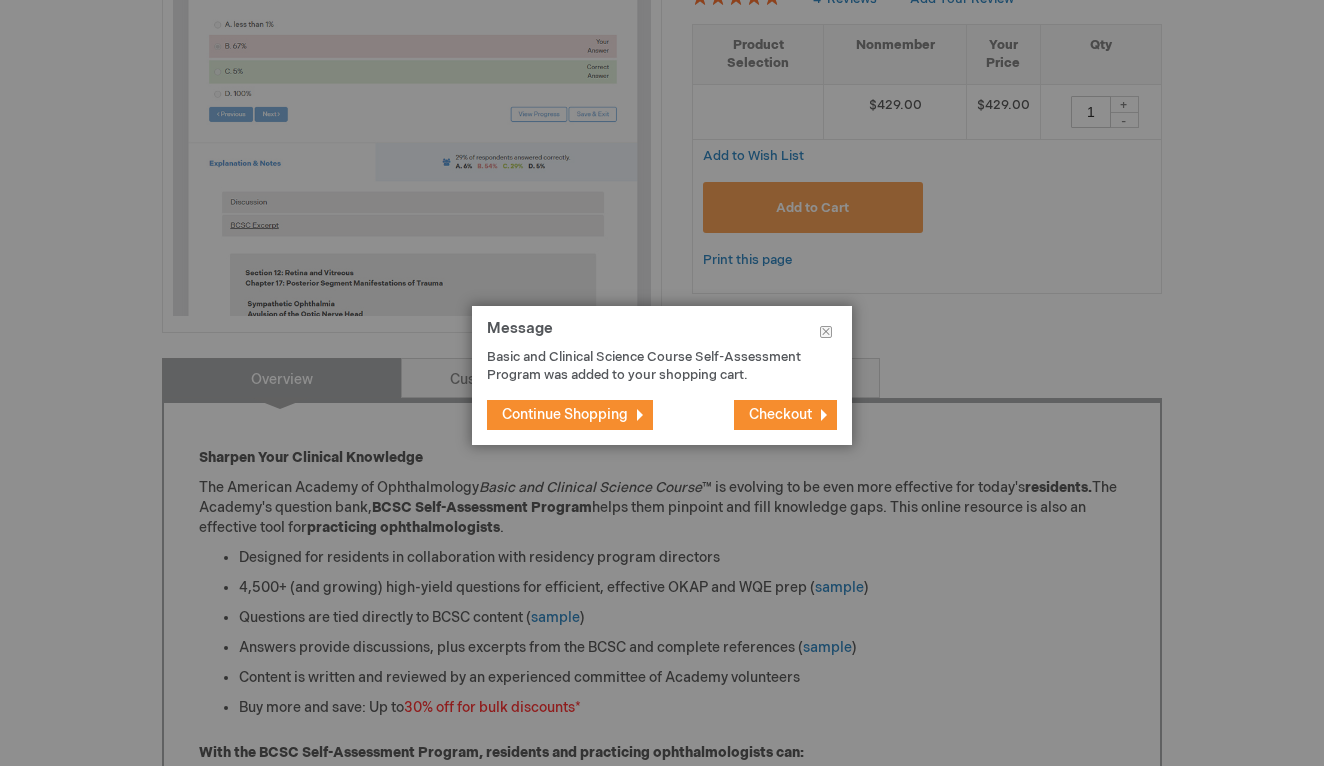 click on "Checkout" at bounding box center [780, 414] 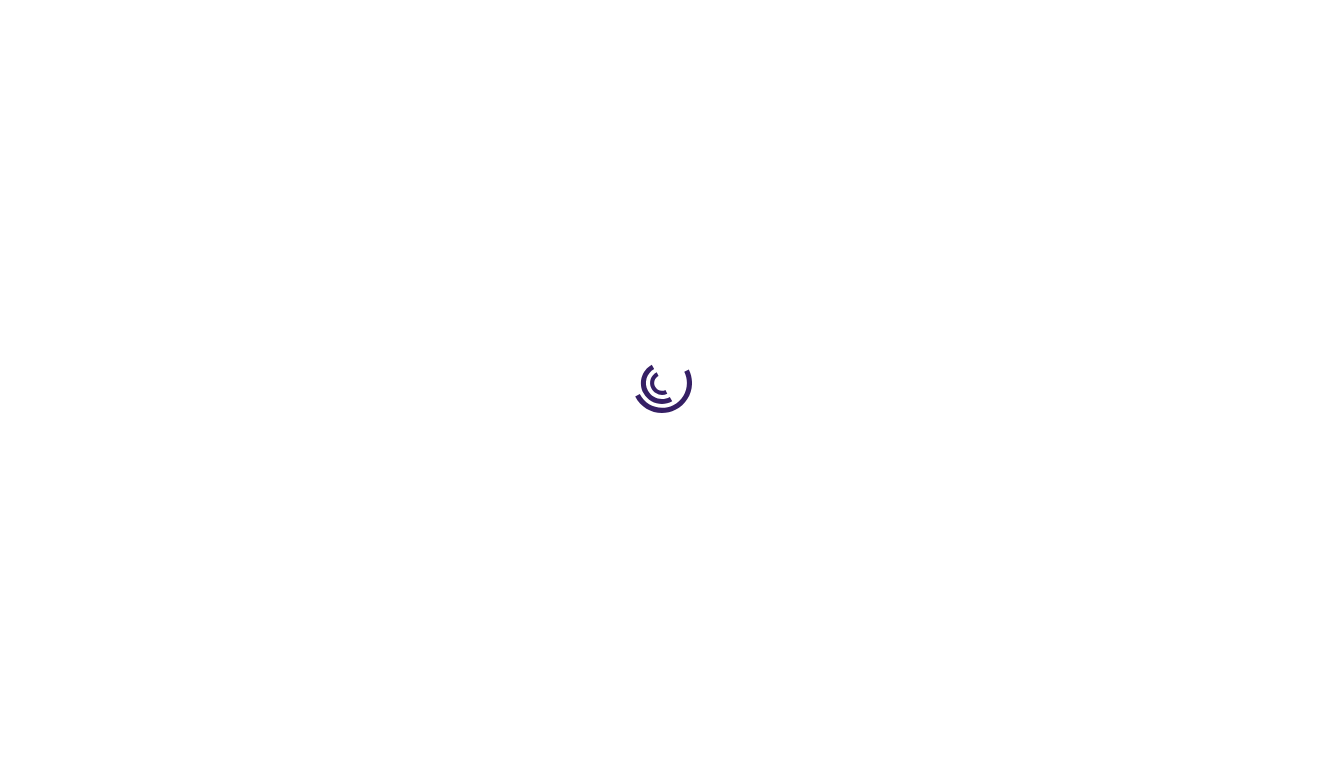 scroll, scrollTop: 0, scrollLeft: 0, axis: both 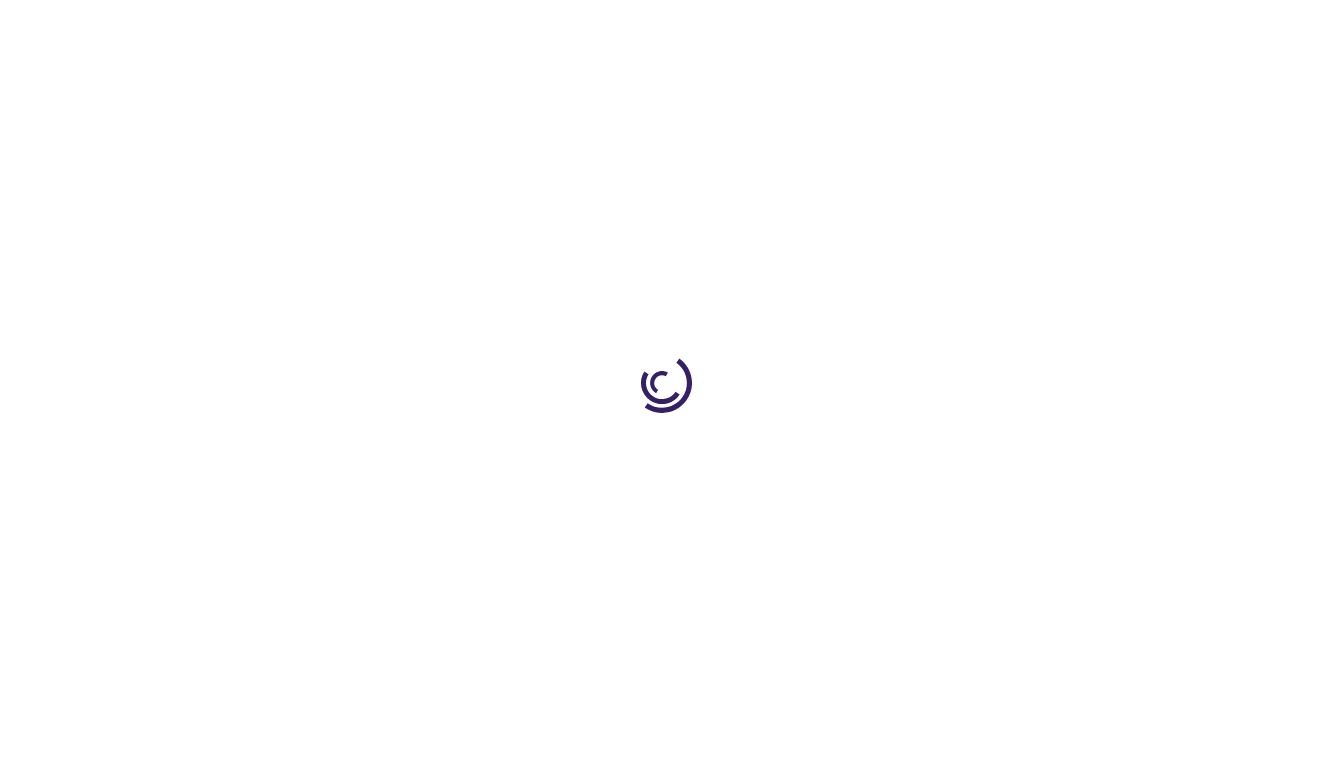 select on "US" 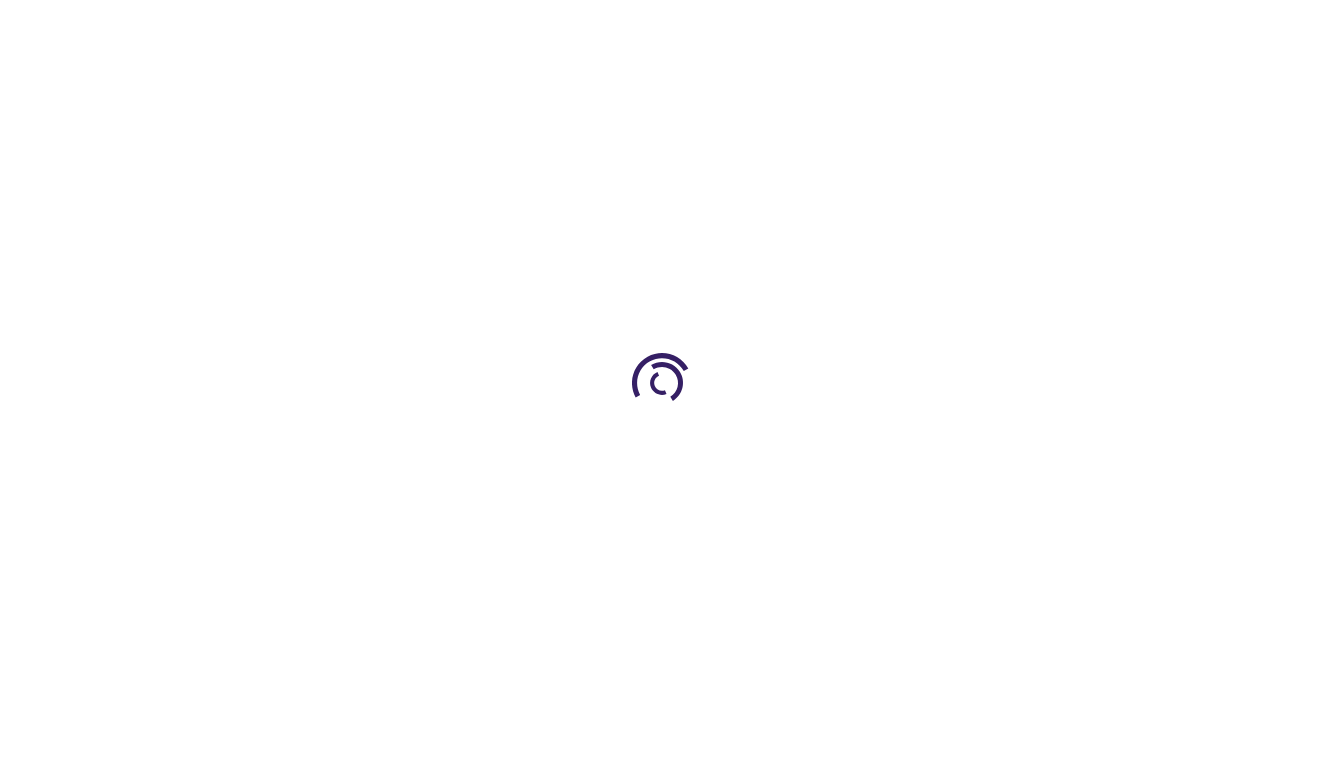 select on "57" 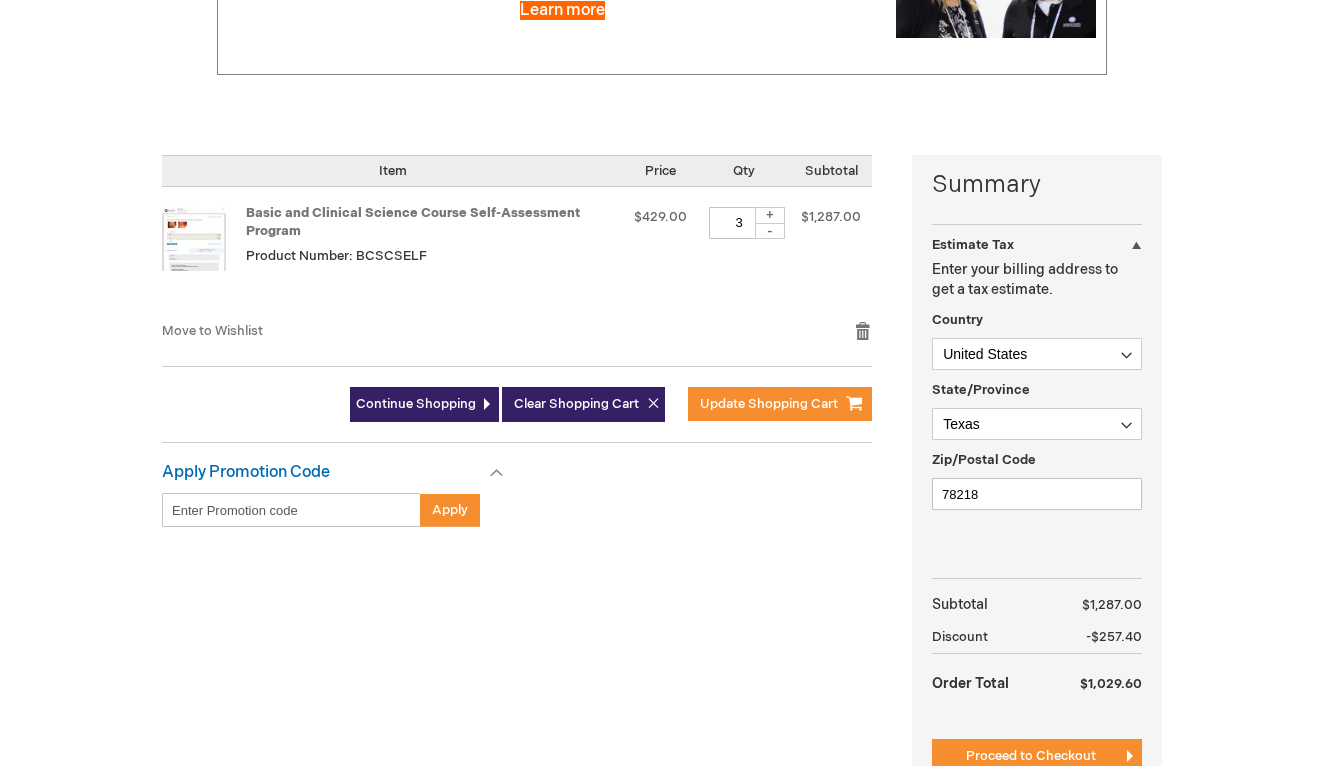 scroll, scrollTop: 348, scrollLeft: 0, axis: vertical 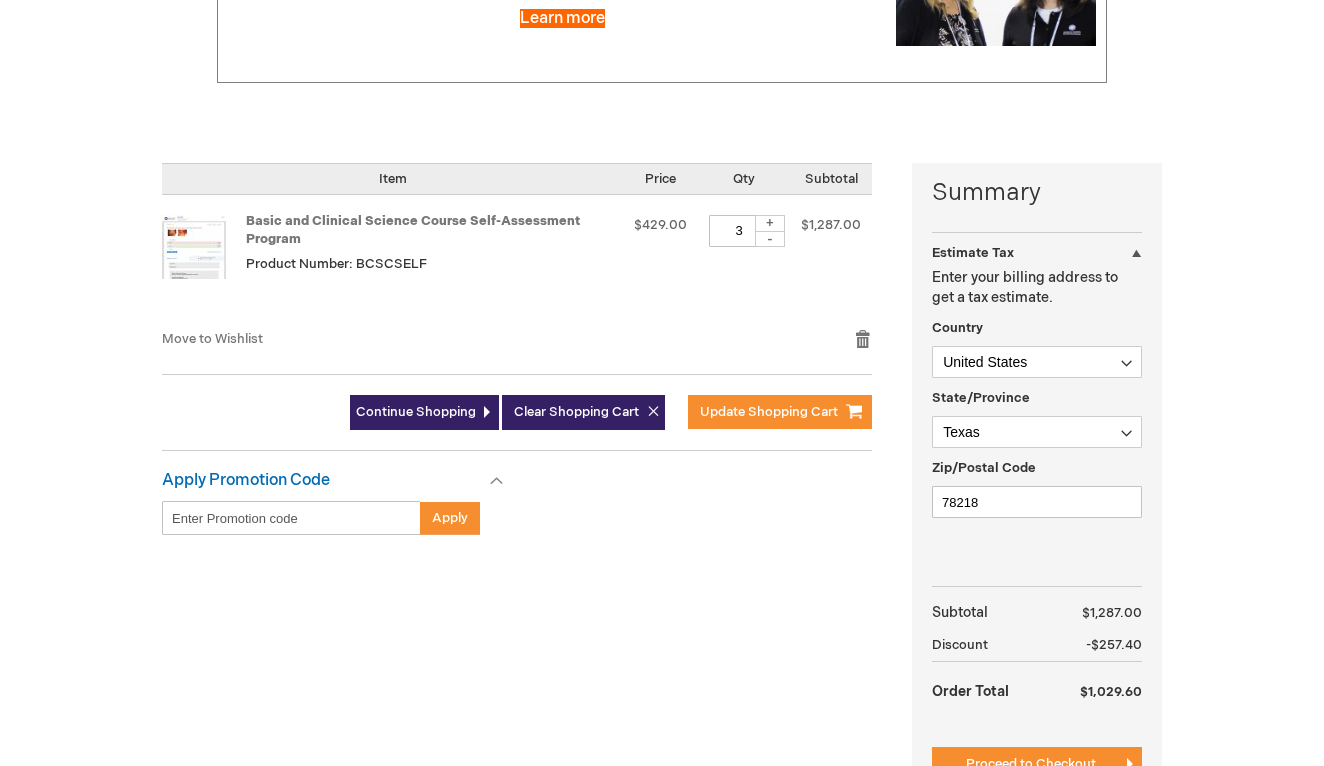click on "-" at bounding box center [770, 239] 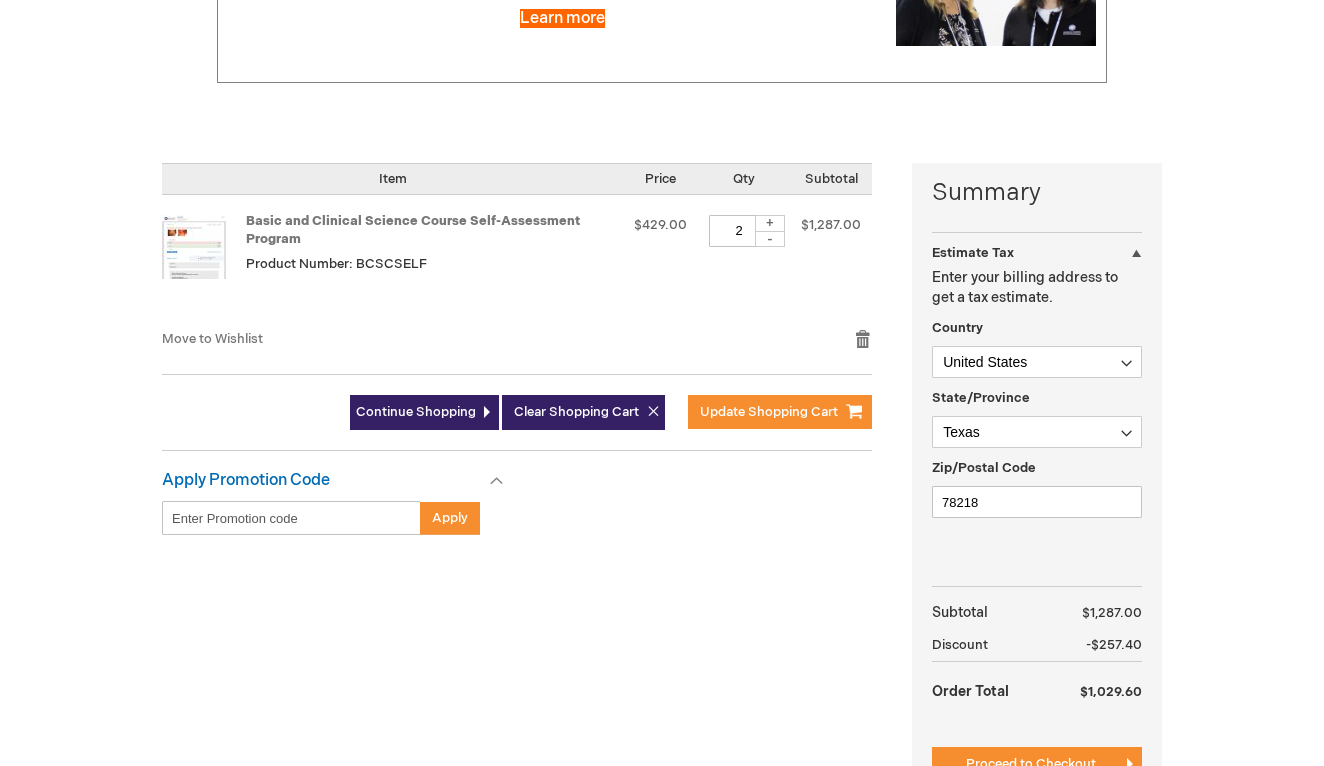click on "-" at bounding box center [770, 239] 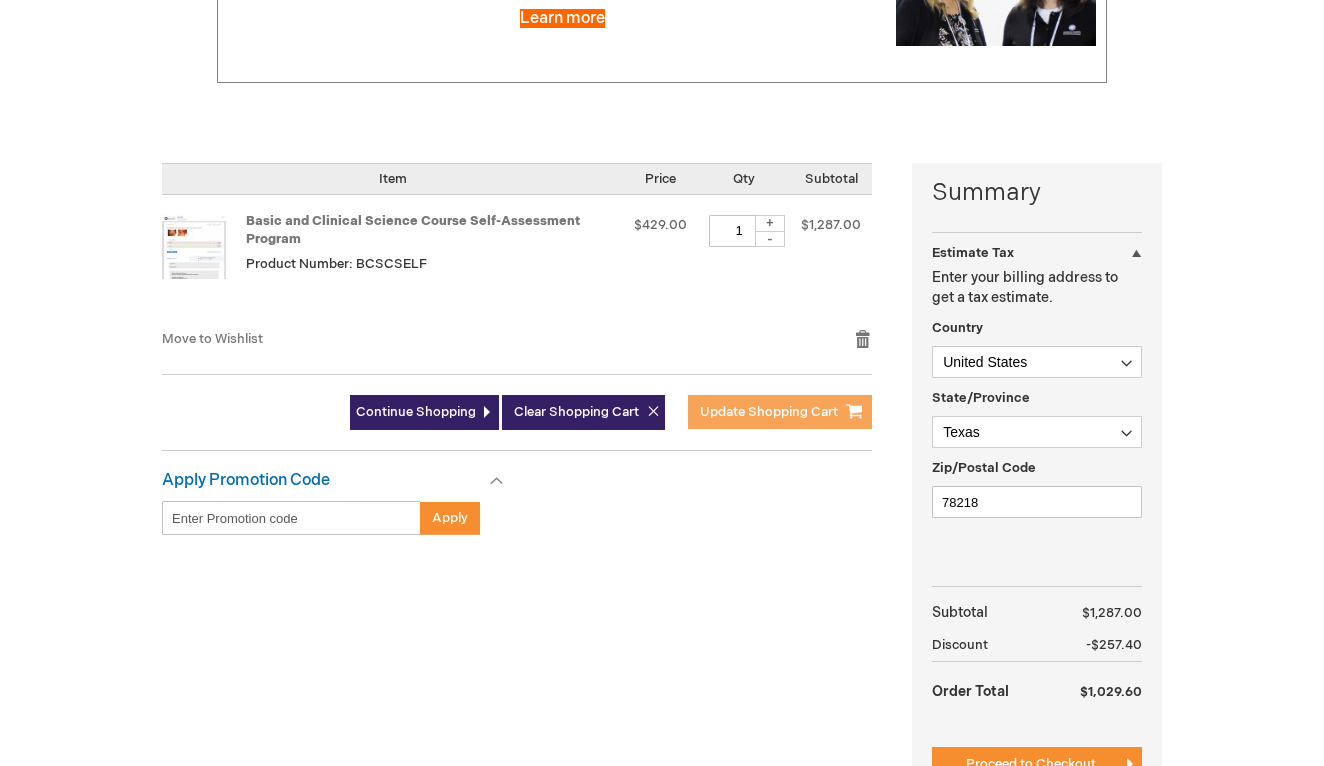 click on "Update Shopping Cart" at bounding box center [769, 412] 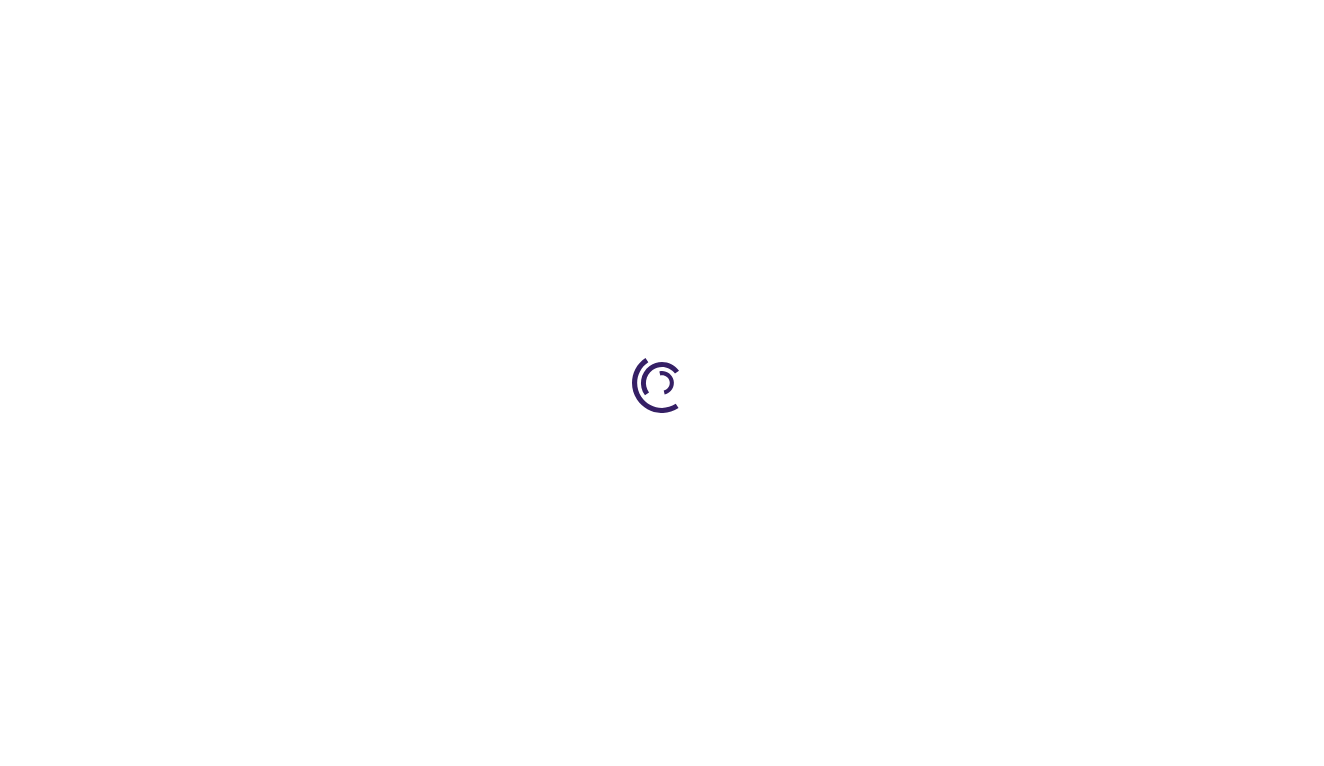 scroll, scrollTop: 0, scrollLeft: 0, axis: both 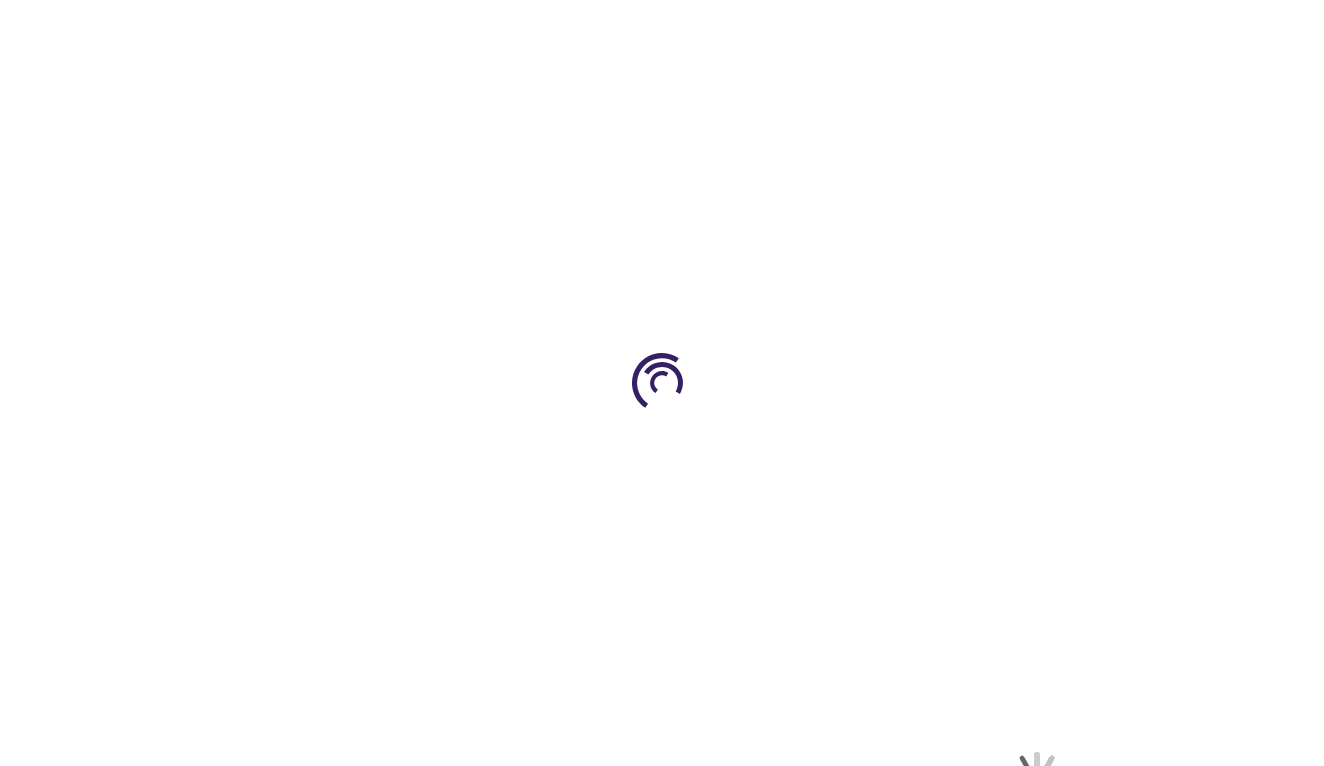 select on "US" 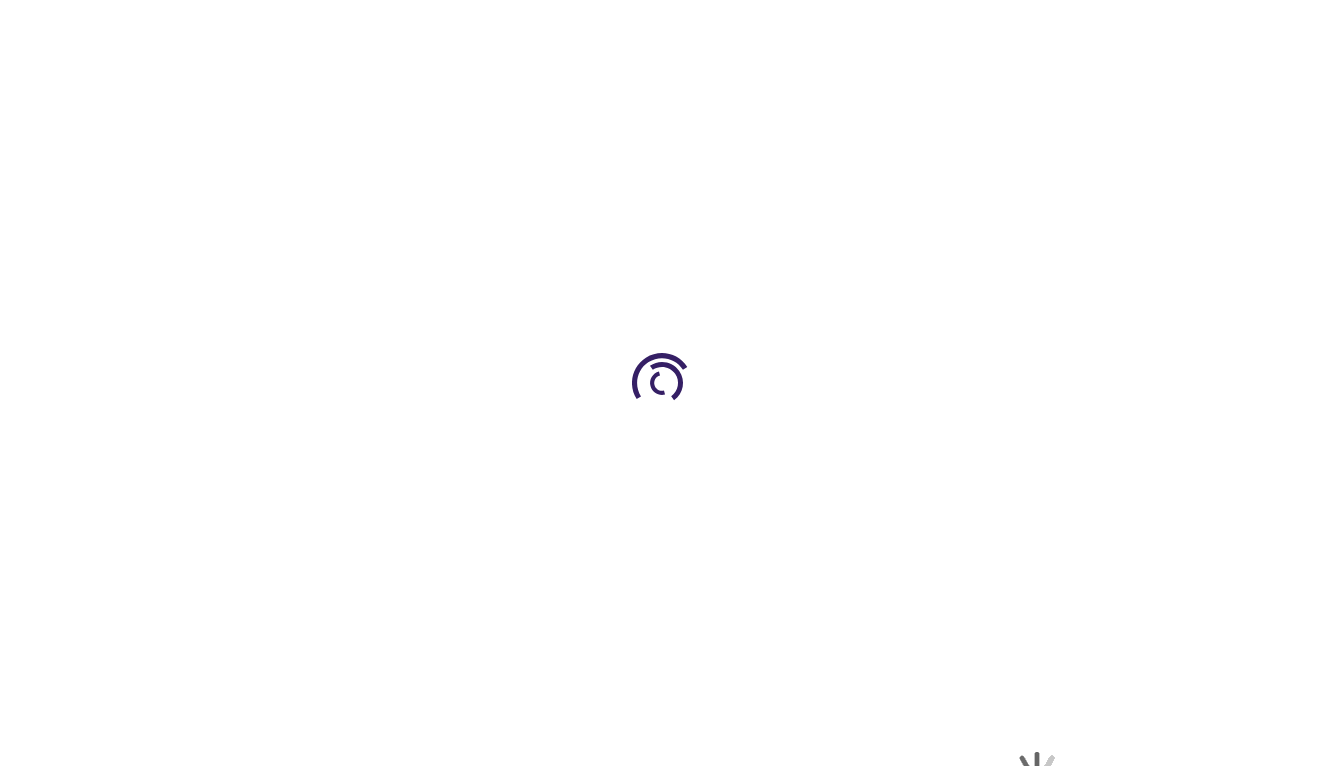 select on "57" 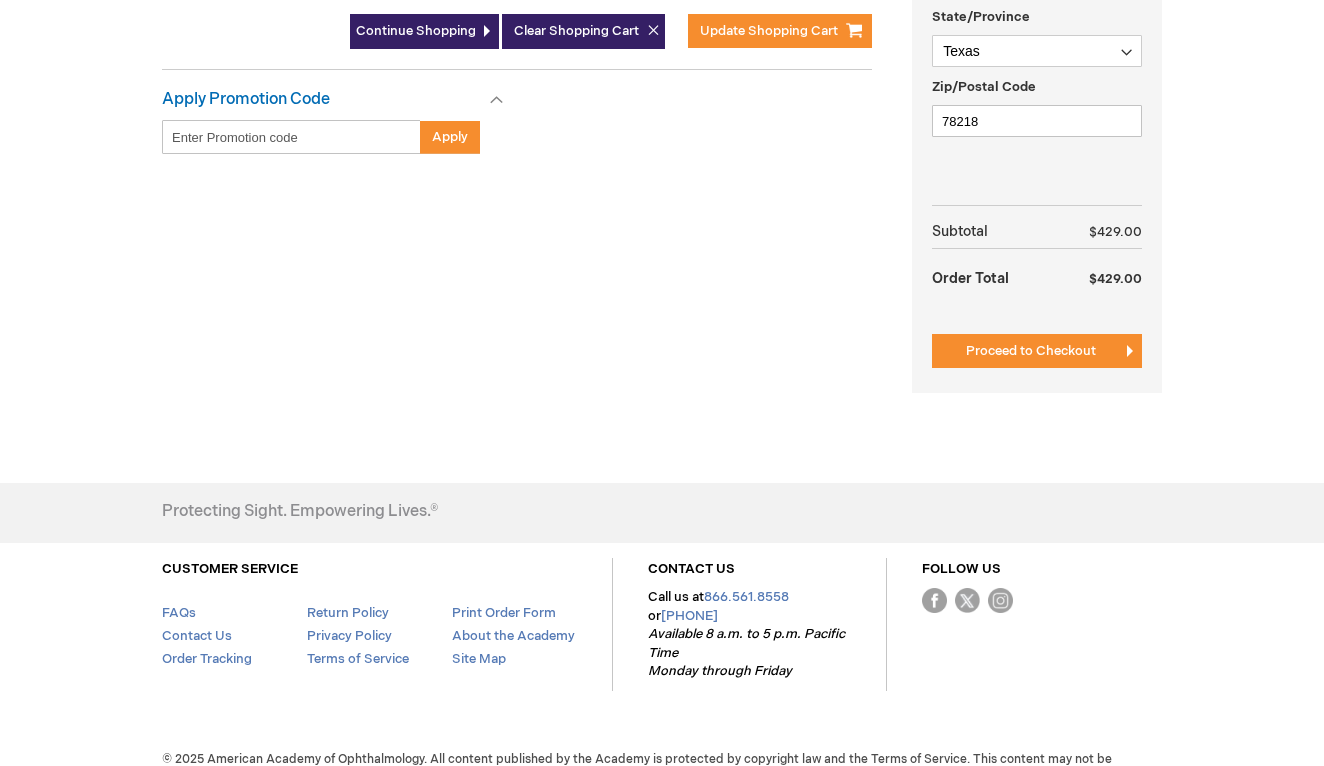 scroll, scrollTop: 728, scrollLeft: 0, axis: vertical 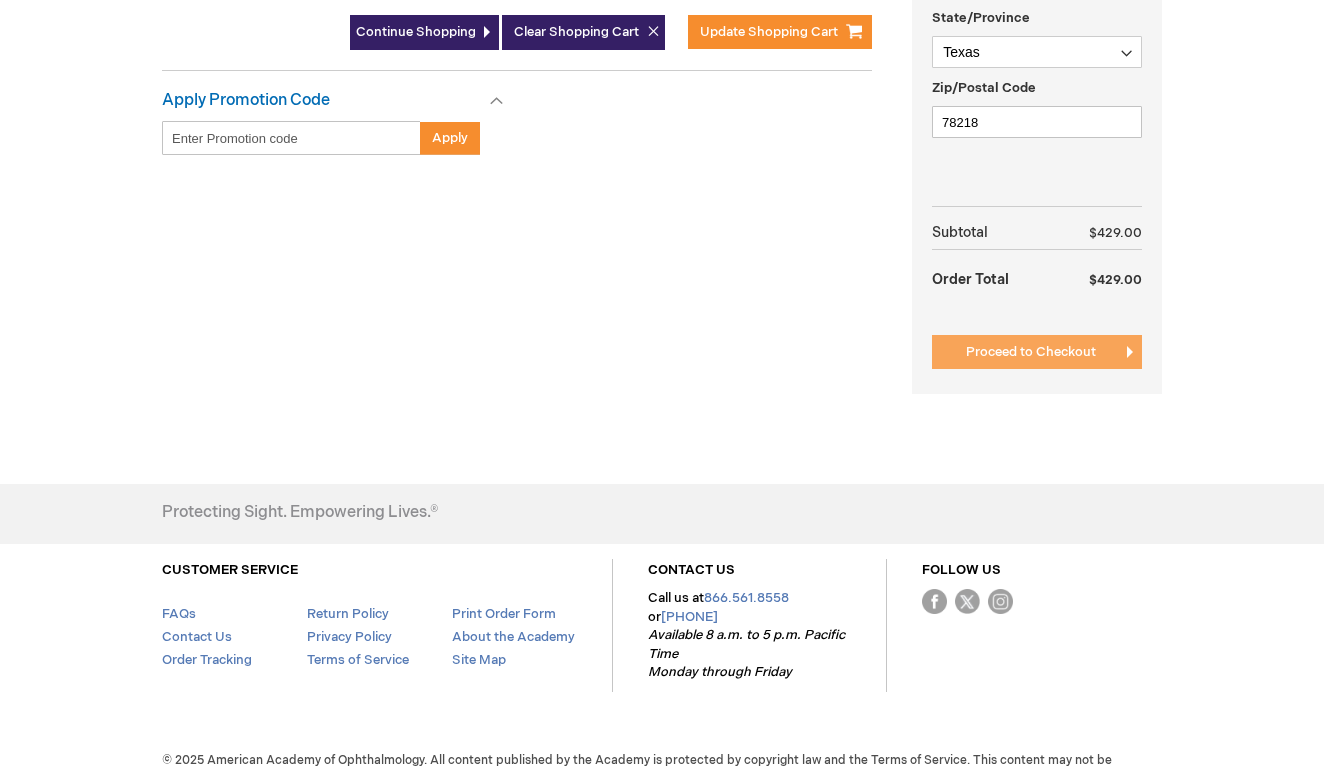 click on "Proceed to Checkout" at bounding box center (1037, 352) 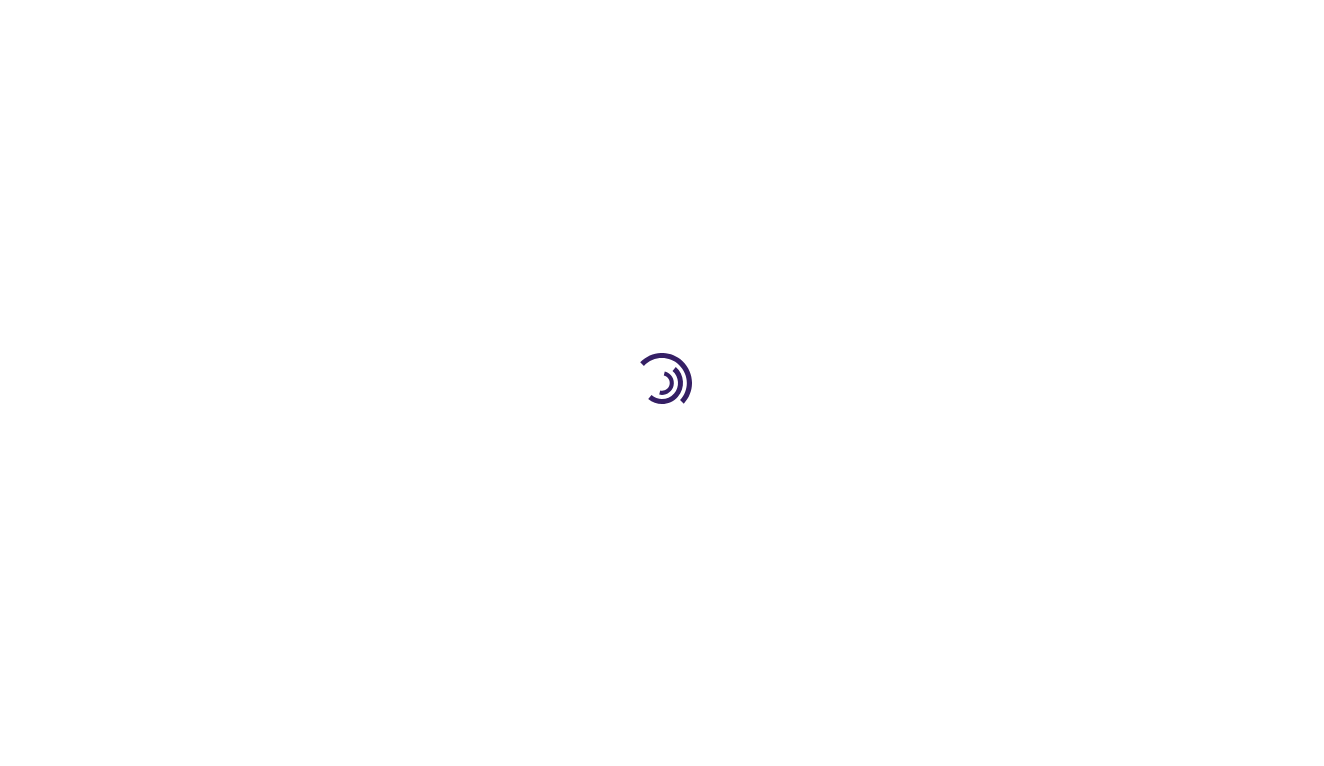 scroll, scrollTop: 0, scrollLeft: 0, axis: both 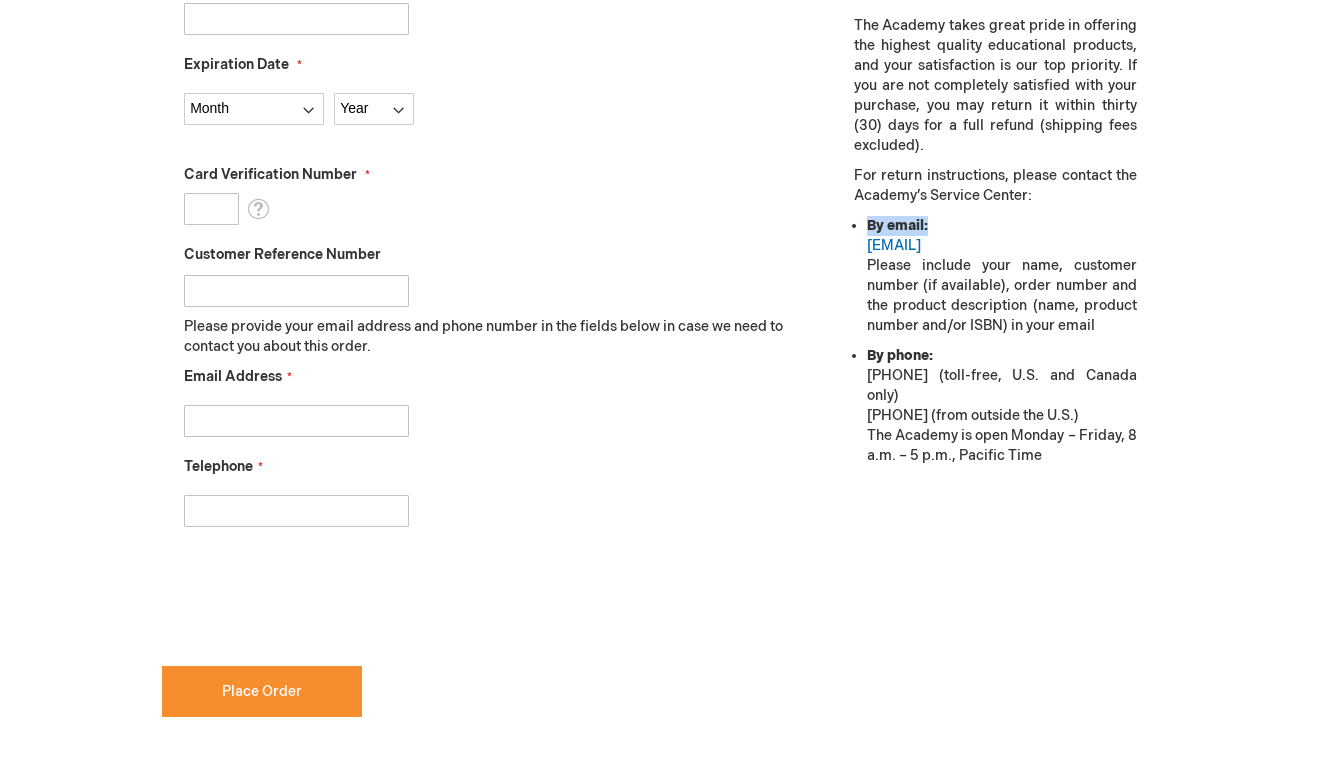 drag, startPoint x: 1092, startPoint y: 225, endPoint x: 865, endPoint y: 226, distance: 227.0022 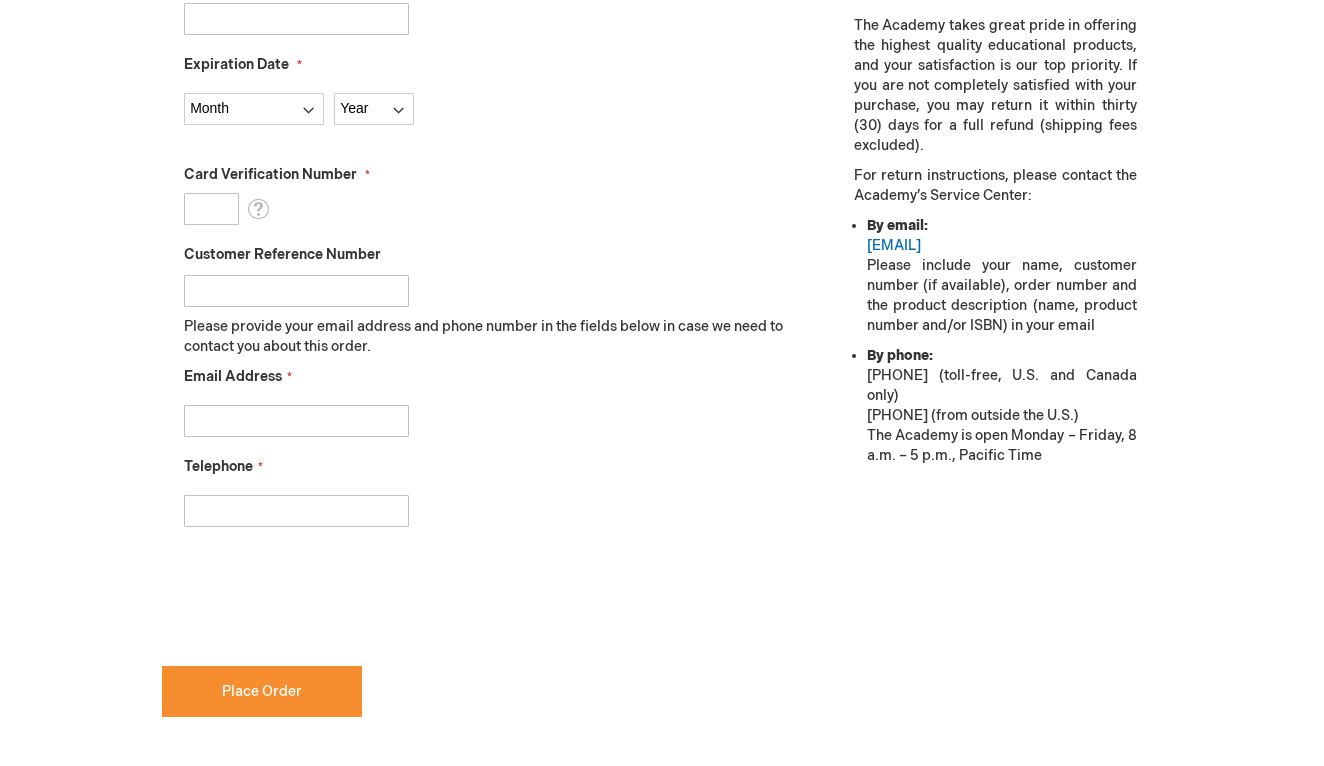 click on "By email: customer_service@aao.org Please include your name, customer number (if available), order number and the product description (name, product number and/or ISBN) in your email
By phone:  866.561.8558 (toll-free, U.S. and Canada only) +1 415.561.8500 (from outside the U.S.) The Academy is open Monday – Friday, 8 a.m. – 5 p.m., Pacific Time" at bounding box center (995, 341) 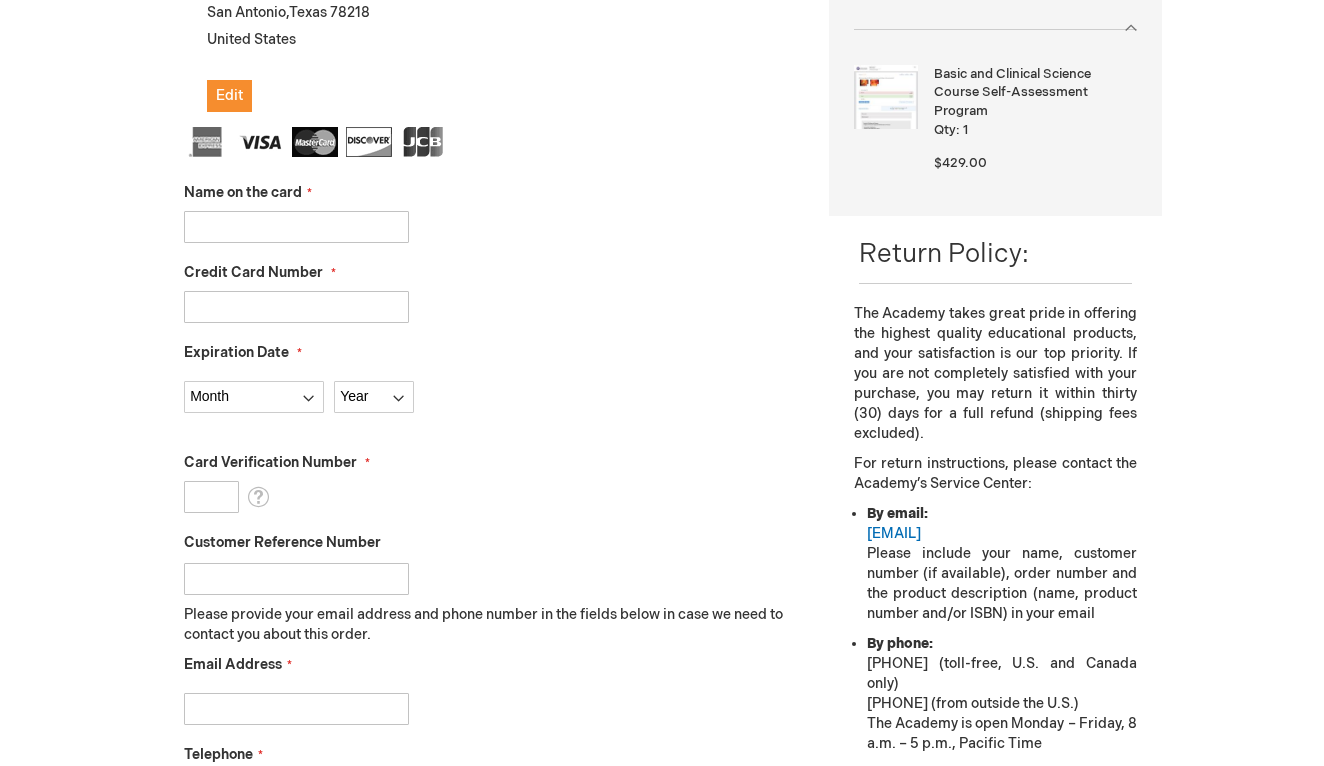 scroll, scrollTop: 385, scrollLeft: 0, axis: vertical 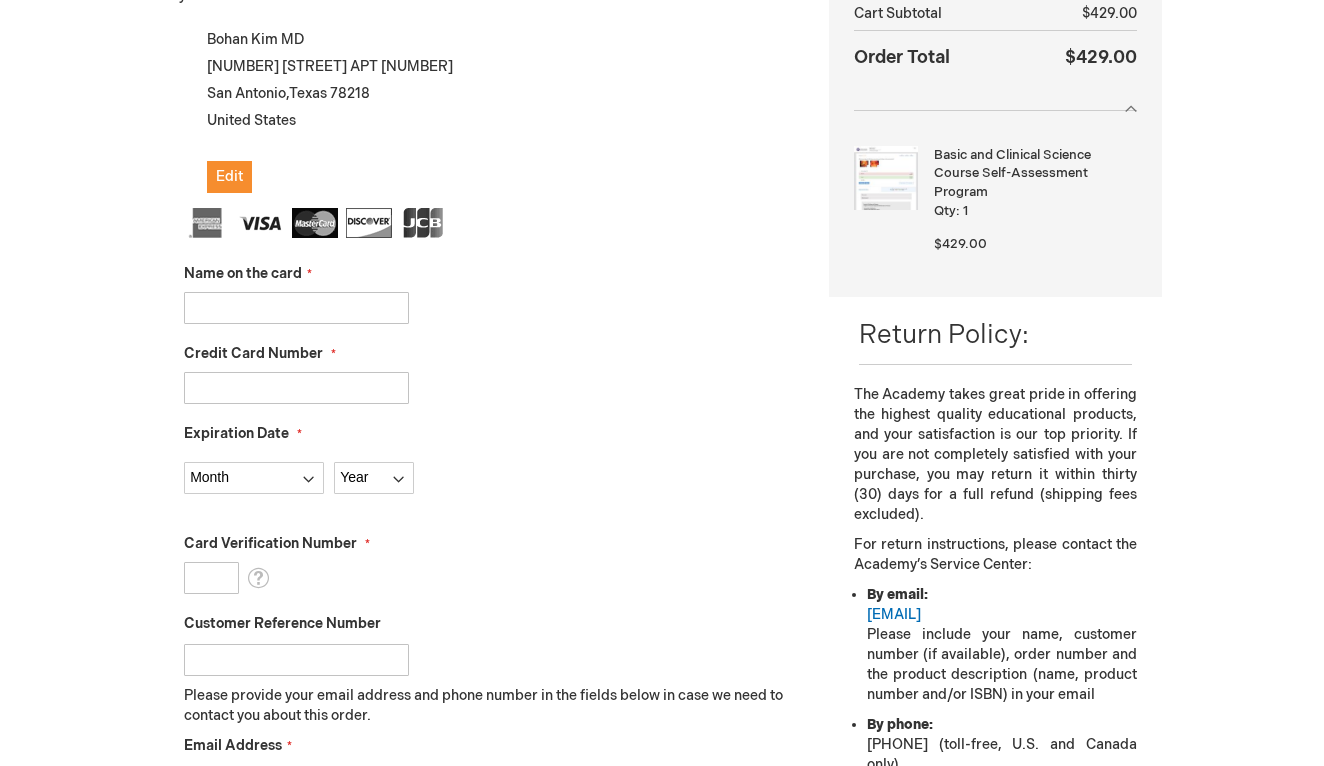 click on "Name on the card
Credit Card Number
Expiration Date
Month Year" at bounding box center (491, 562) 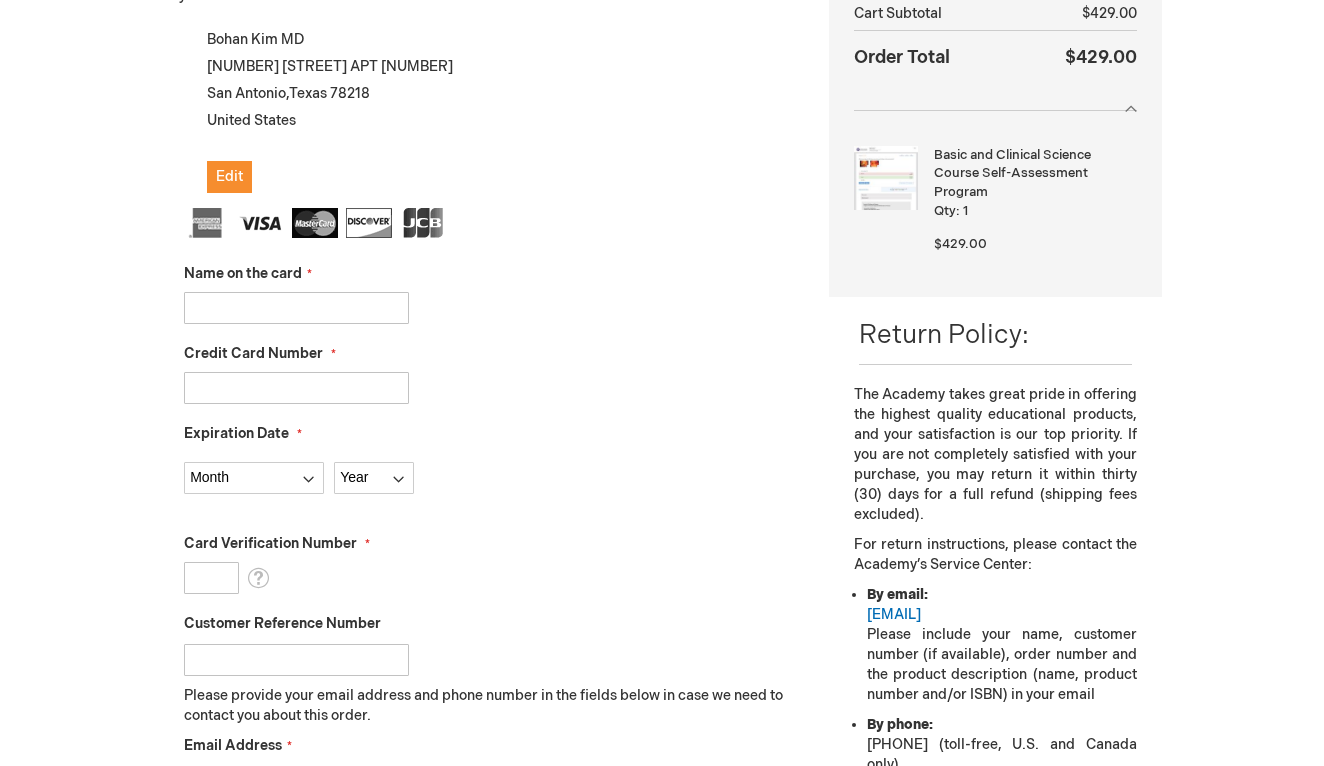 click on "Name on the card" at bounding box center (296, 308) 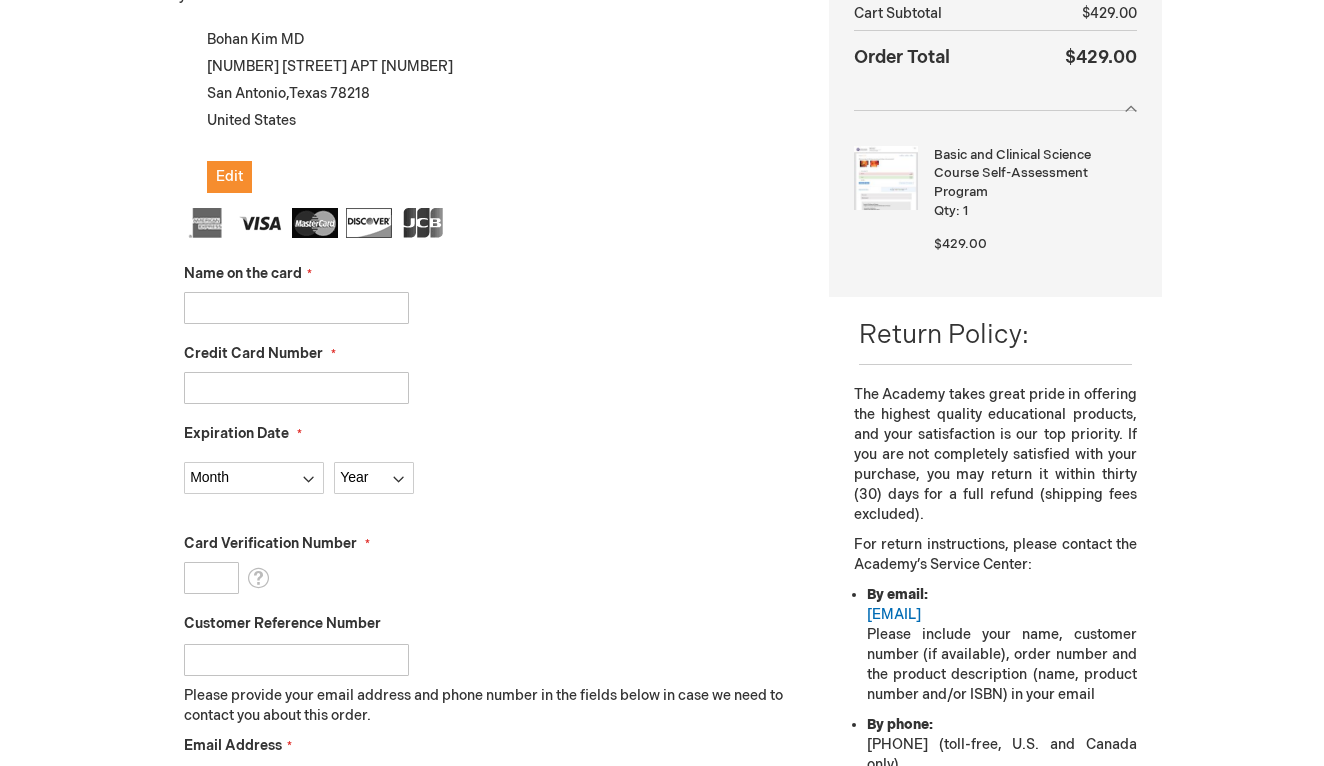 type on "371116776721008" 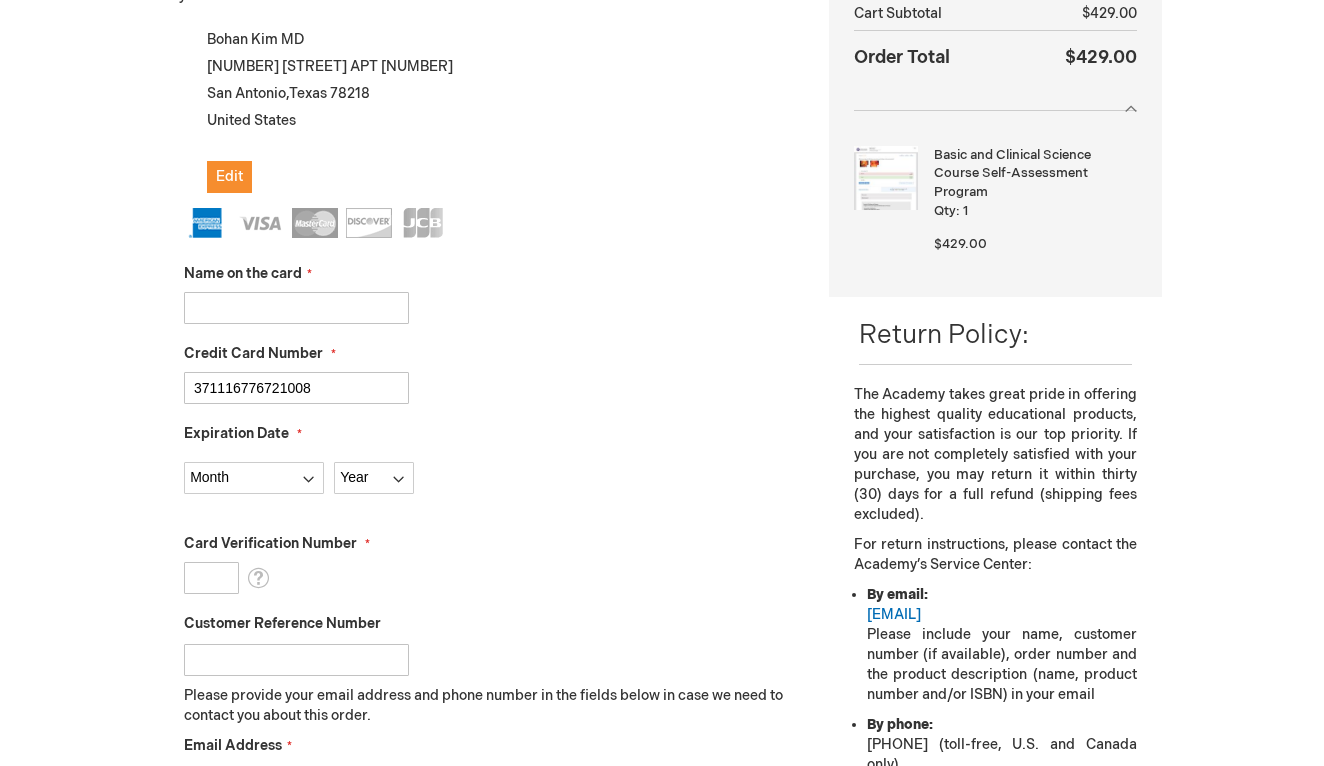 click on "Name on the card" at bounding box center [296, 308] 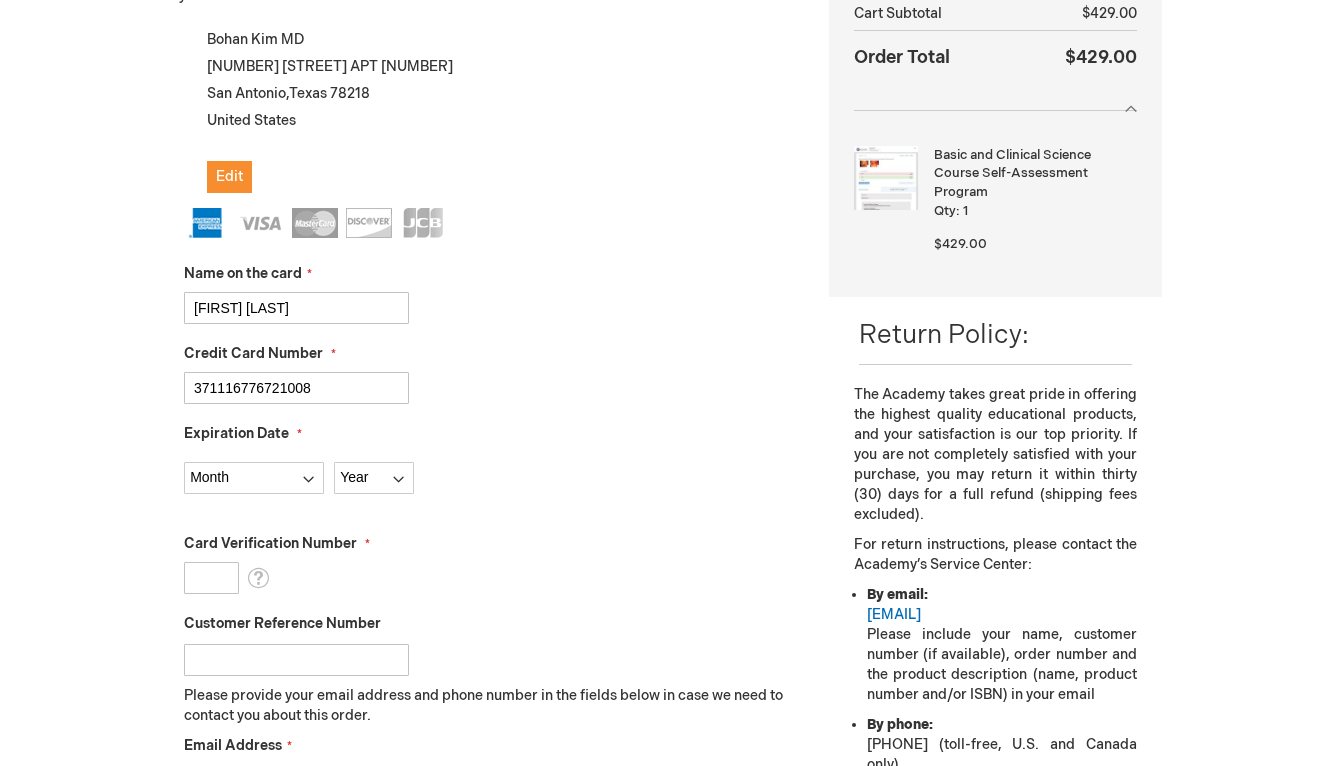 type on "[FIRST] [LAST]" 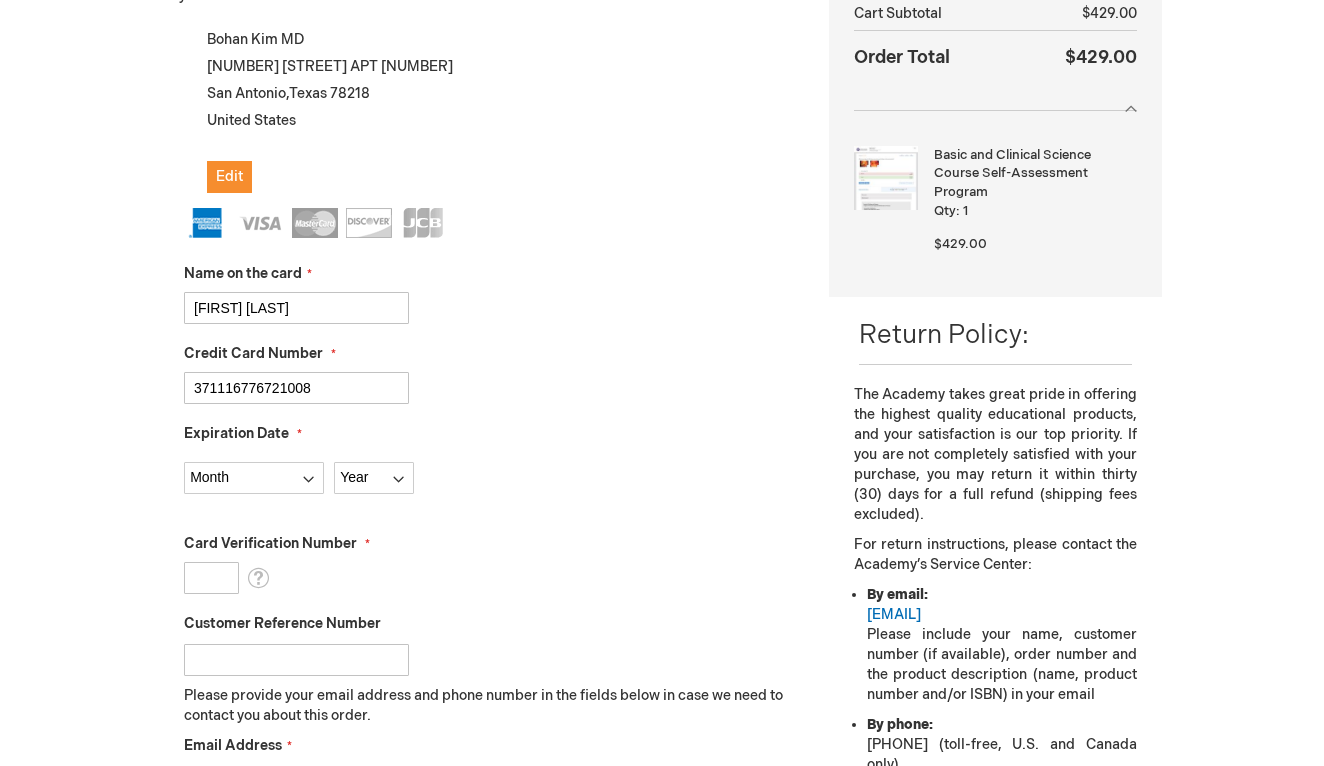 click on "371116776721008" at bounding box center [296, 388] 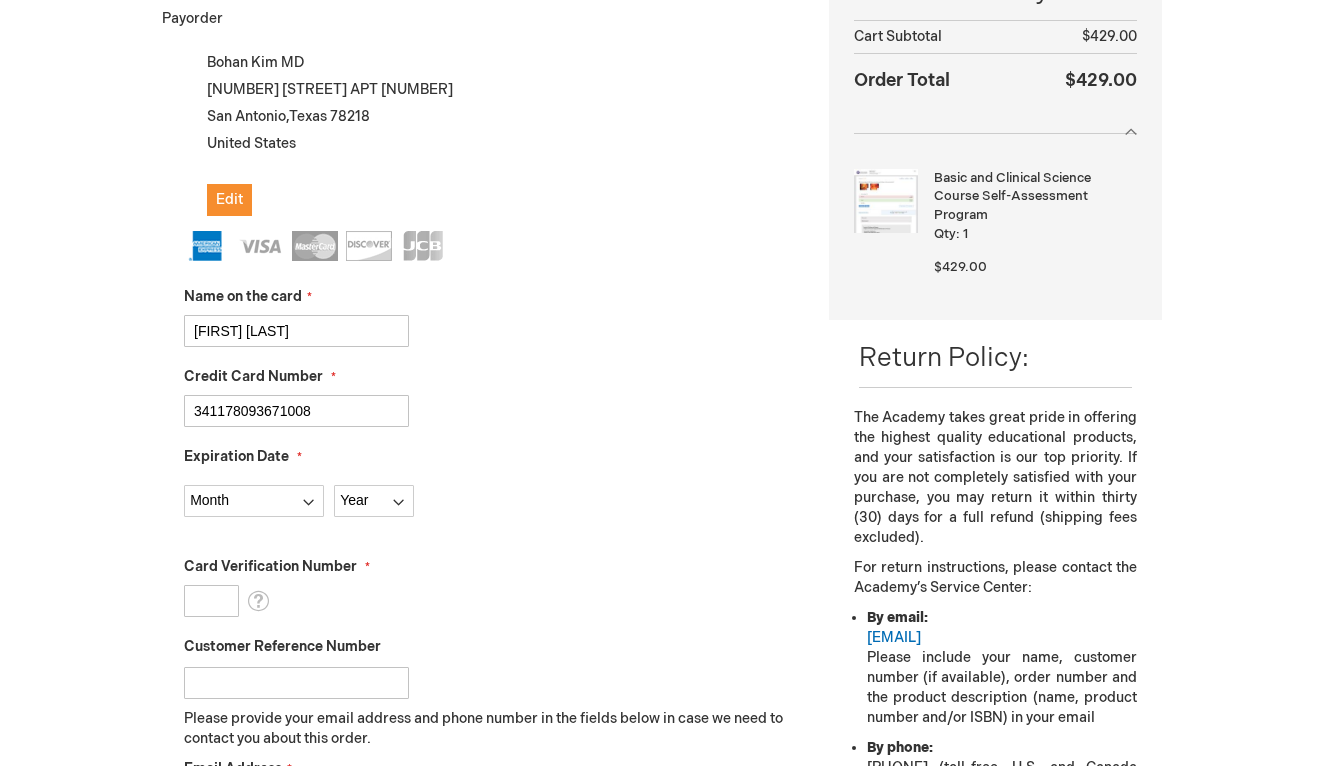 scroll, scrollTop: 369, scrollLeft: 0, axis: vertical 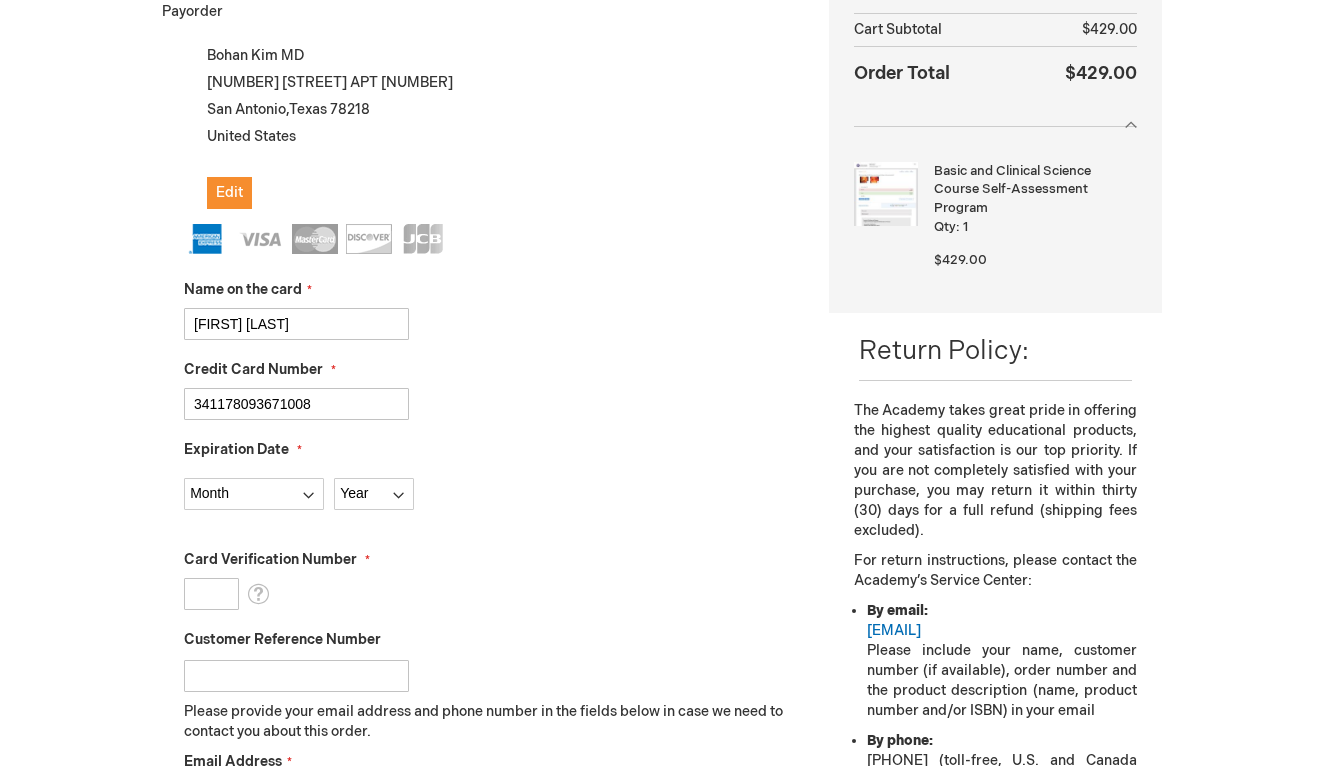 type on "341178093671008" 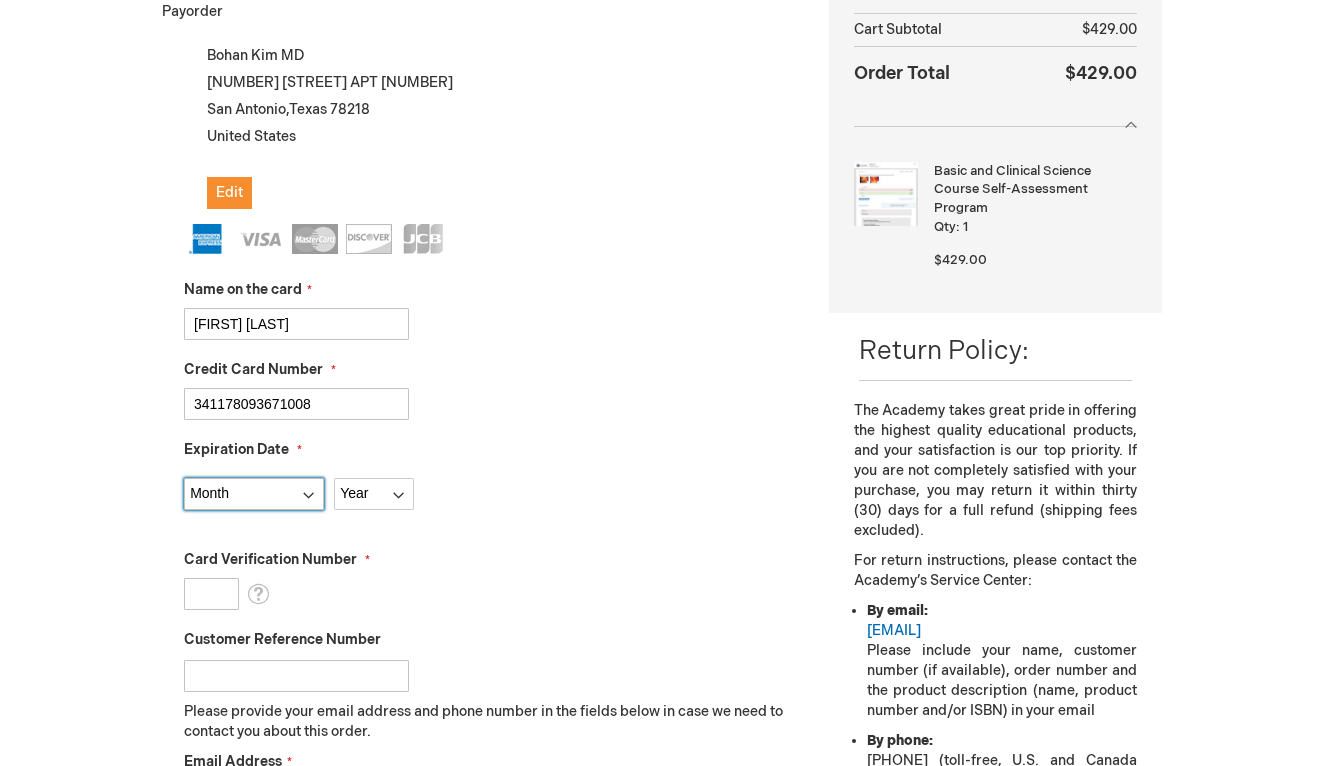 select on "8" 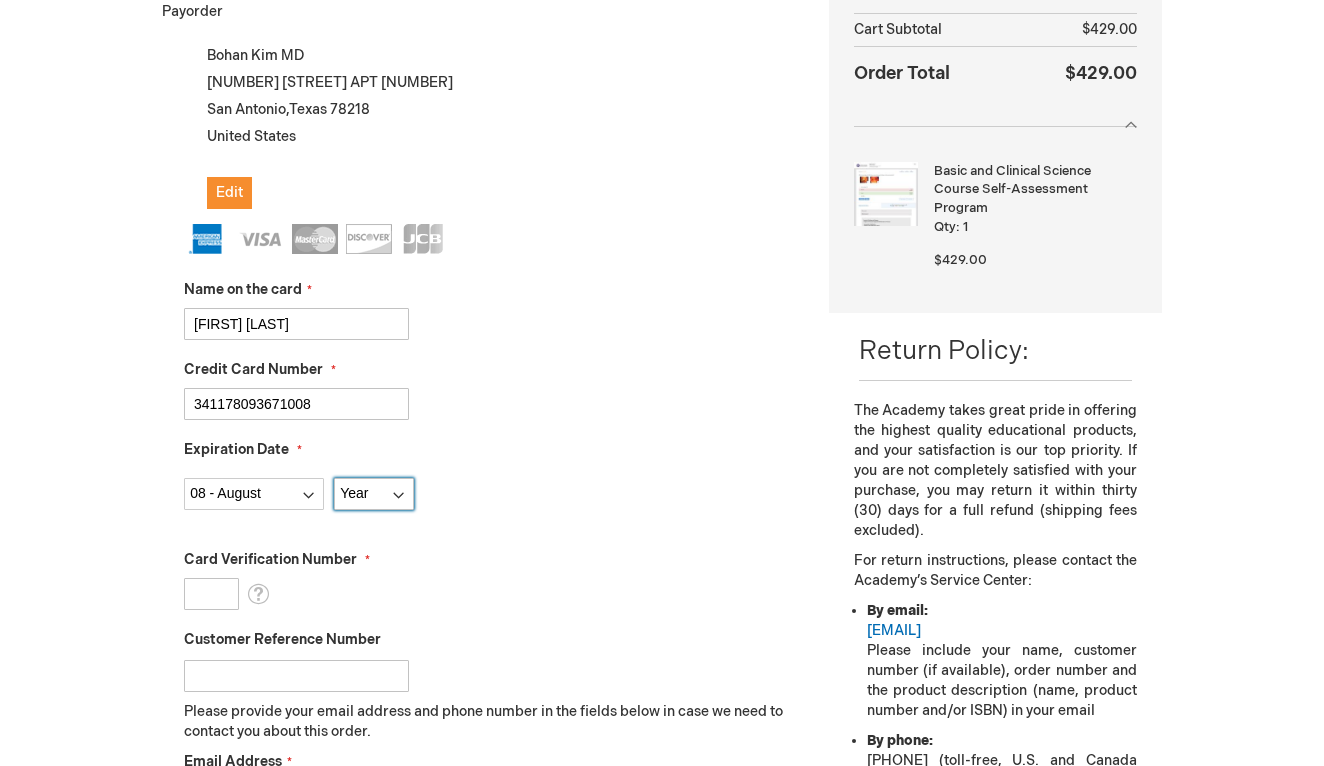 select on "2029" 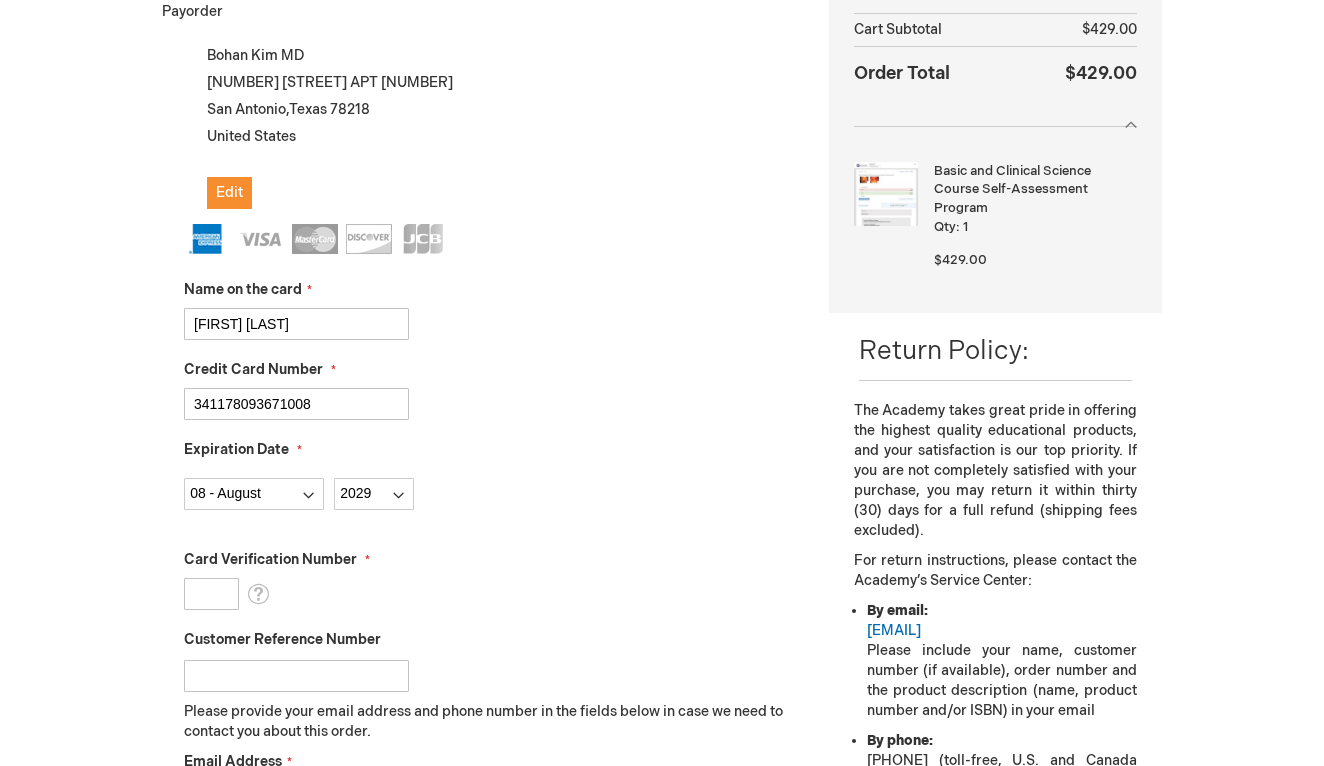 click on "Card Verification Number" at bounding box center (211, 594) 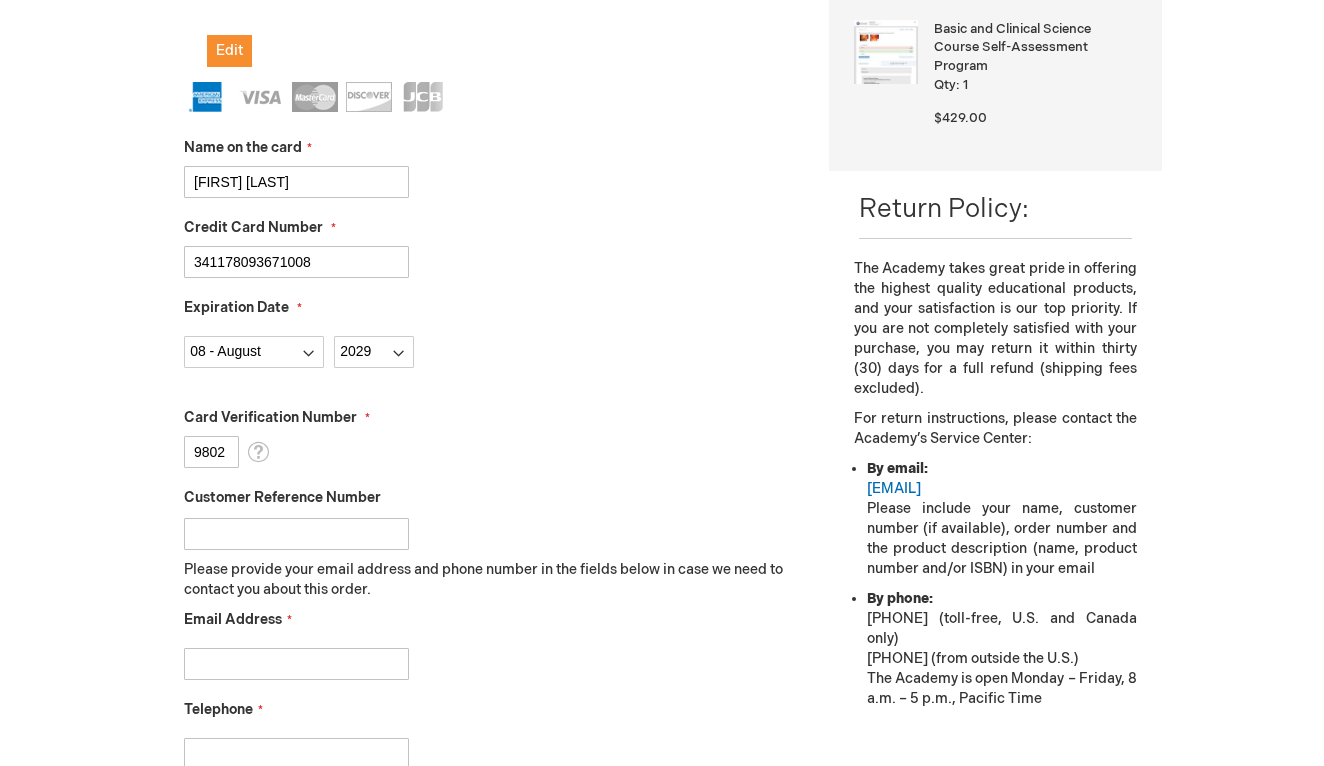 type on "9801" 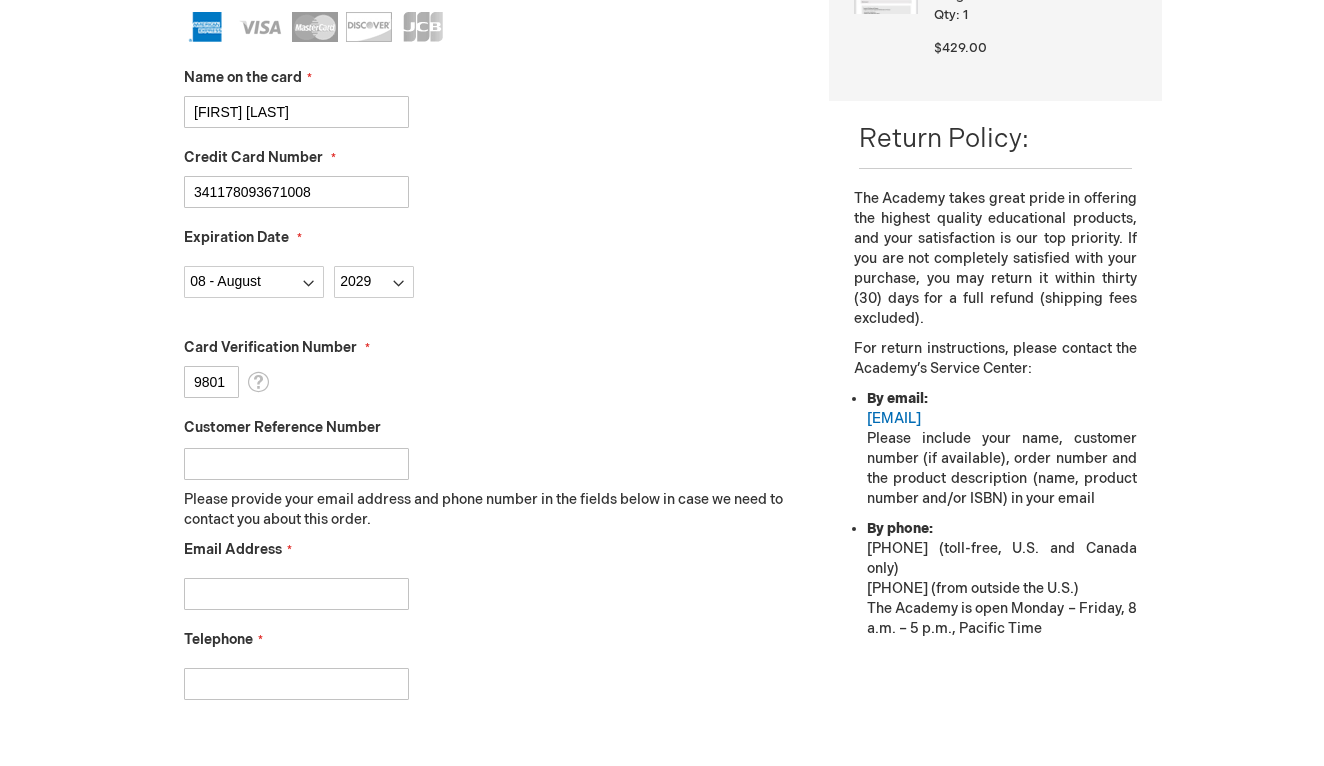 scroll, scrollTop: 640, scrollLeft: 0, axis: vertical 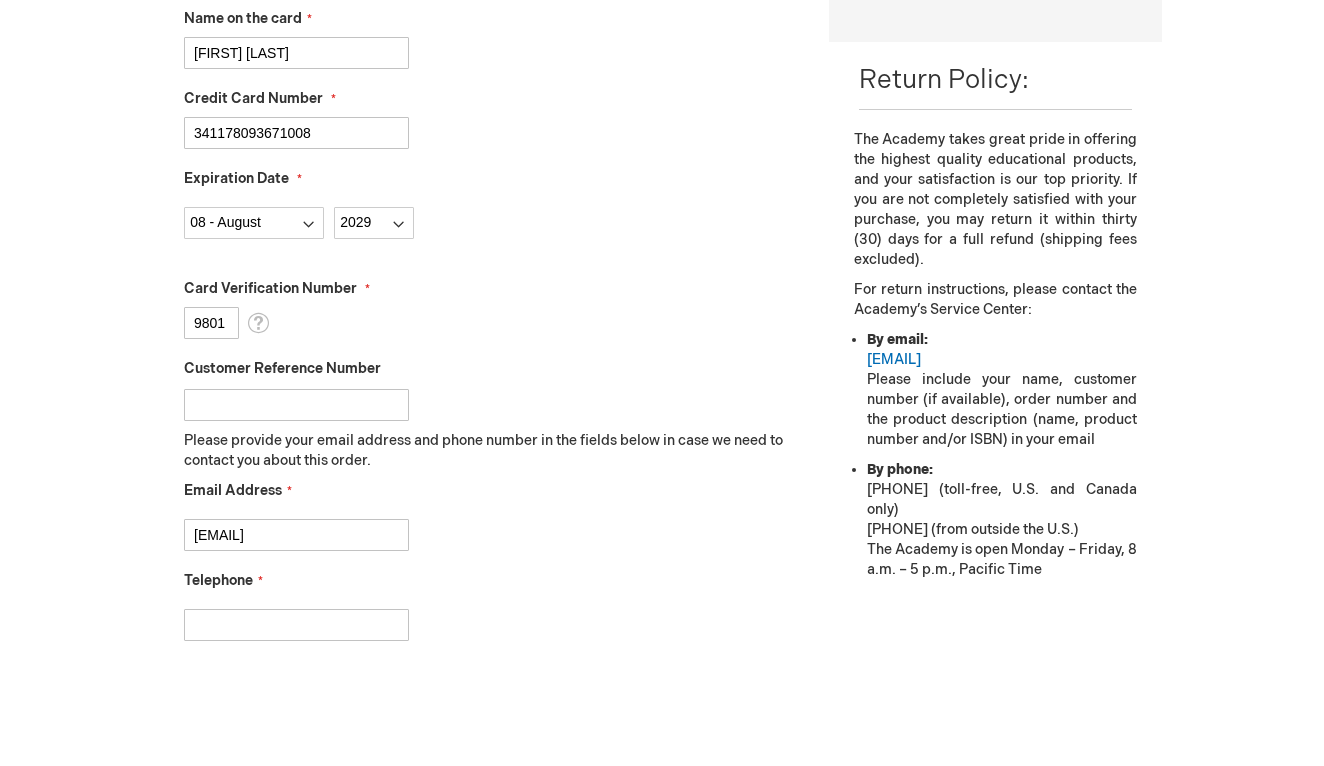 type on "bohan1998@gmail.com" 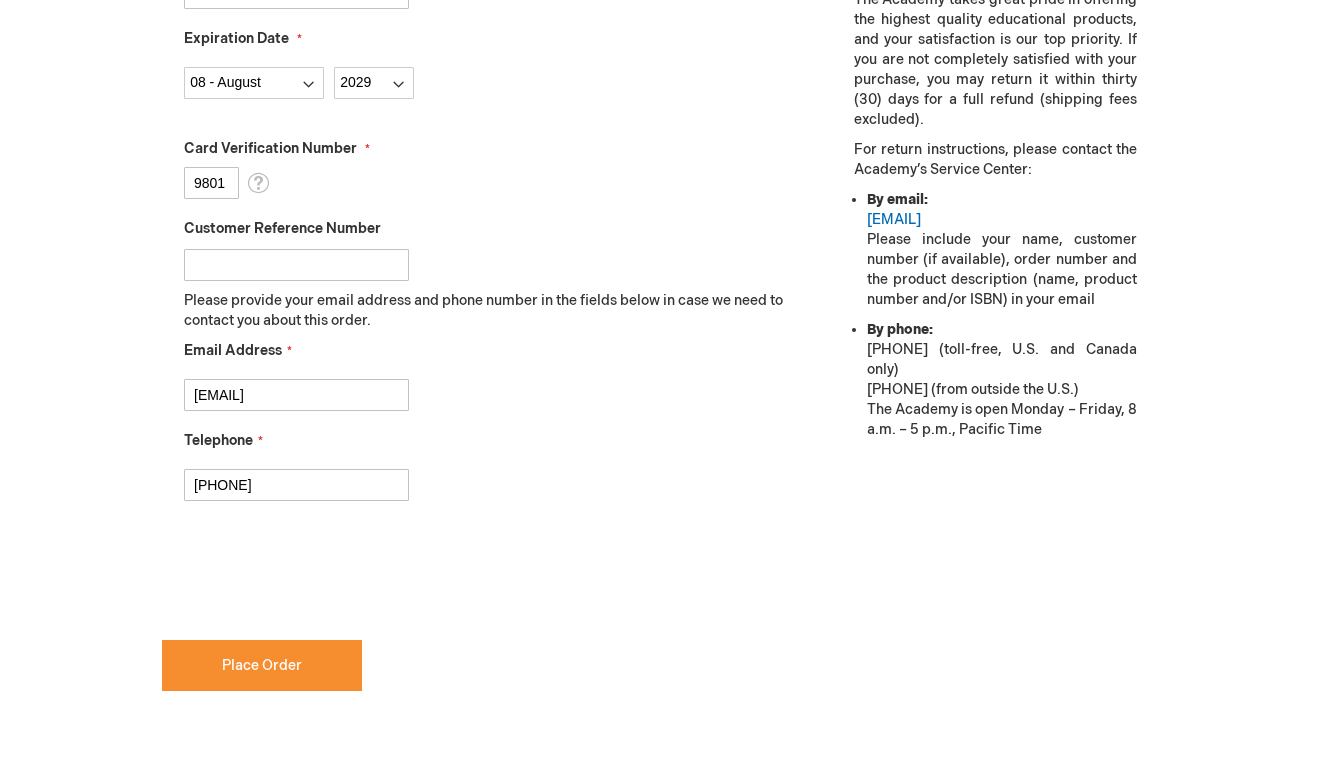 scroll, scrollTop: 789, scrollLeft: 0, axis: vertical 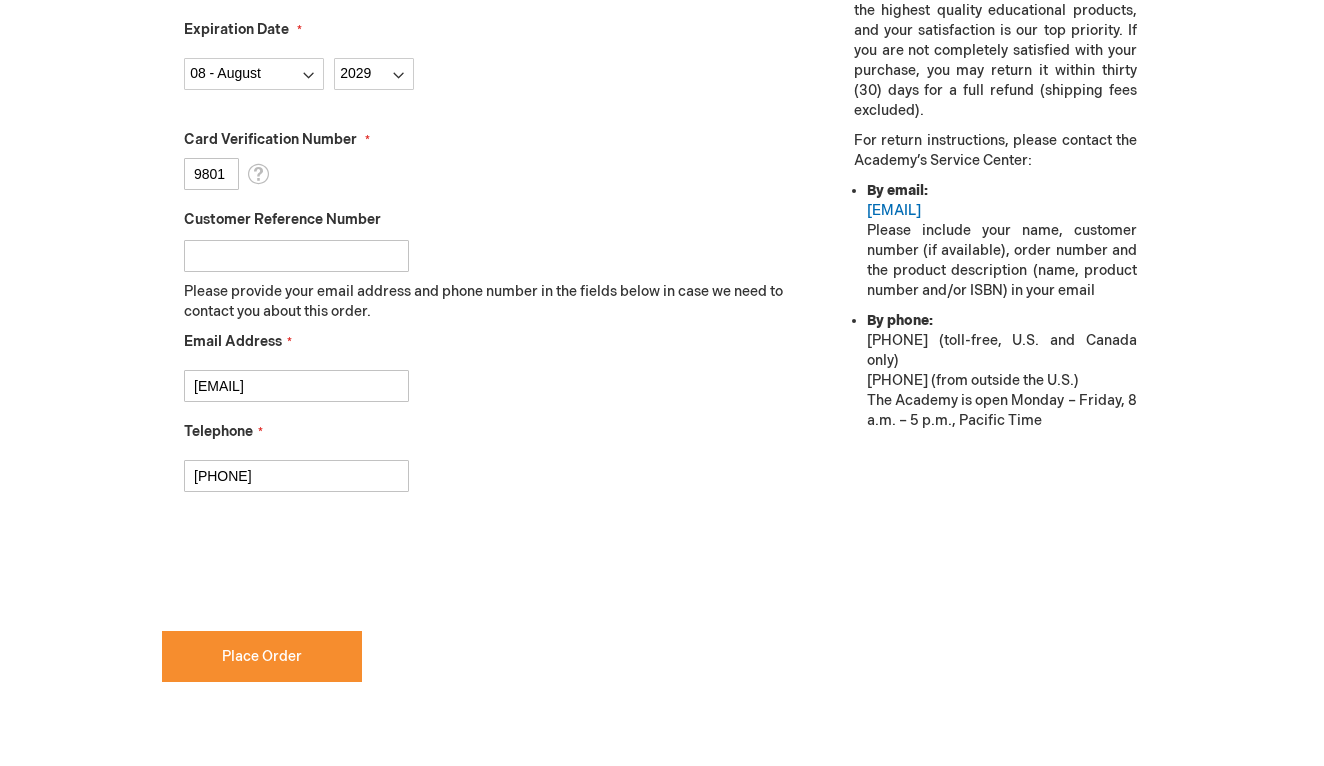 type on "9727405516" 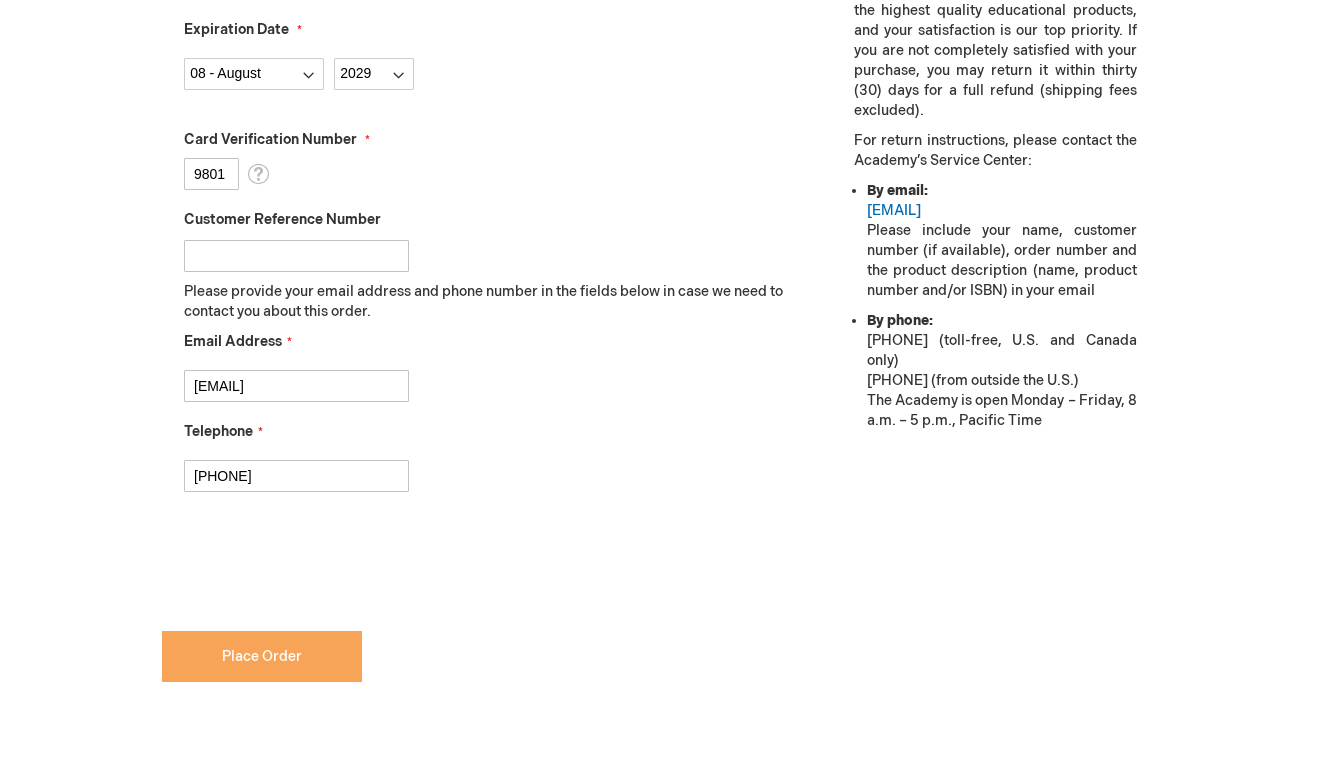 checkbox on "true" 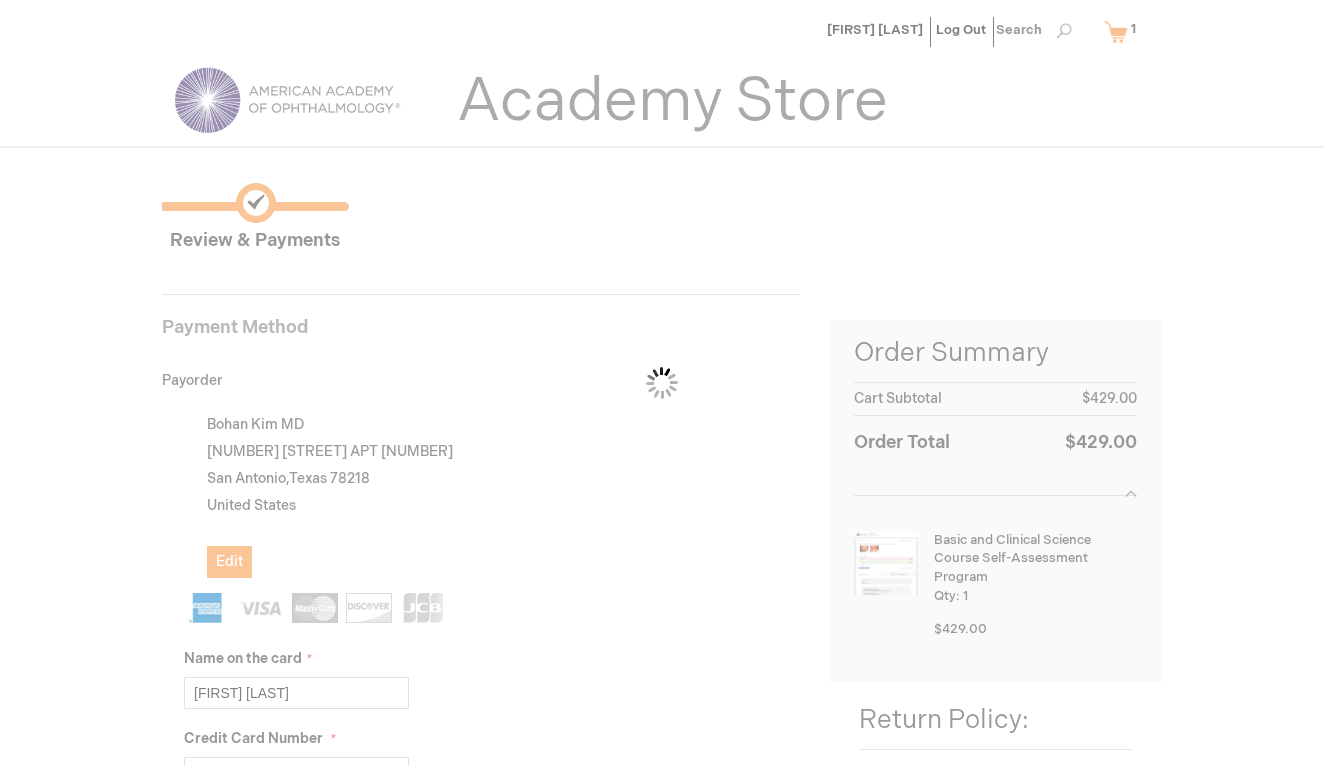 scroll, scrollTop: 0, scrollLeft: 0, axis: both 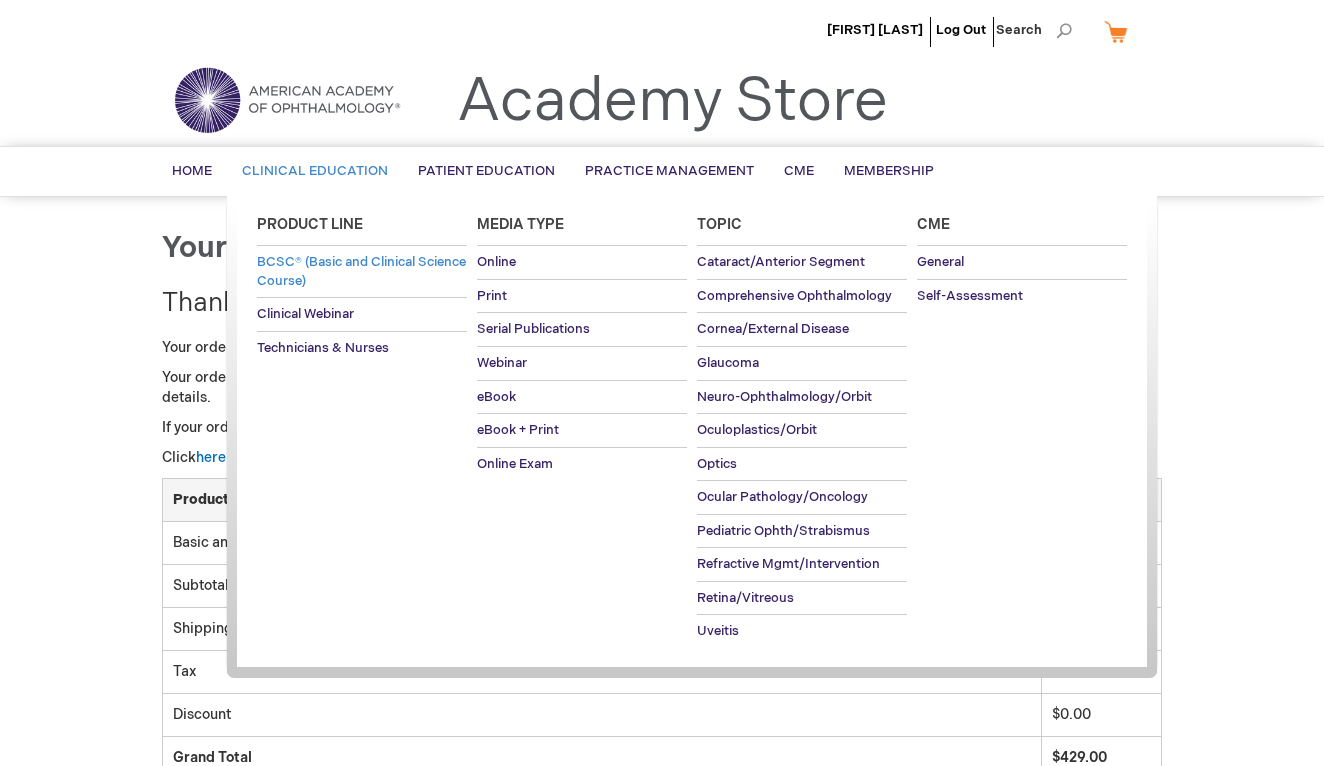 click on "BCSC® (Basic and Clinical Science Course)" at bounding box center [361, 271] 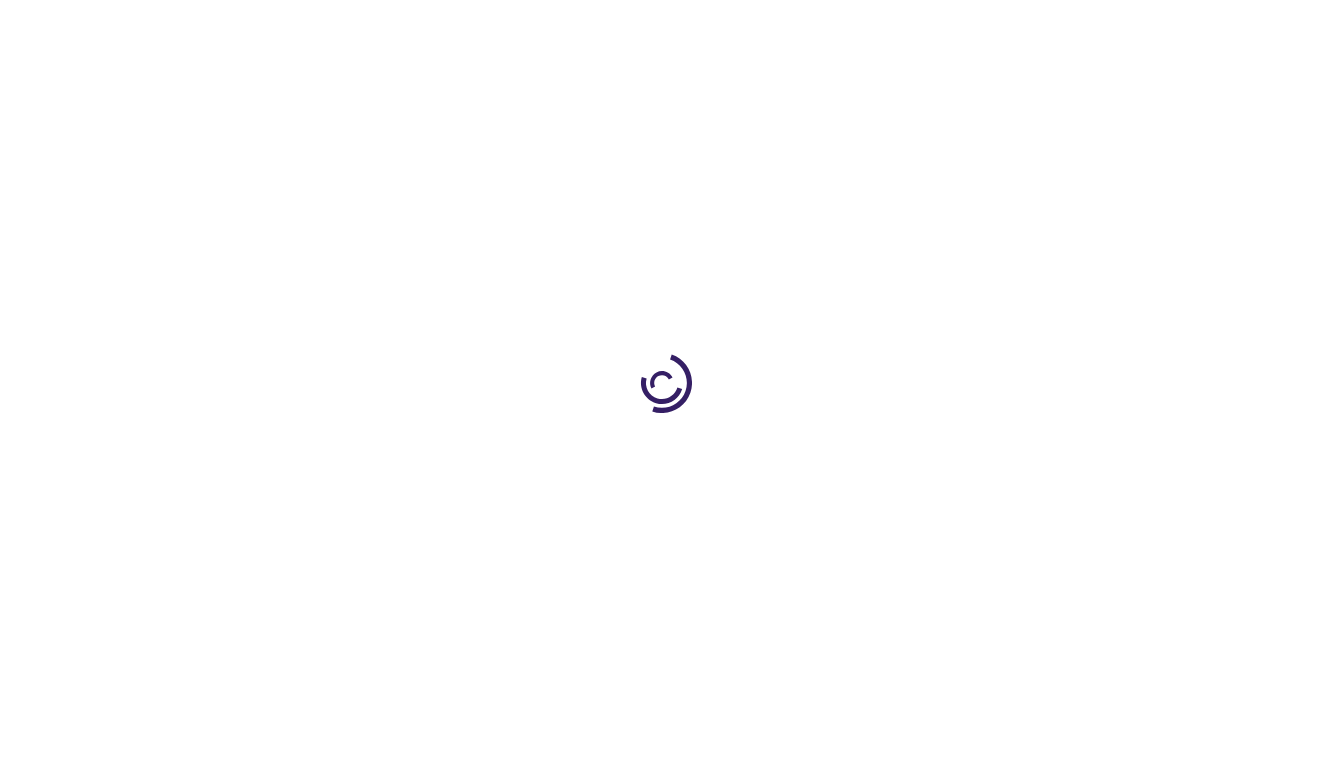 scroll, scrollTop: 0, scrollLeft: 0, axis: both 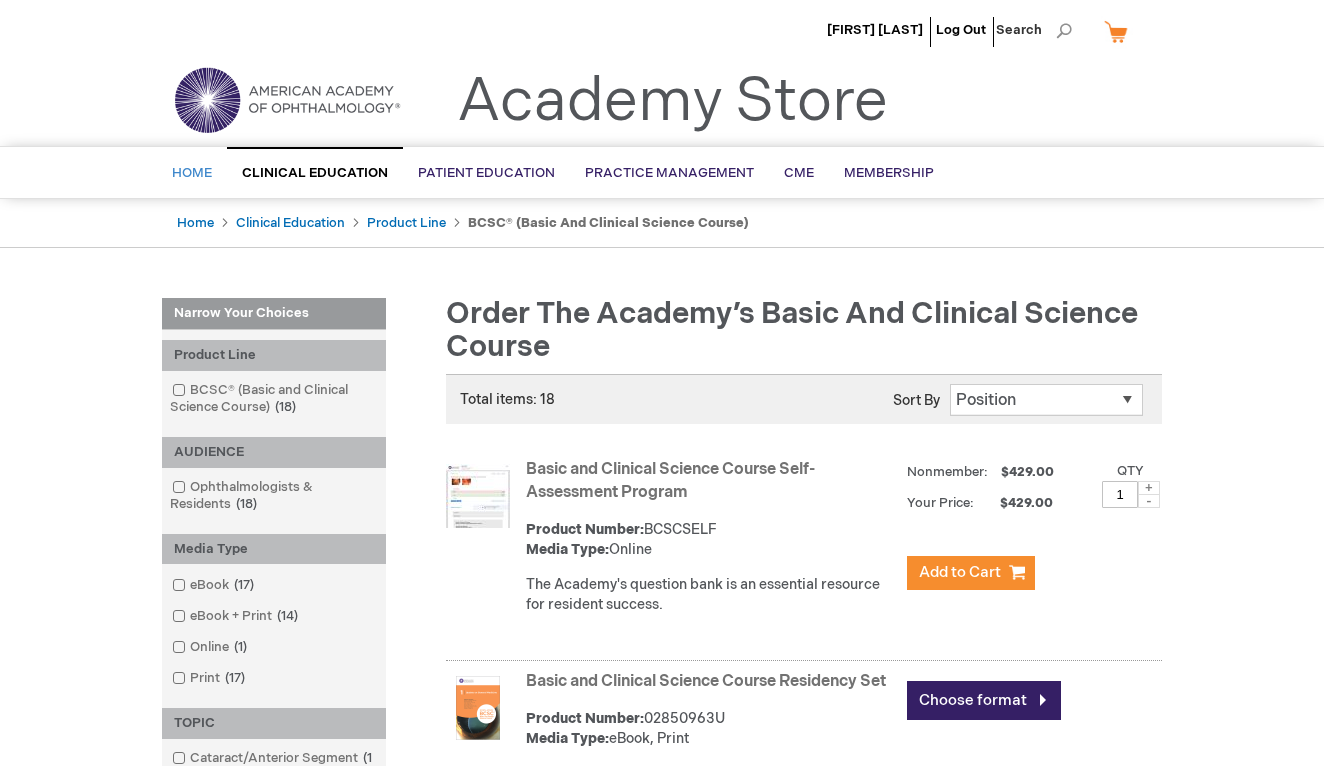 click on "Home" at bounding box center [192, 173] 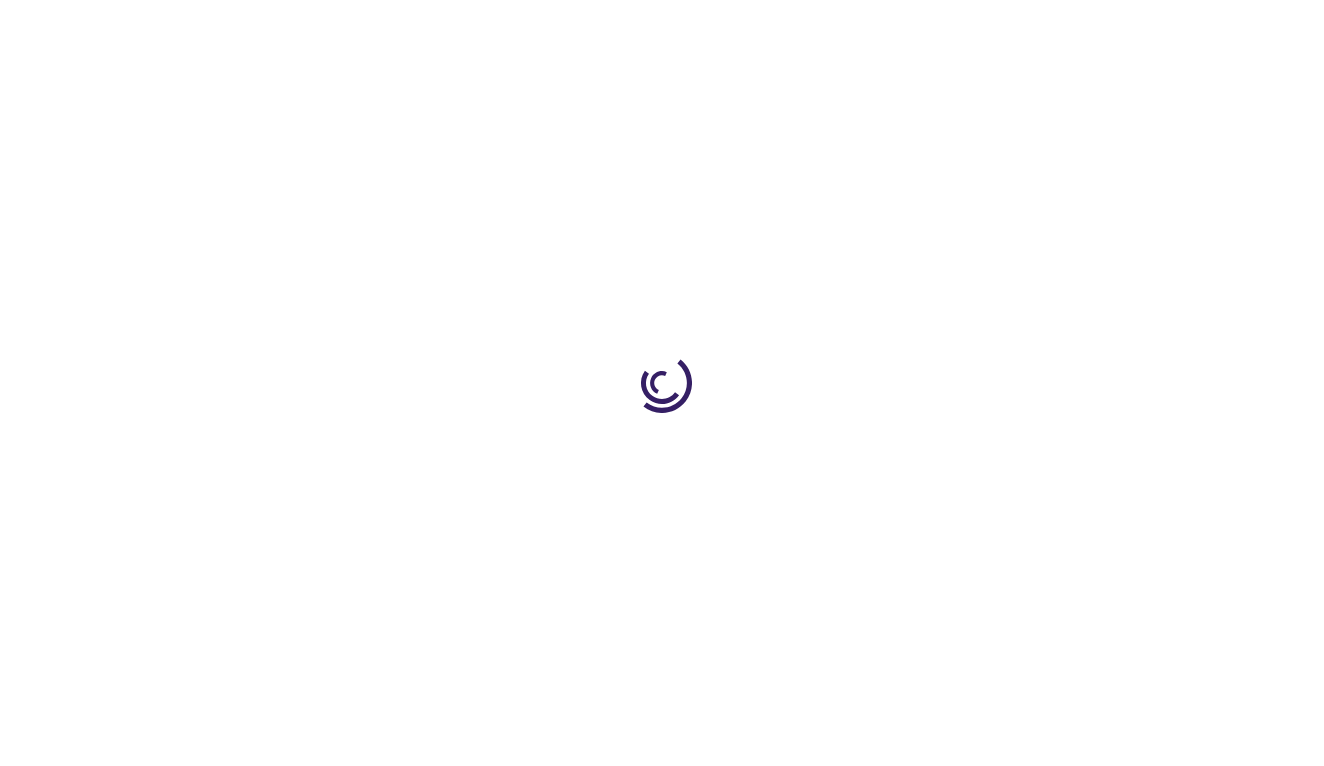 scroll, scrollTop: 0, scrollLeft: 0, axis: both 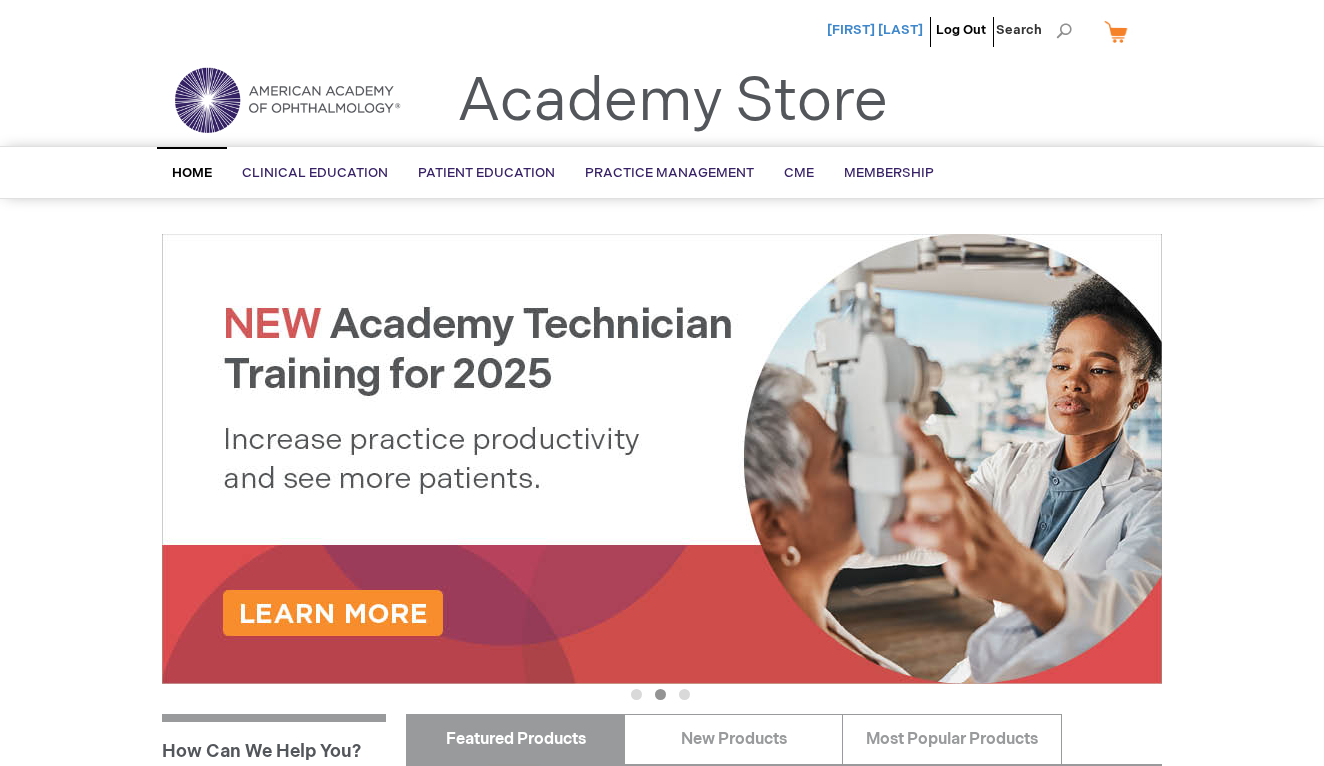 click on "[FIRST] [LAST]" at bounding box center (875, 30) 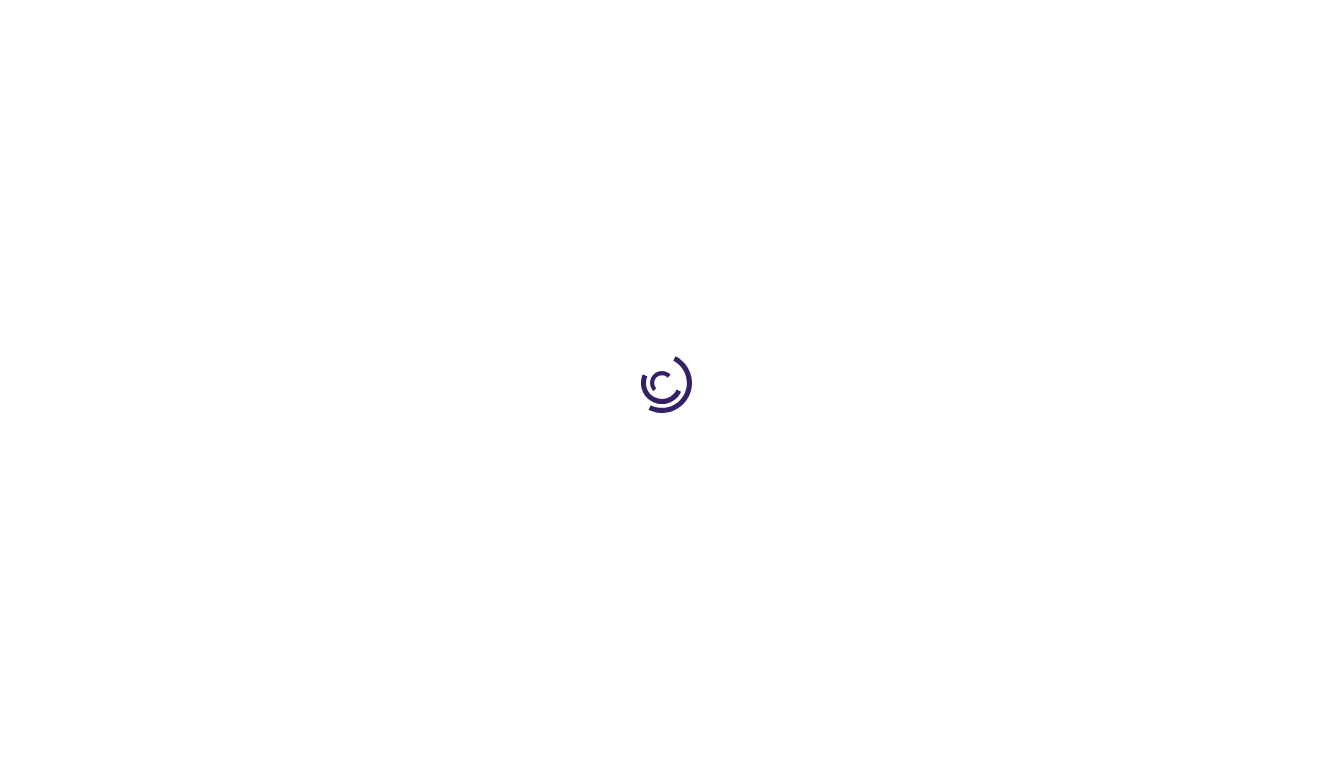 scroll, scrollTop: 0, scrollLeft: 0, axis: both 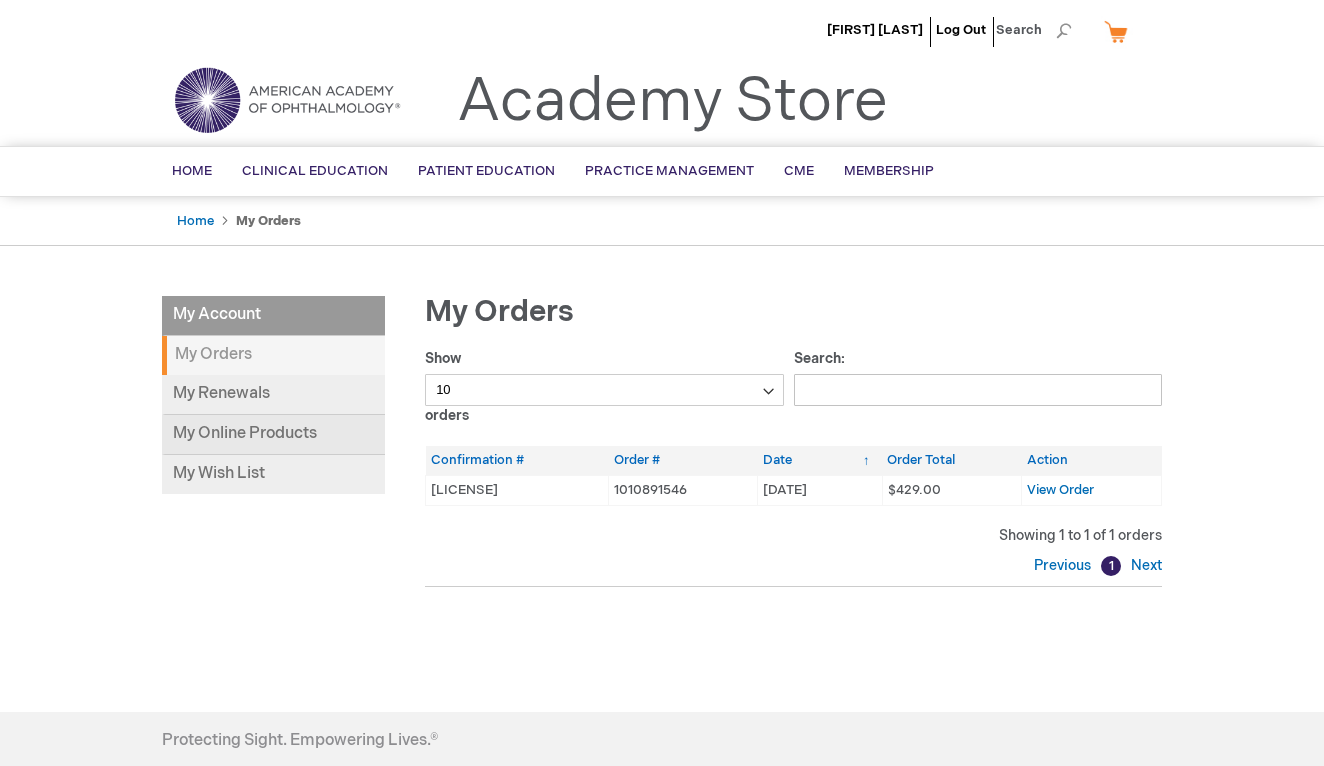 click on "My Online Products" at bounding box center (273, 435) 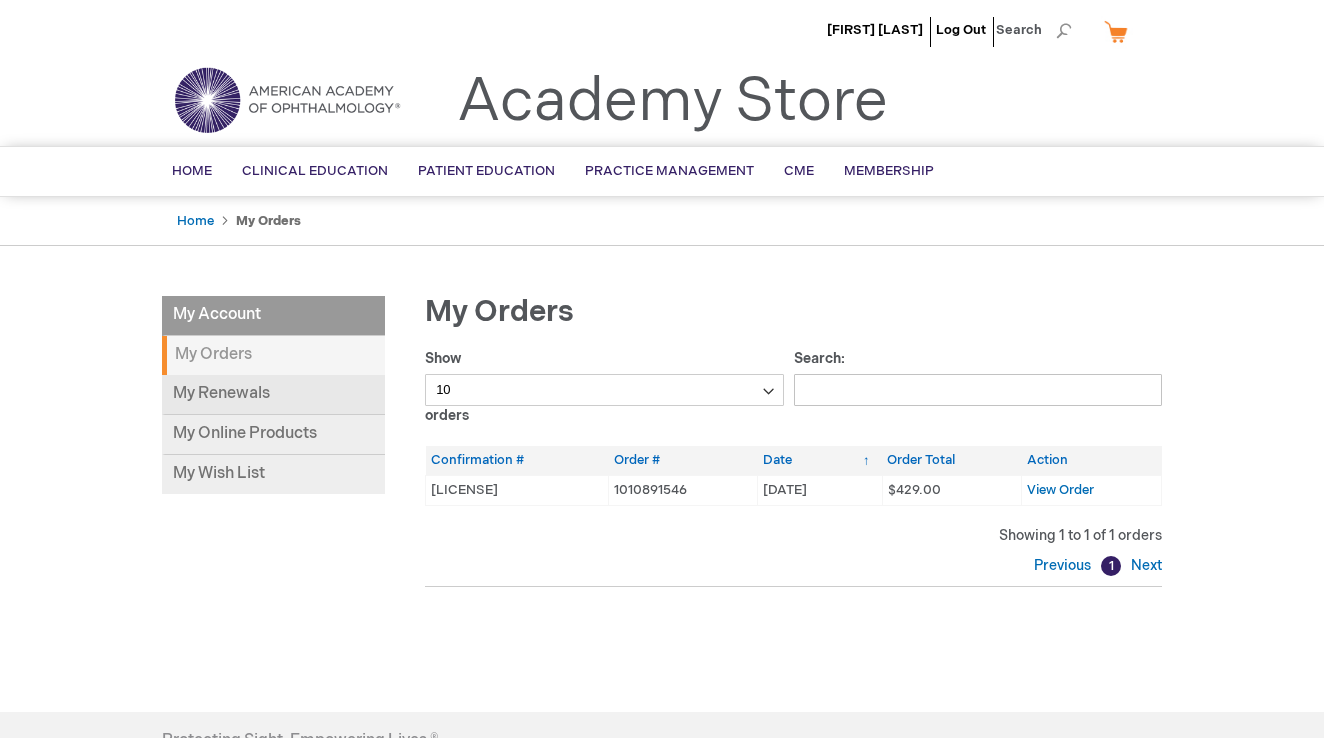 click on "My Renewals" at bounding box center (273, 395) 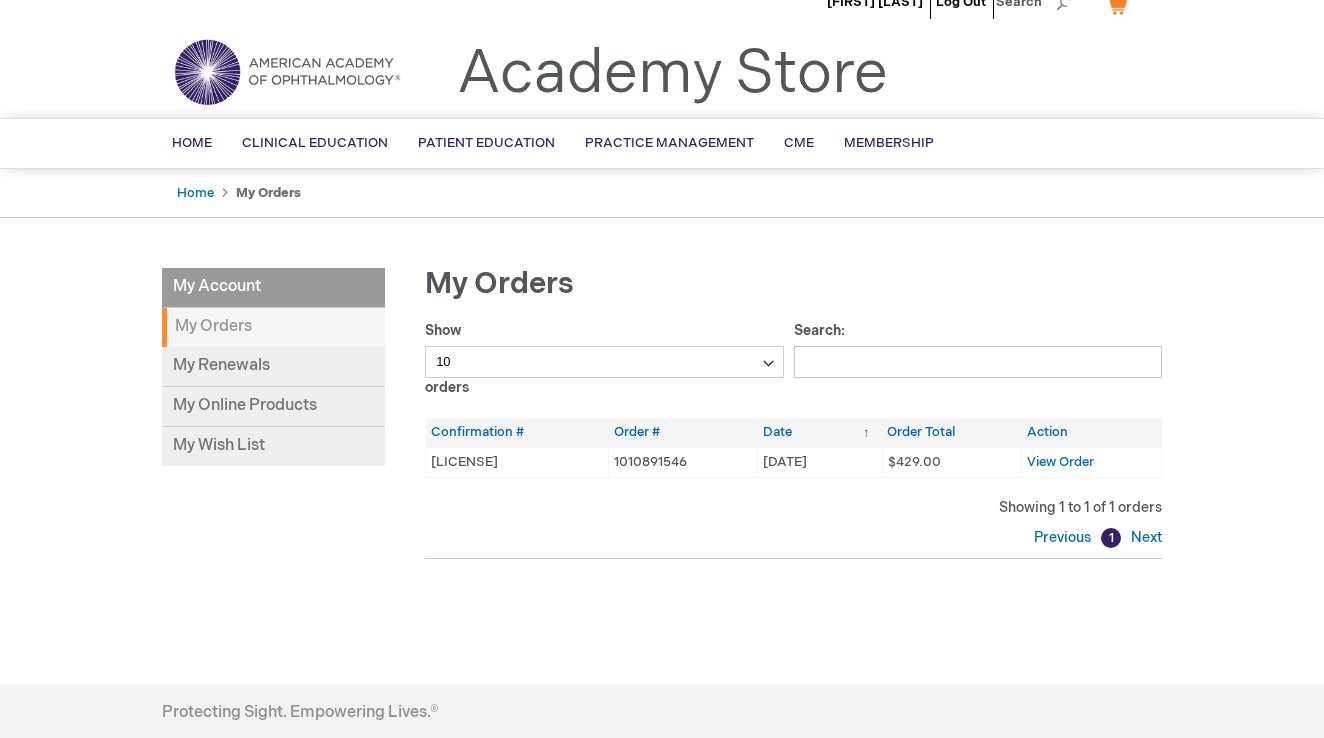 scroll, scrollTop: 47, scrollLeft: 0, axis: vertical 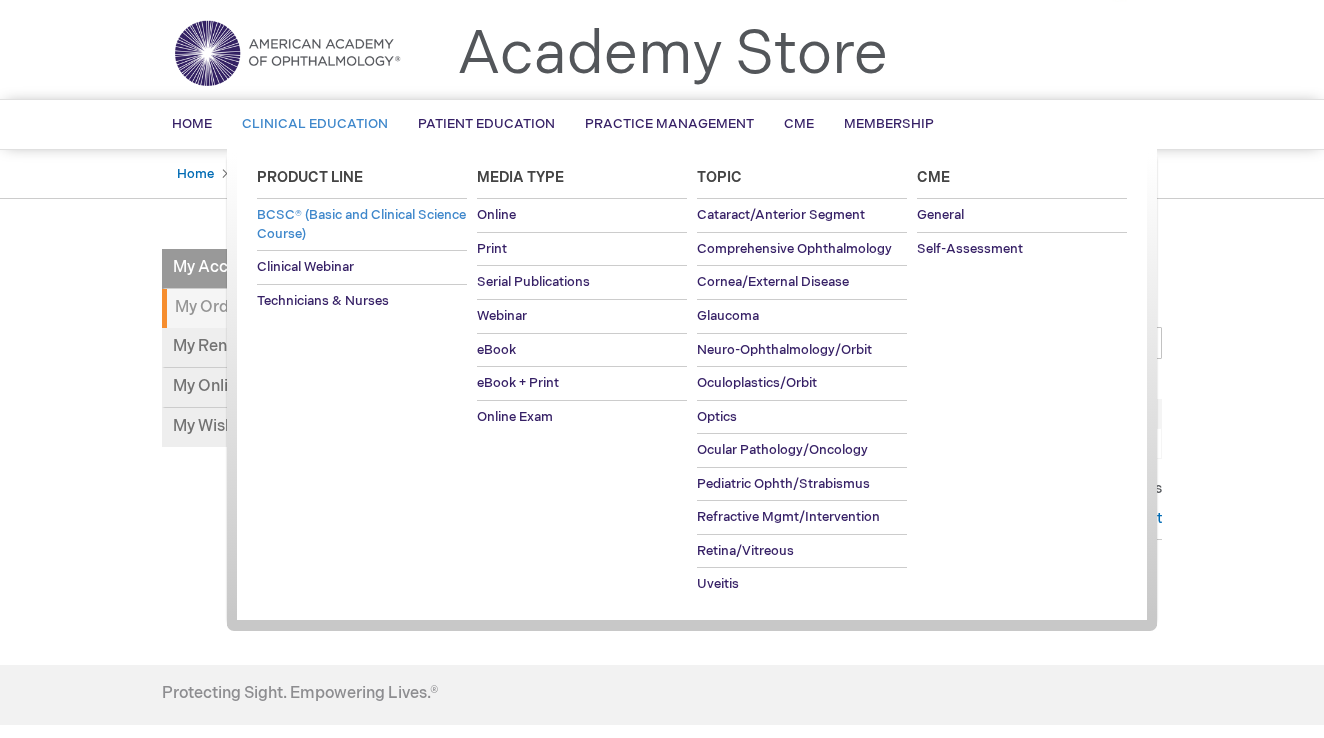click on "BCSC® (Basic and Clinical Science Course)" at bounding box center [362, 224] 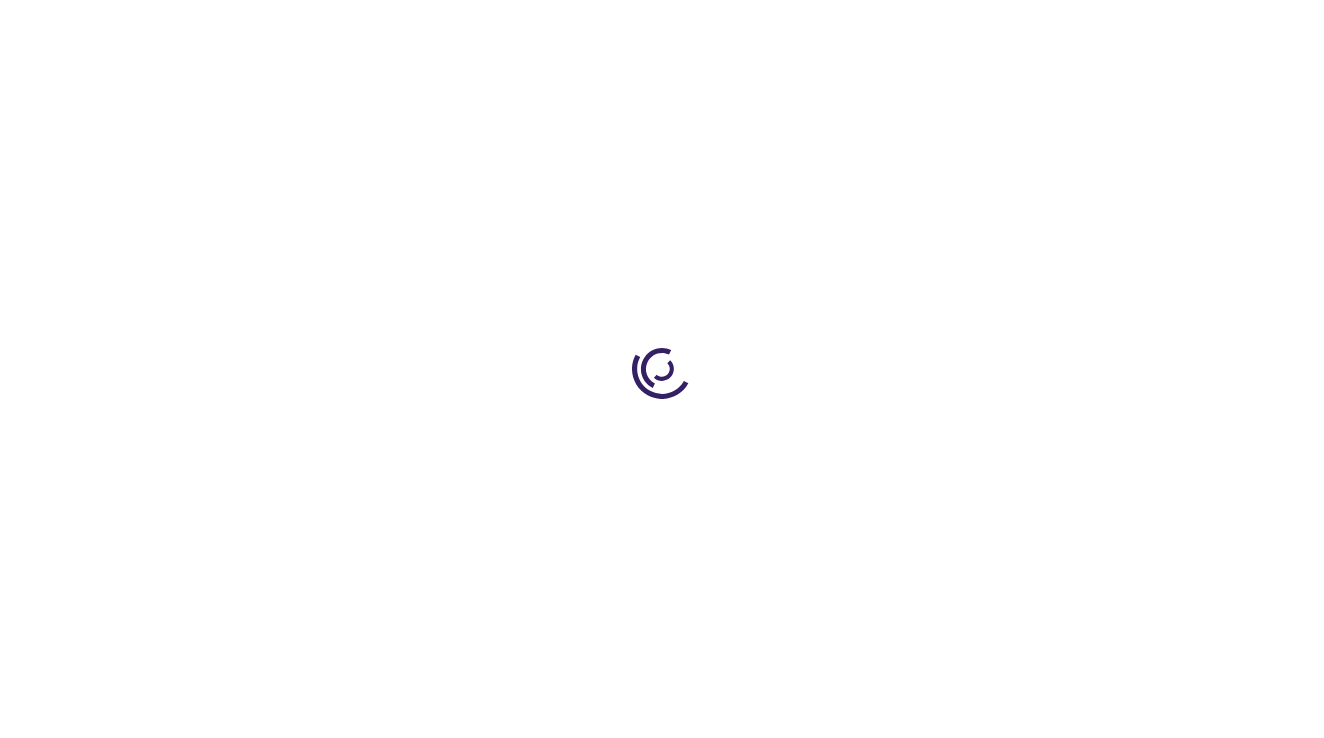 scroll, scrollTop: 0, scrollLeft: 0, axis: both 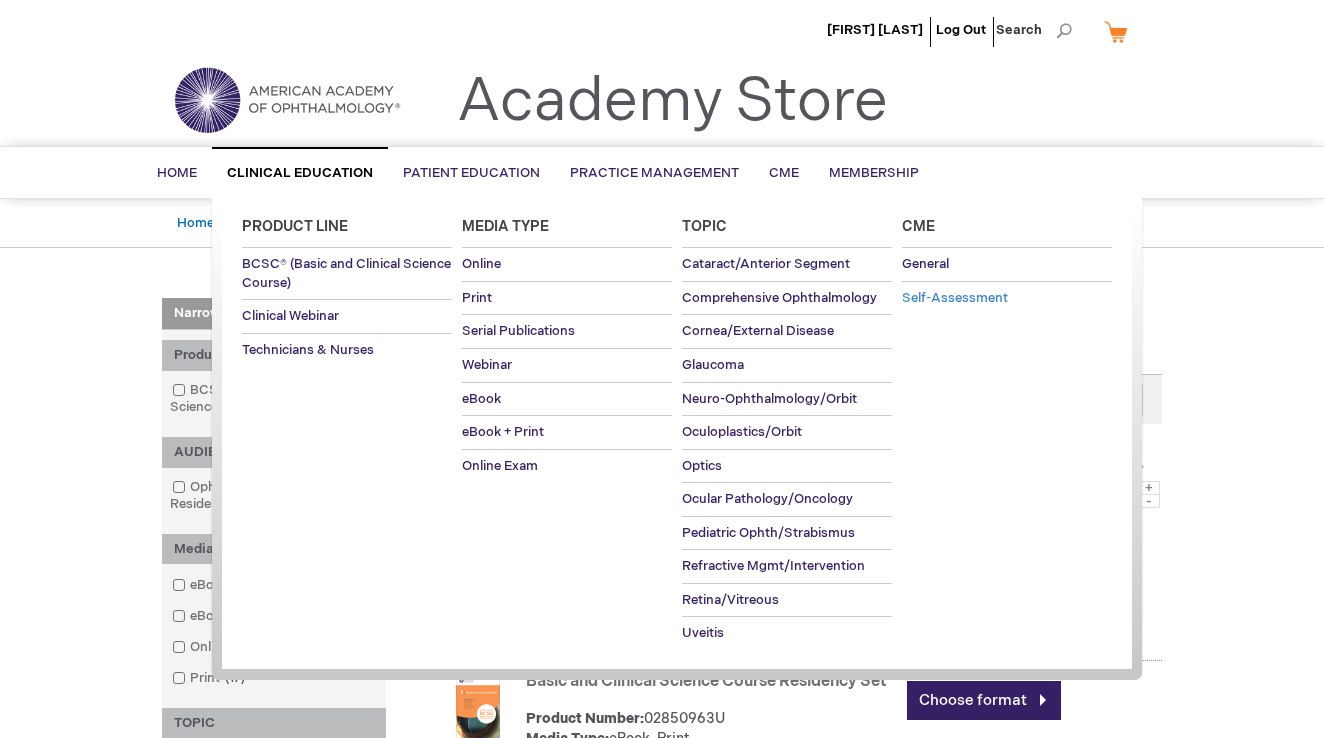 click on "Self-Assessment" at bounding box center (955, 298) 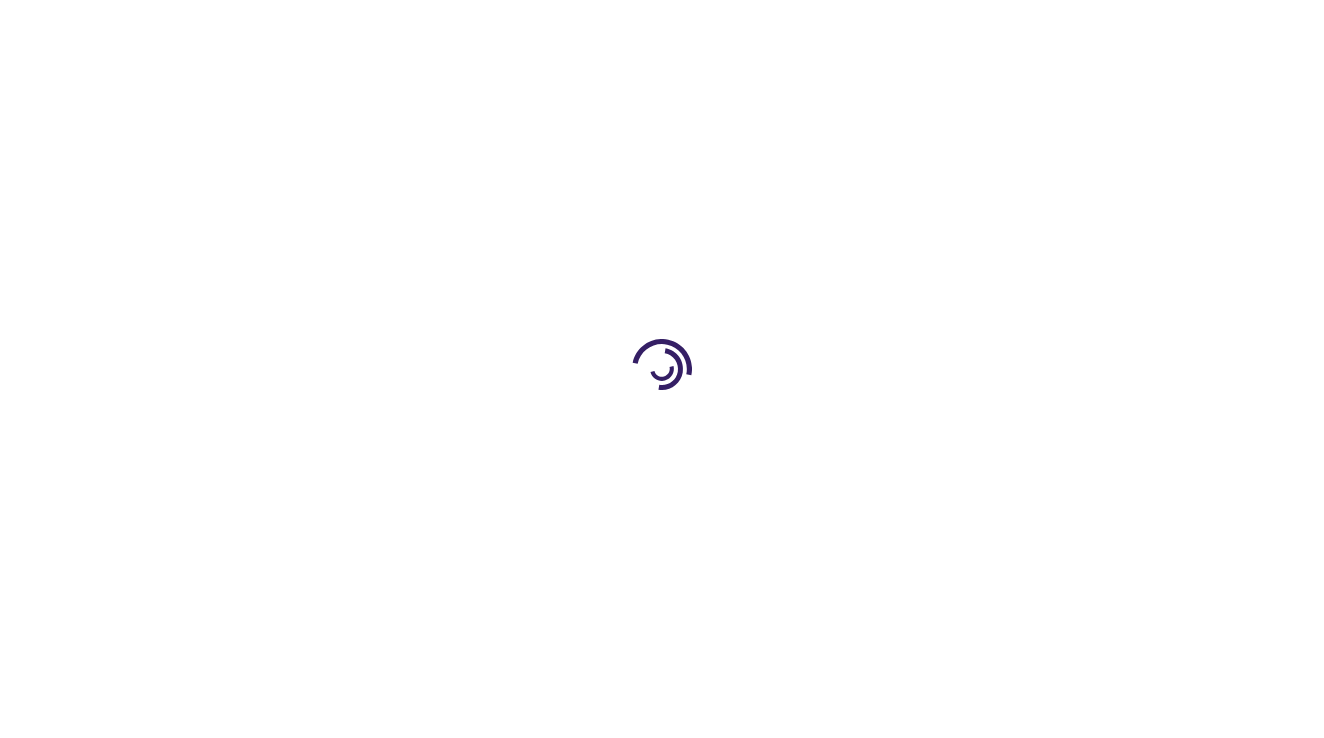scroll, scrollTop: 0, scrollLeft: 0, axis: both 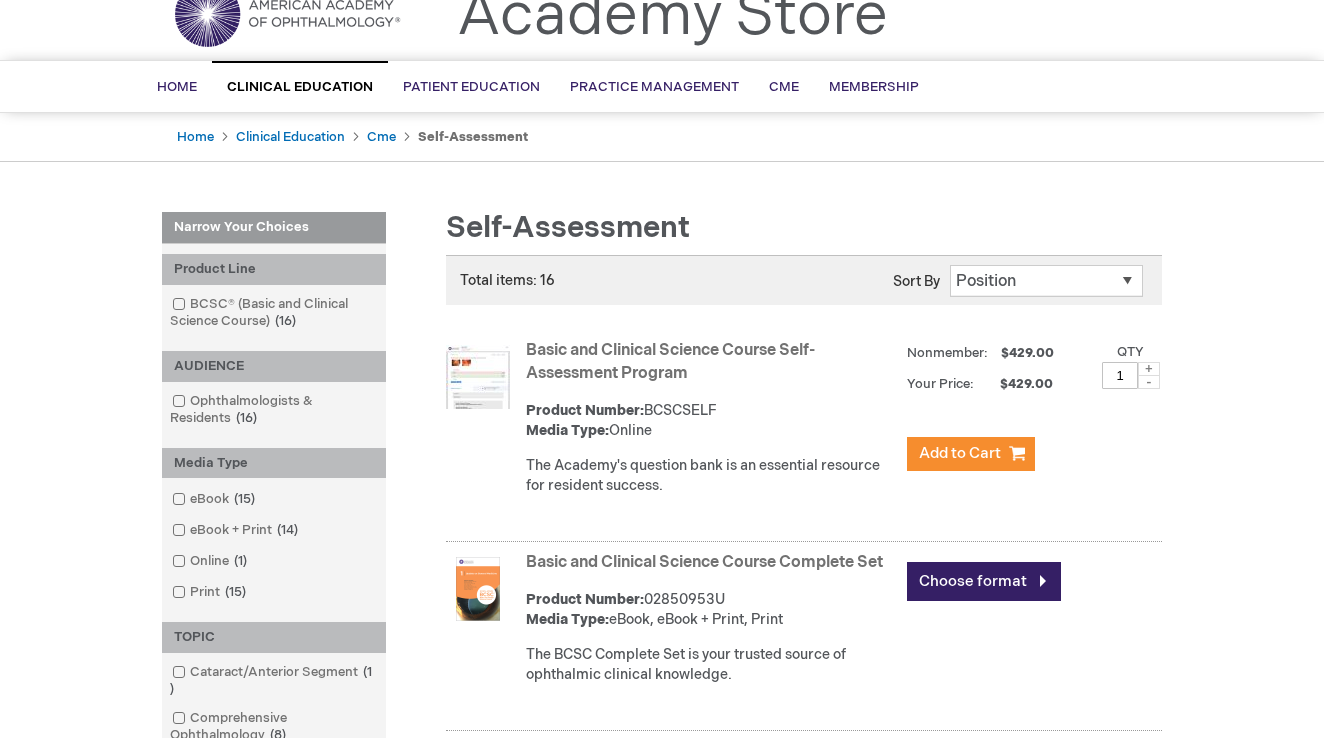 click on "Basic and Clinical Science Course Self-Assessment Program" at bounding box center (670, 362) 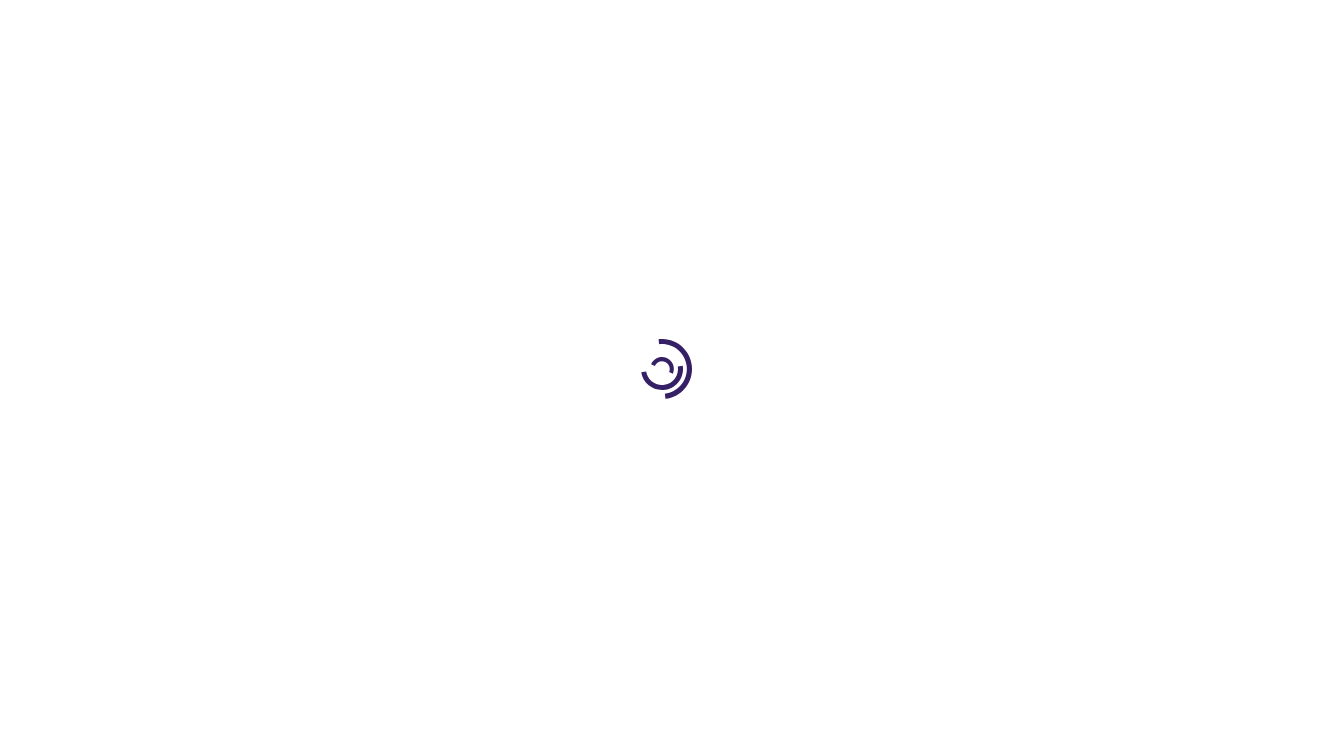 scroll, scrollTop: 0, scrollLeft: 0, axis: both 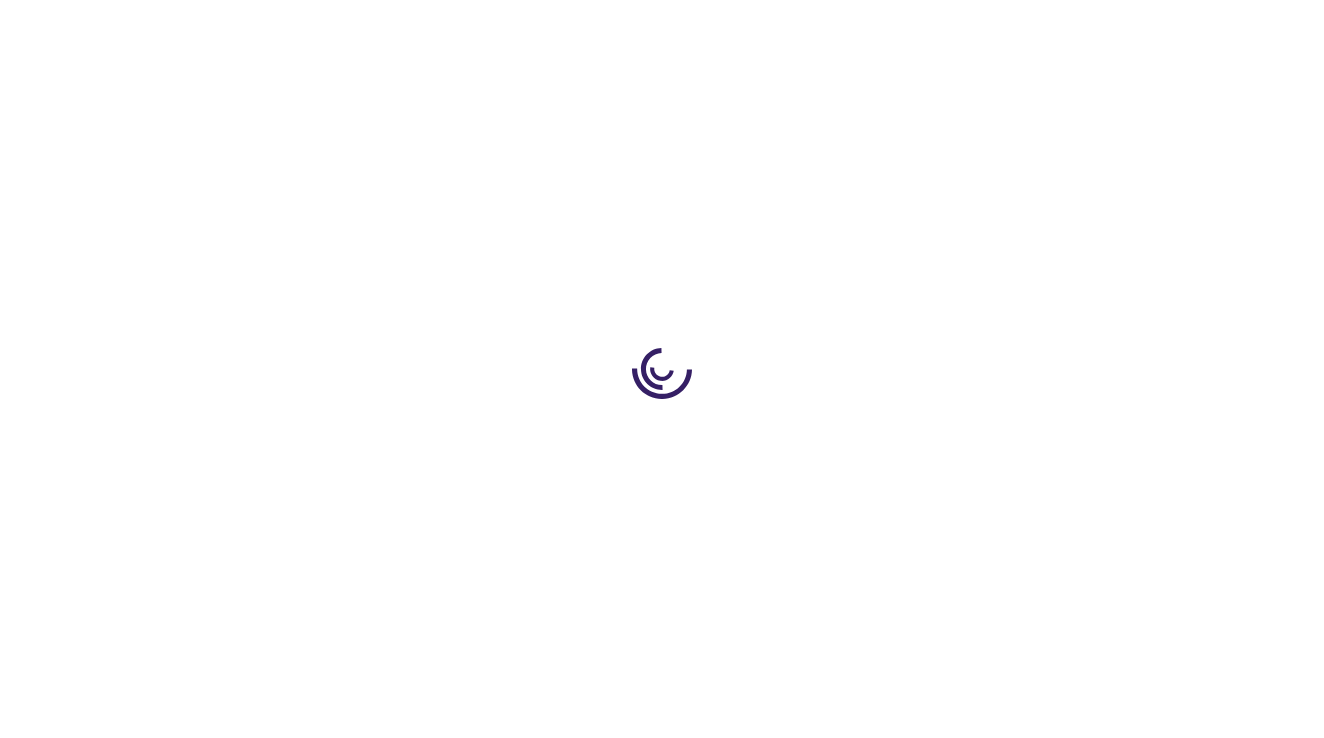 type on "1" 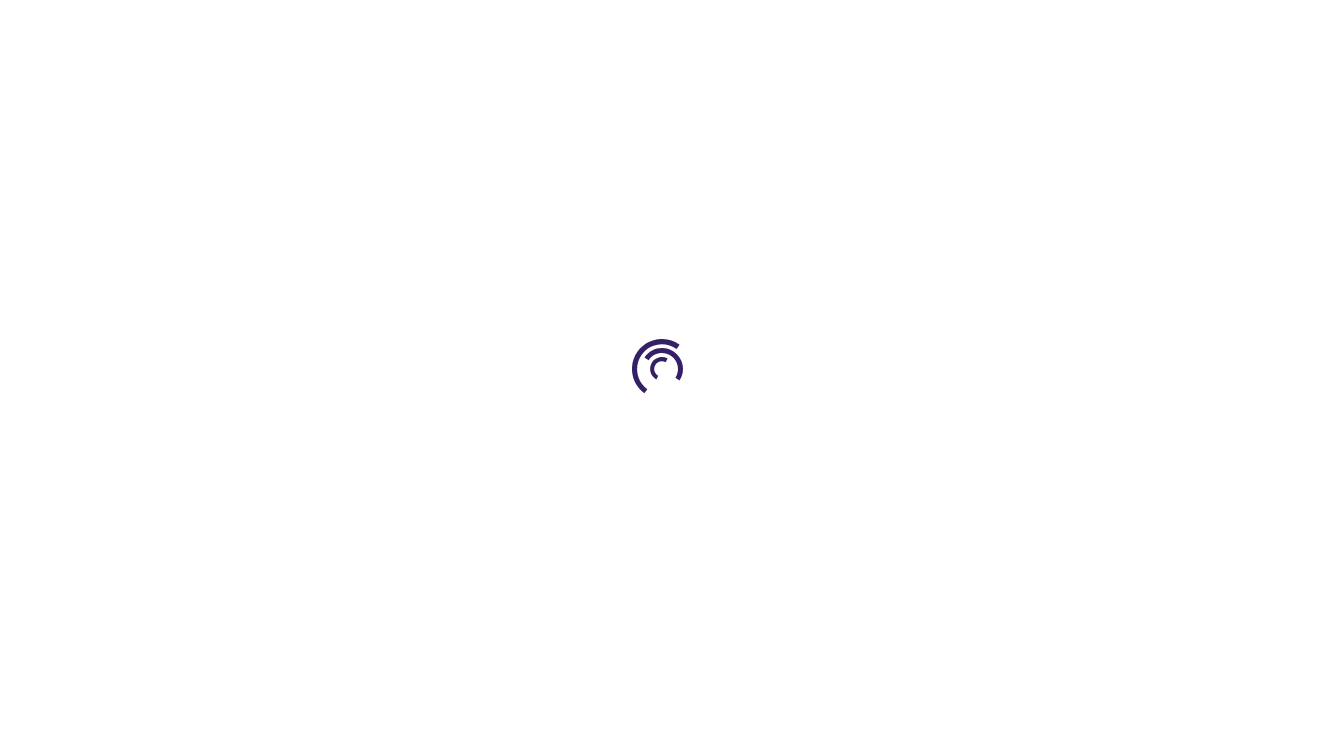 scroll, scrollTop: 0, scrollLeft: 0, axis: both 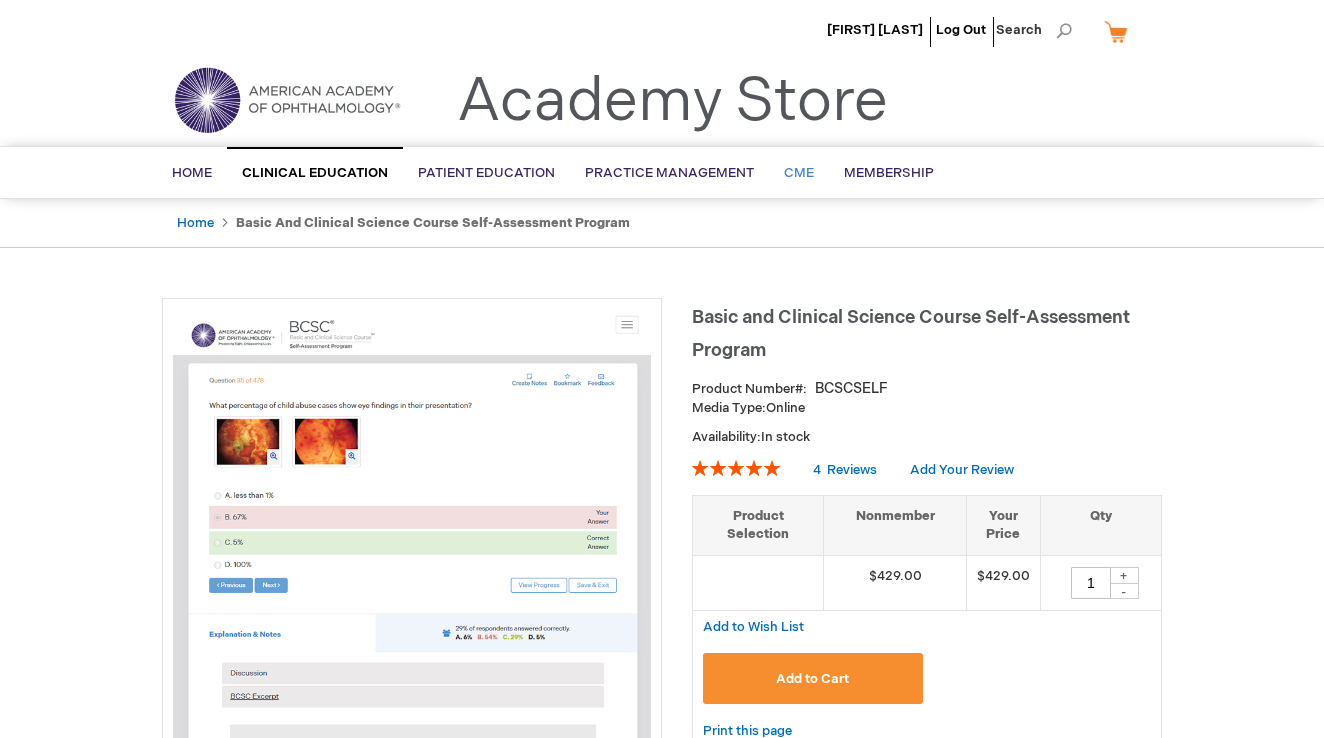 click on "CME" at bounding box center (799, 173) 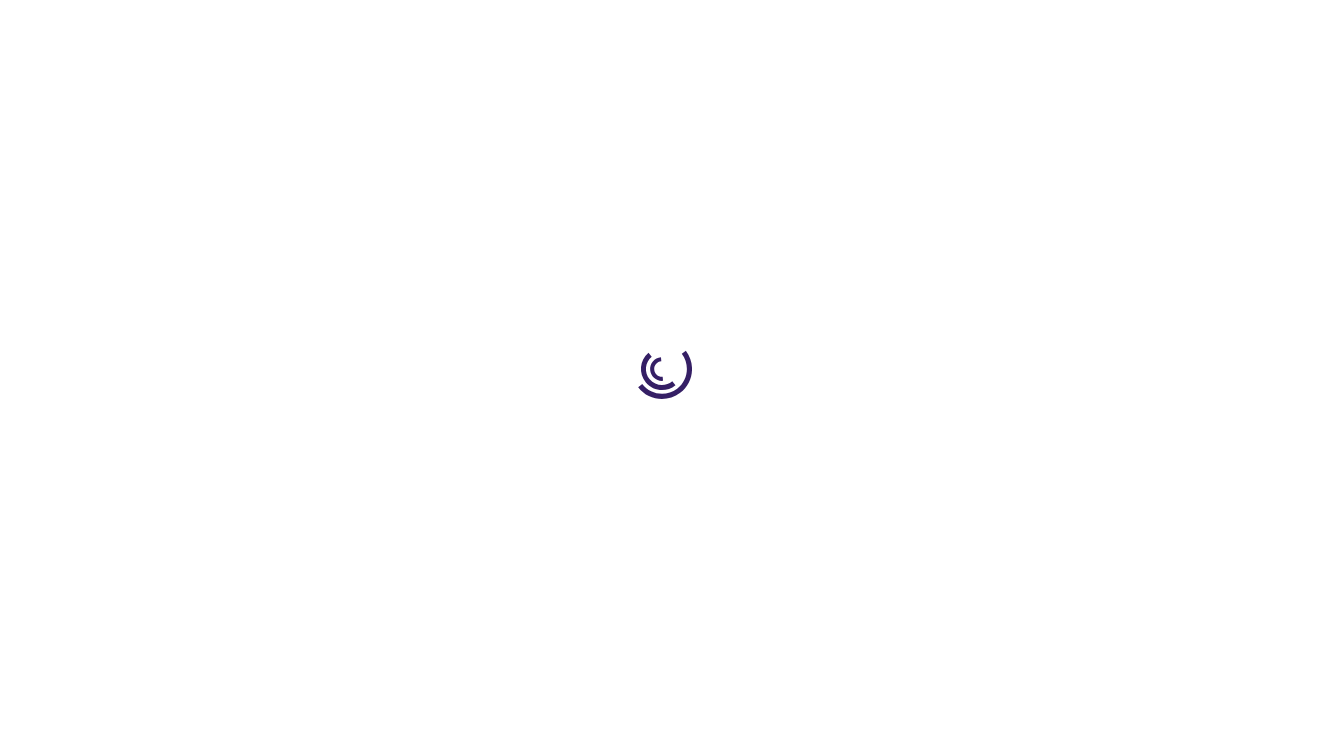 scroll, scrollTop: 0, scrollLeft: 0, axis: both 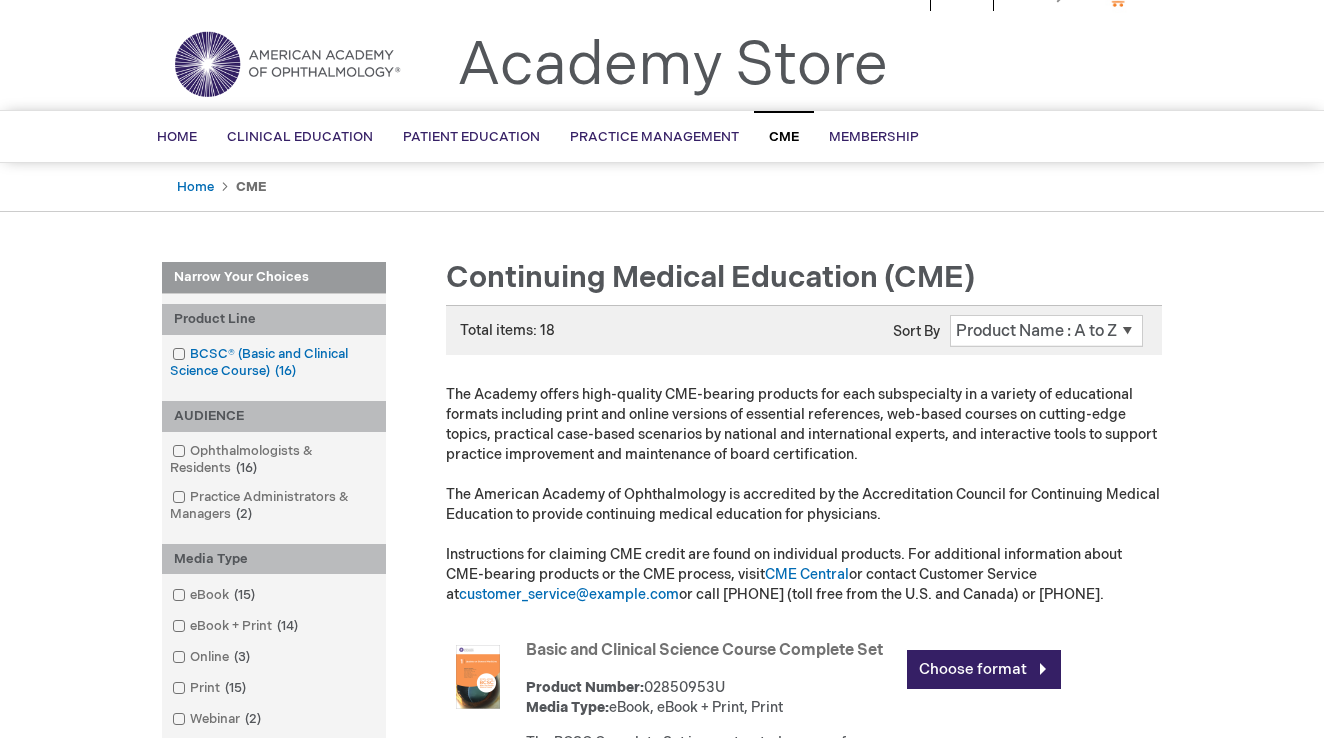 click on "BCSC® (Basic and Clinical Science Course)											 16 items" at bounding box center (274, 363) 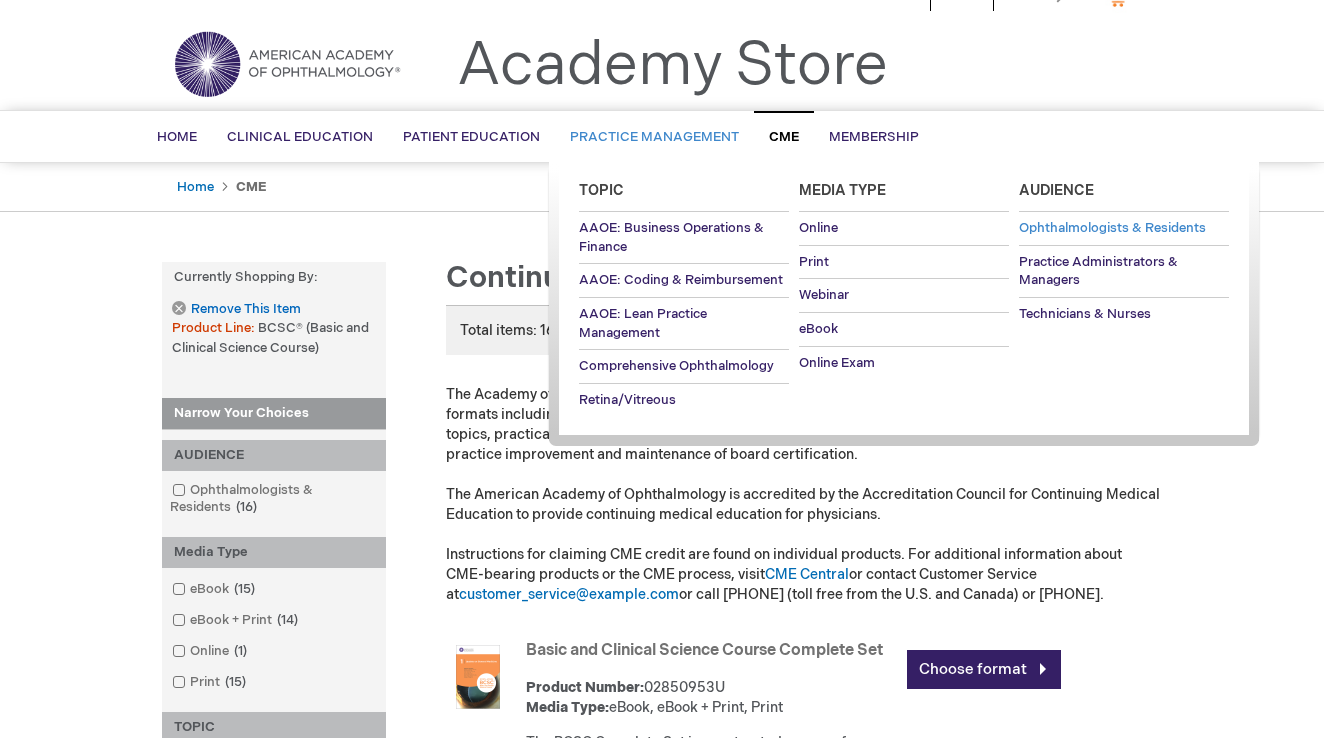 click on "Ophthalmologists & Residents" at bounding box center [1112, 228] 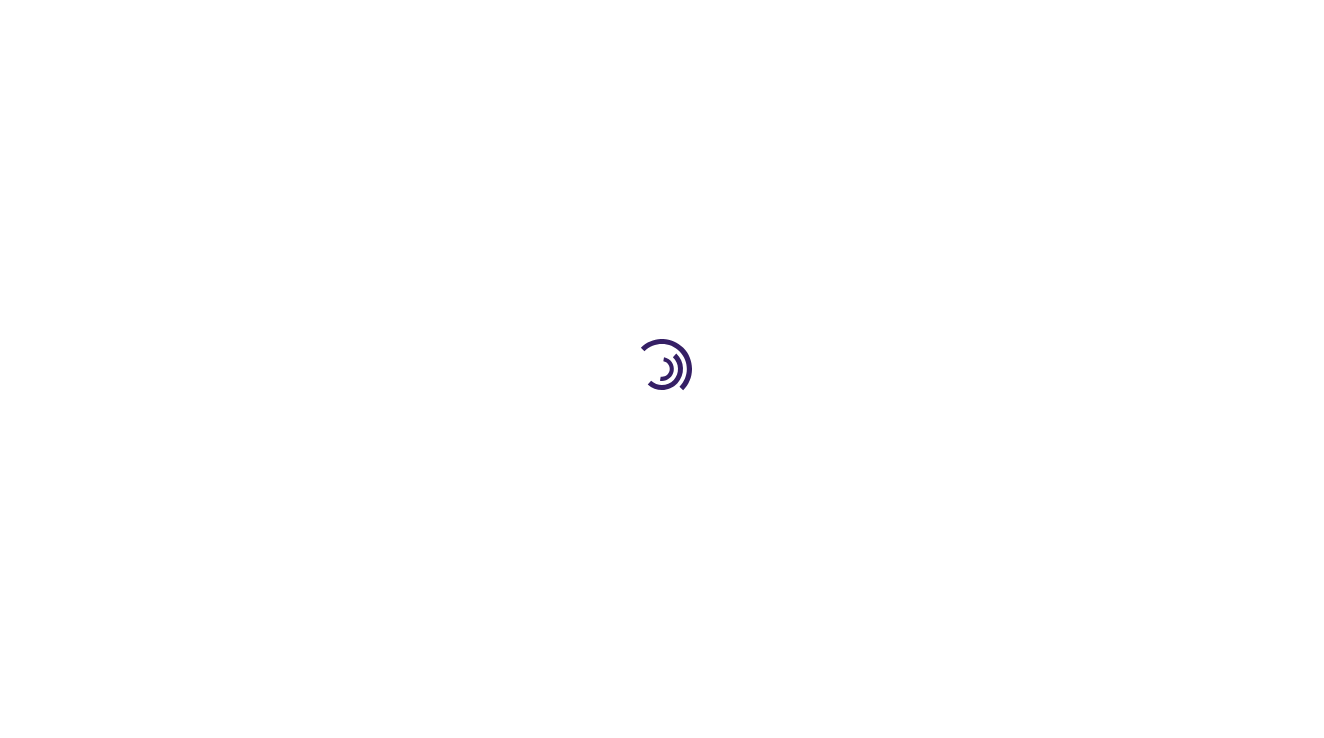 scroll, scrollTop: 0, scrollLeft: 0, axis: both 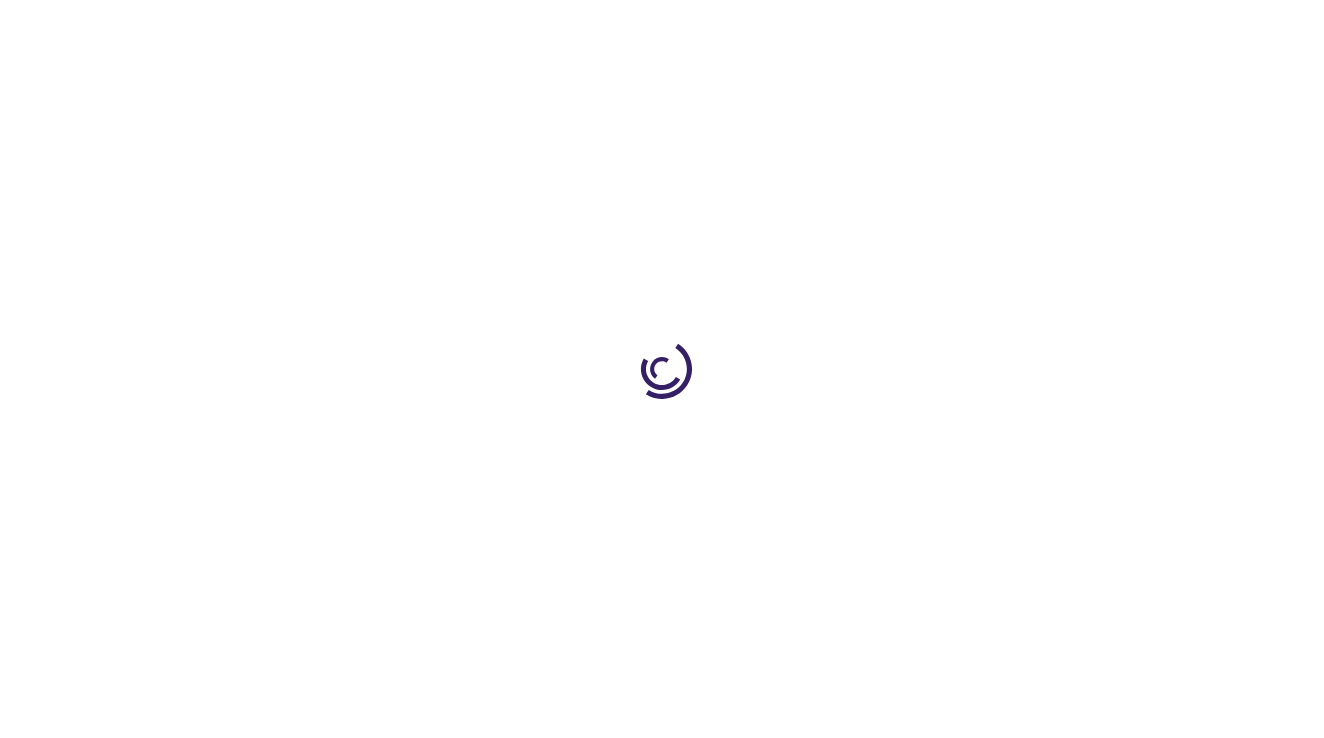 type on "1" 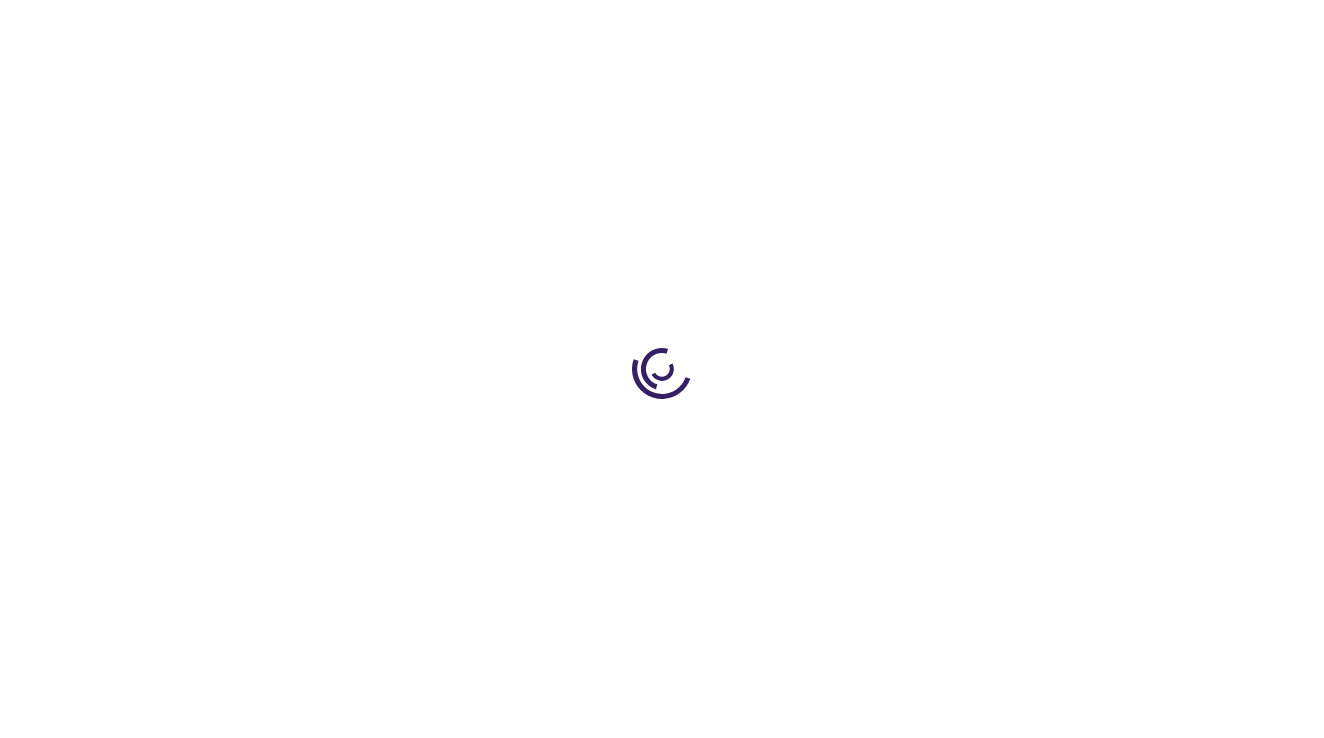 scroll, scrollTop: 0, scrollLeft: 0, axis: both 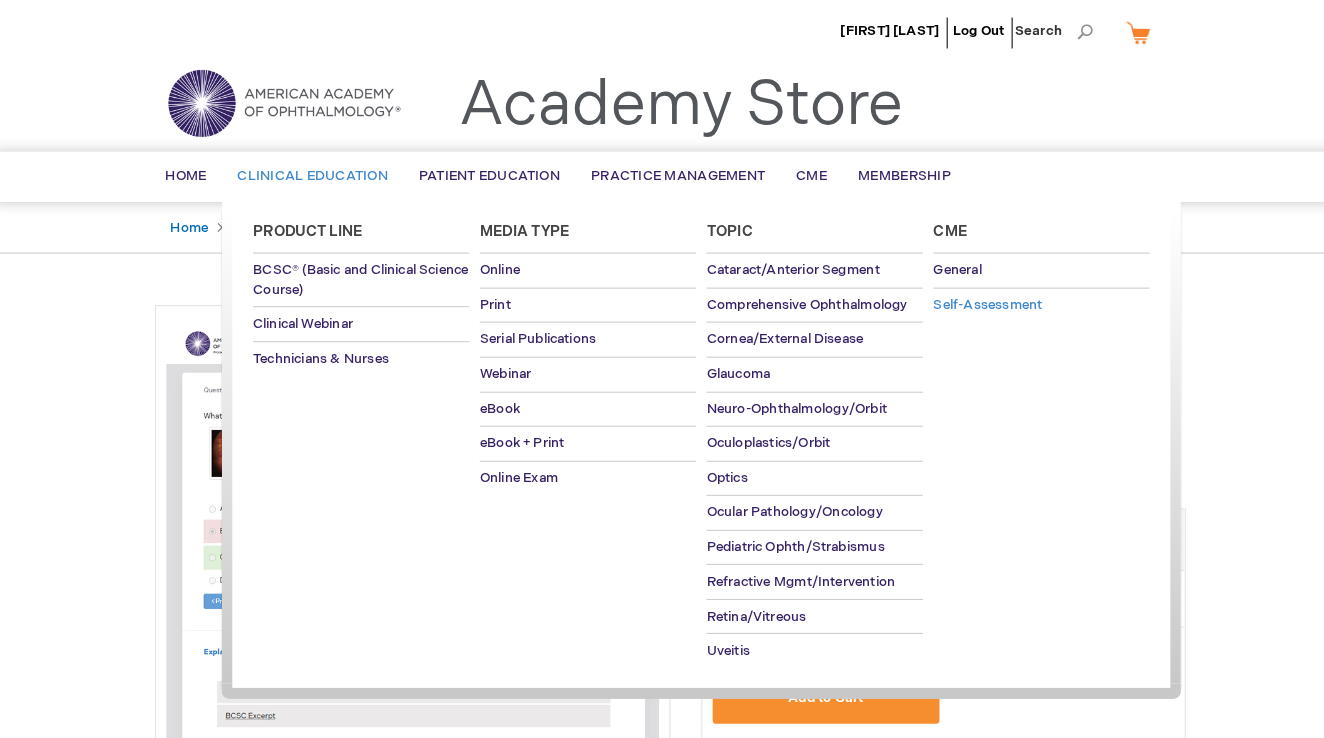 click on "Self-Assessment" at bounding box center [970, 296] 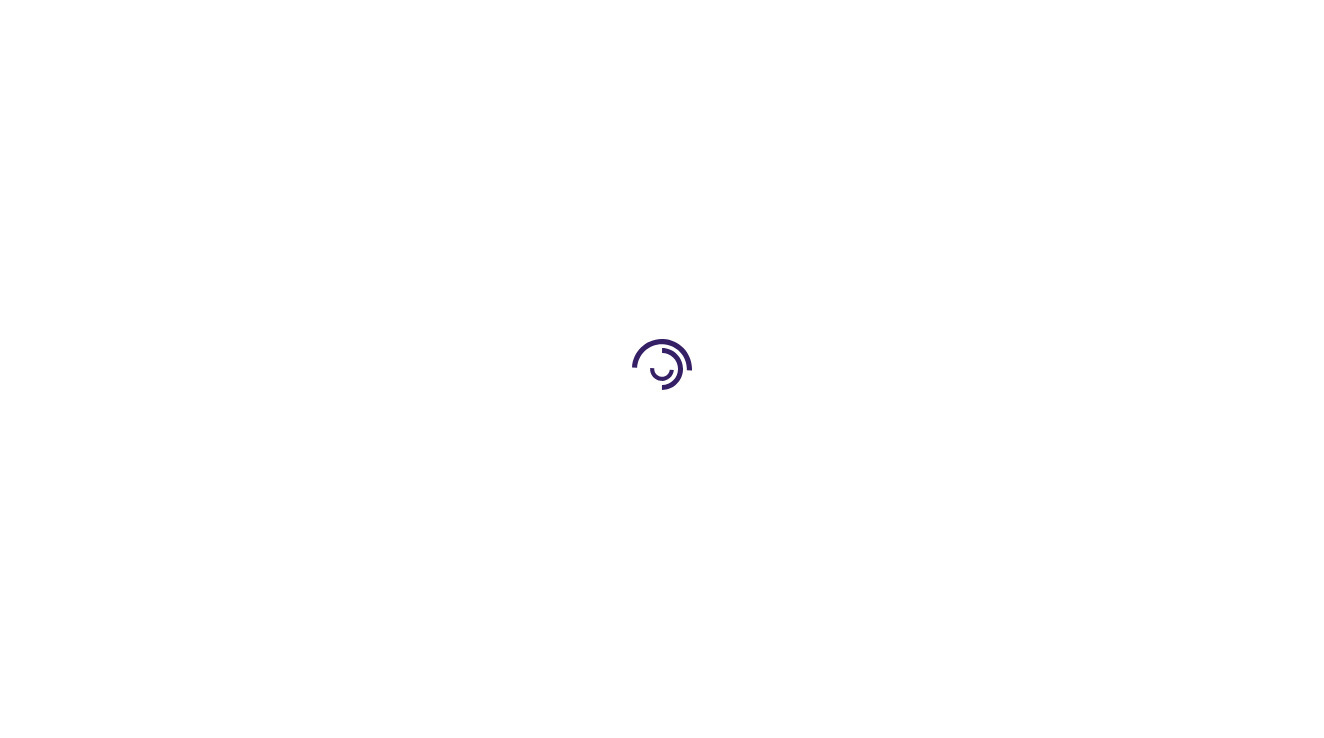 scroll, scrollTop: 0, scrollLeft: 0, axis: both 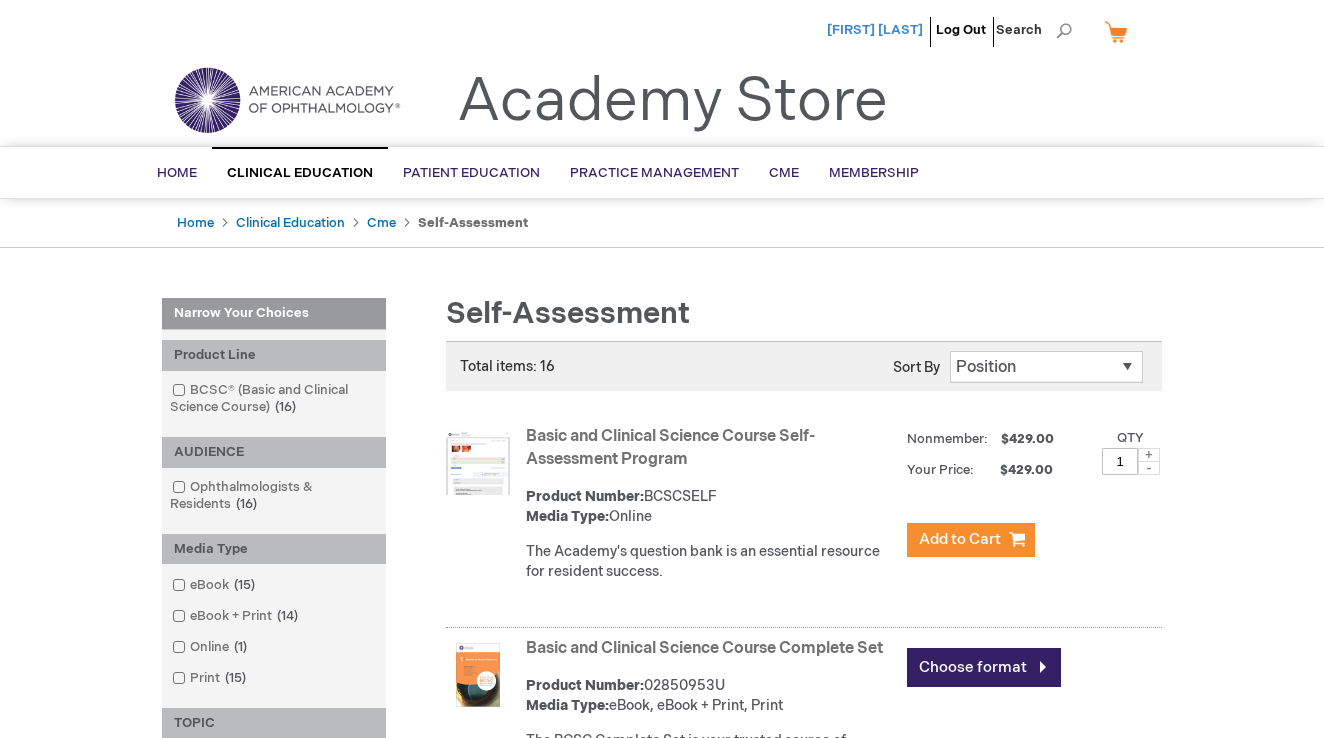 click on "[FIRST] [LAST]" at bounding box center [875, 30] 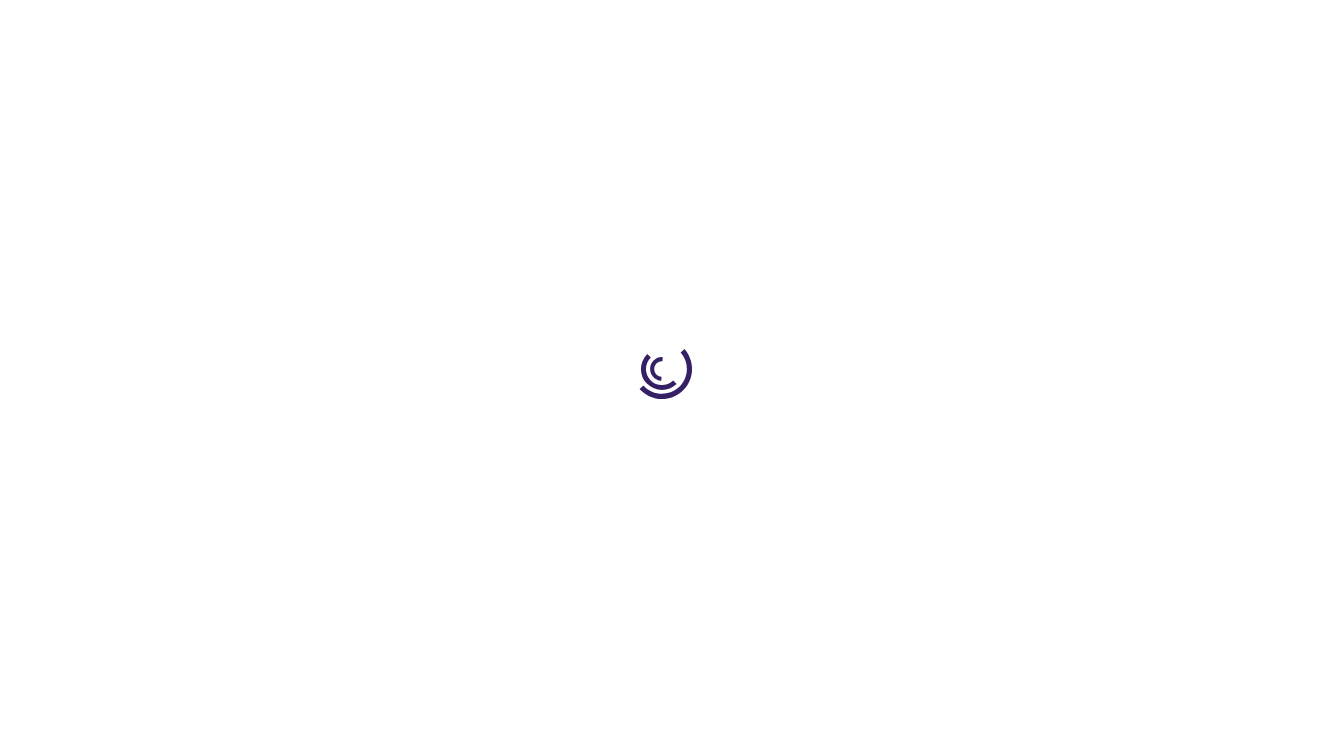 scroll, scrollTop: 0, scrollLeft: 0, axis: both 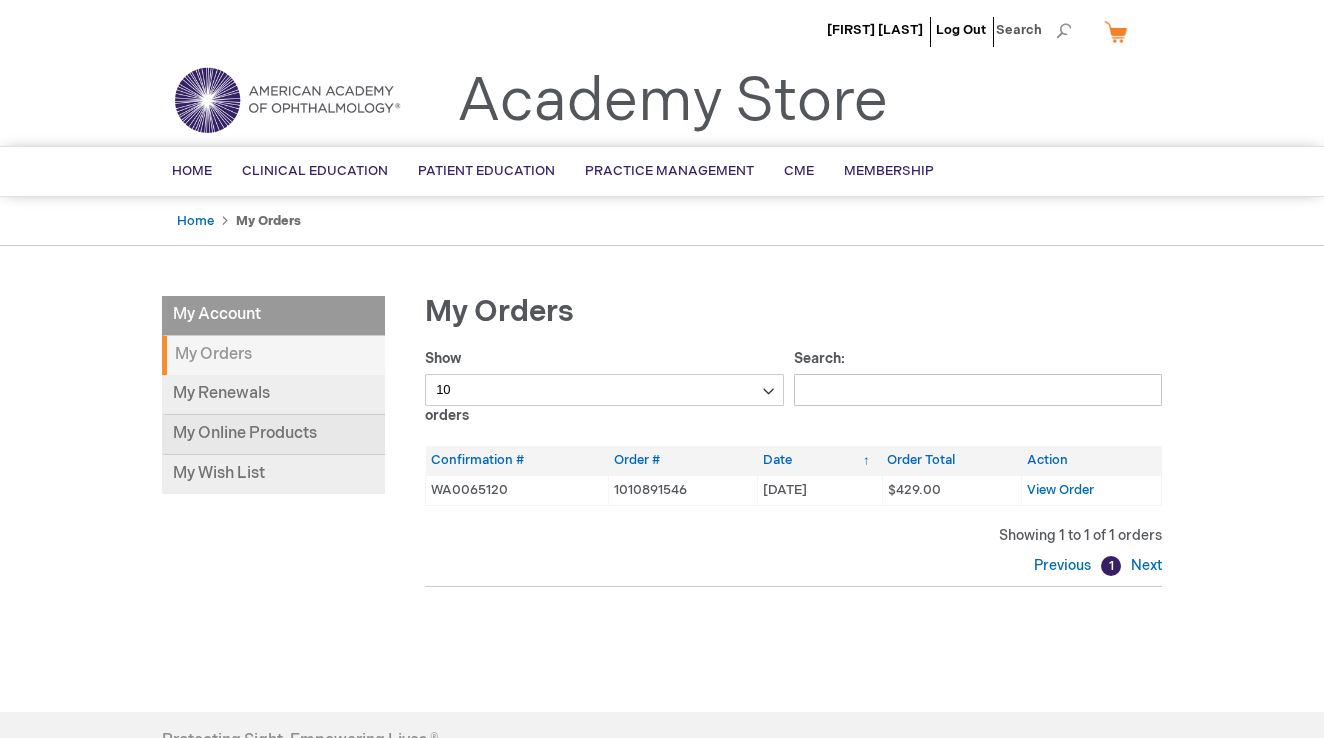 click on "My Online Products" at bounding box center (273, 435) 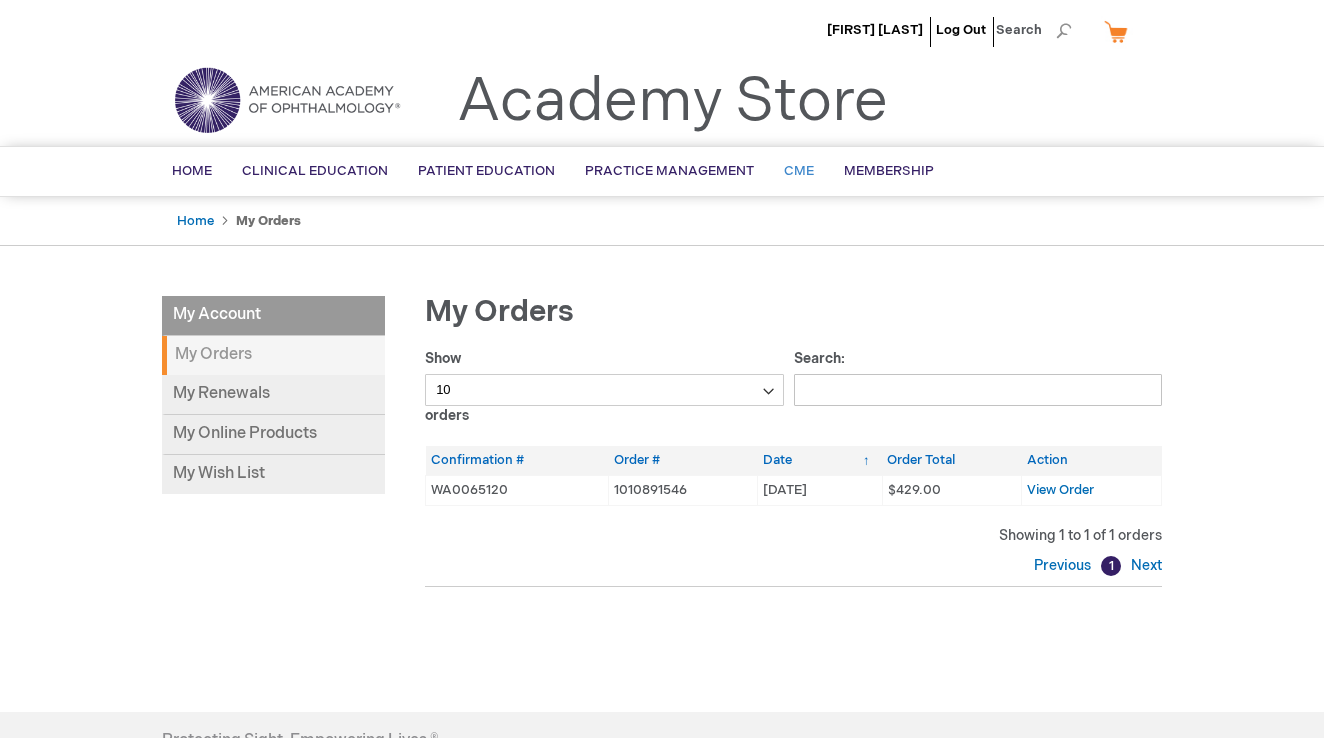 click on "CME" at bounding box center (799, 171) 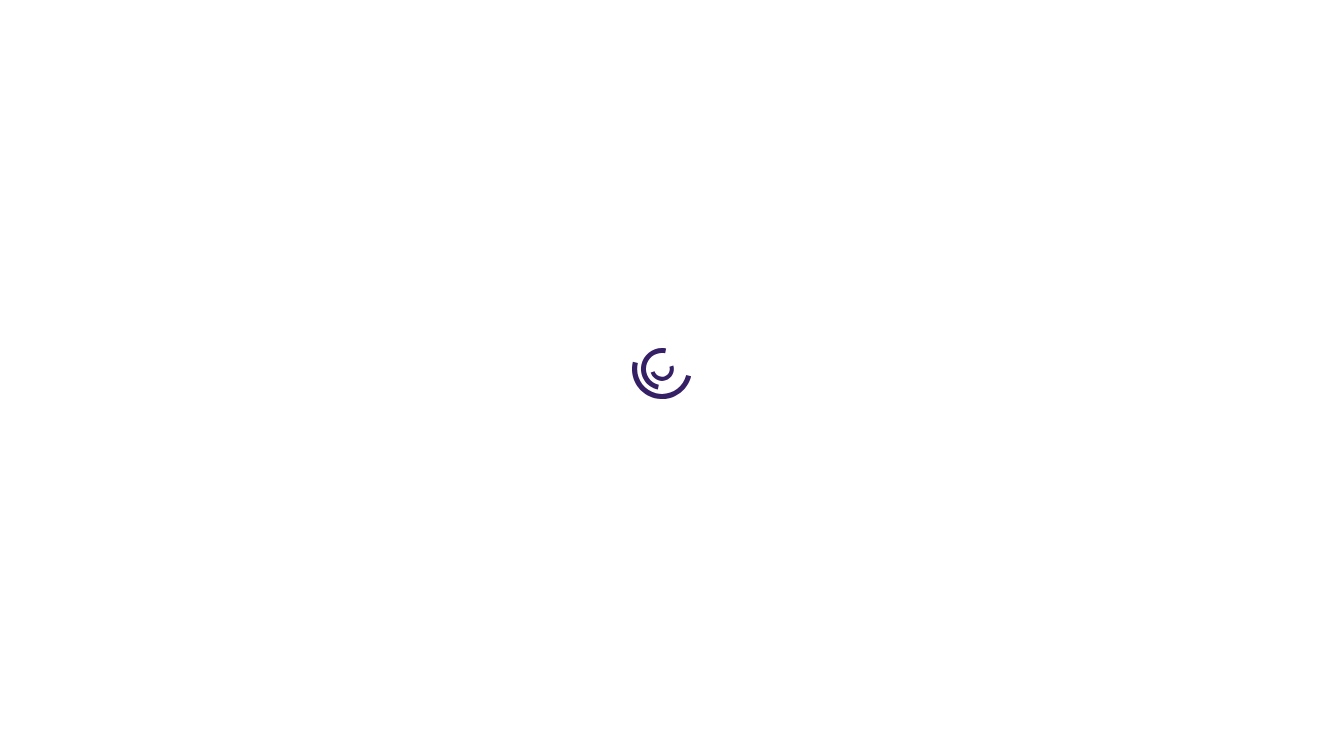 scroll, scrollTop: 0, scrollLeft: 0, axis: both 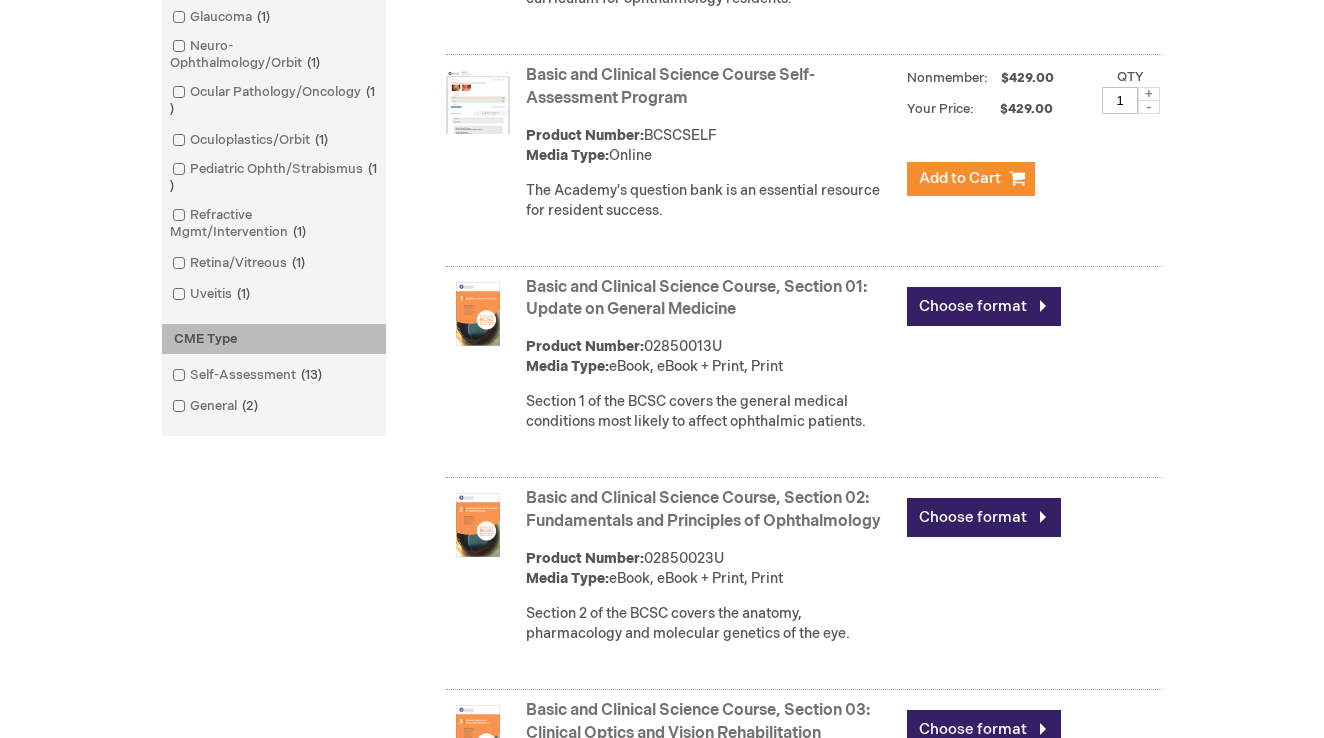click on "Basic and Clinical Science Course Self-Assessment Program" at bounding box center [670, 87] 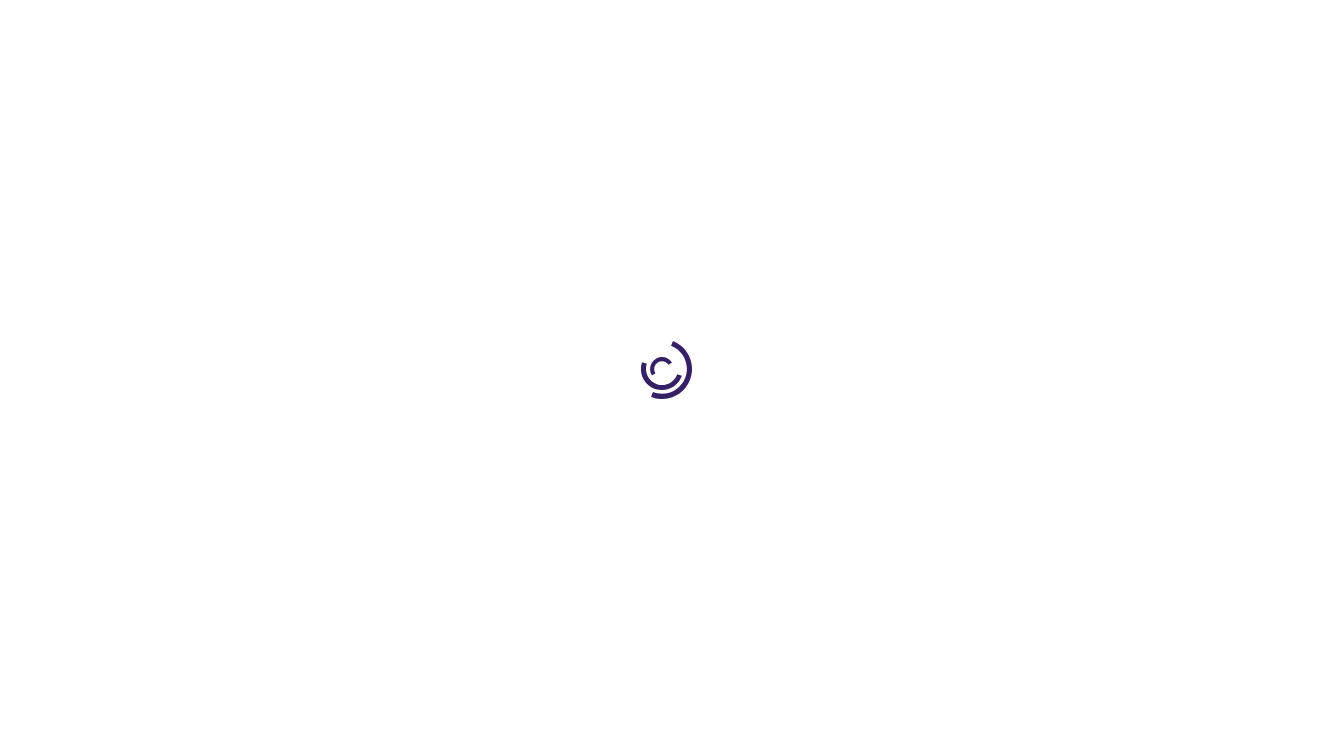 scroll, scrollTop: 0, scrollLeft: 0, axis: both 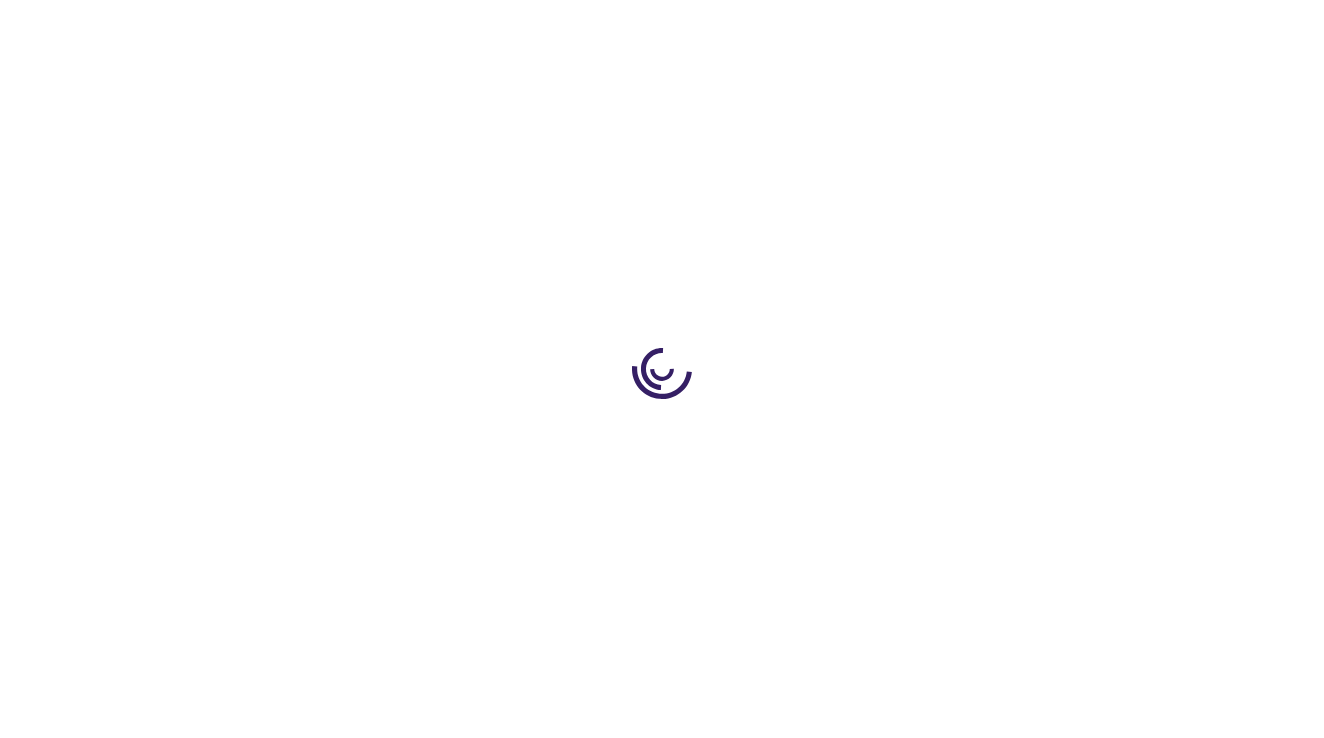 type on "1" 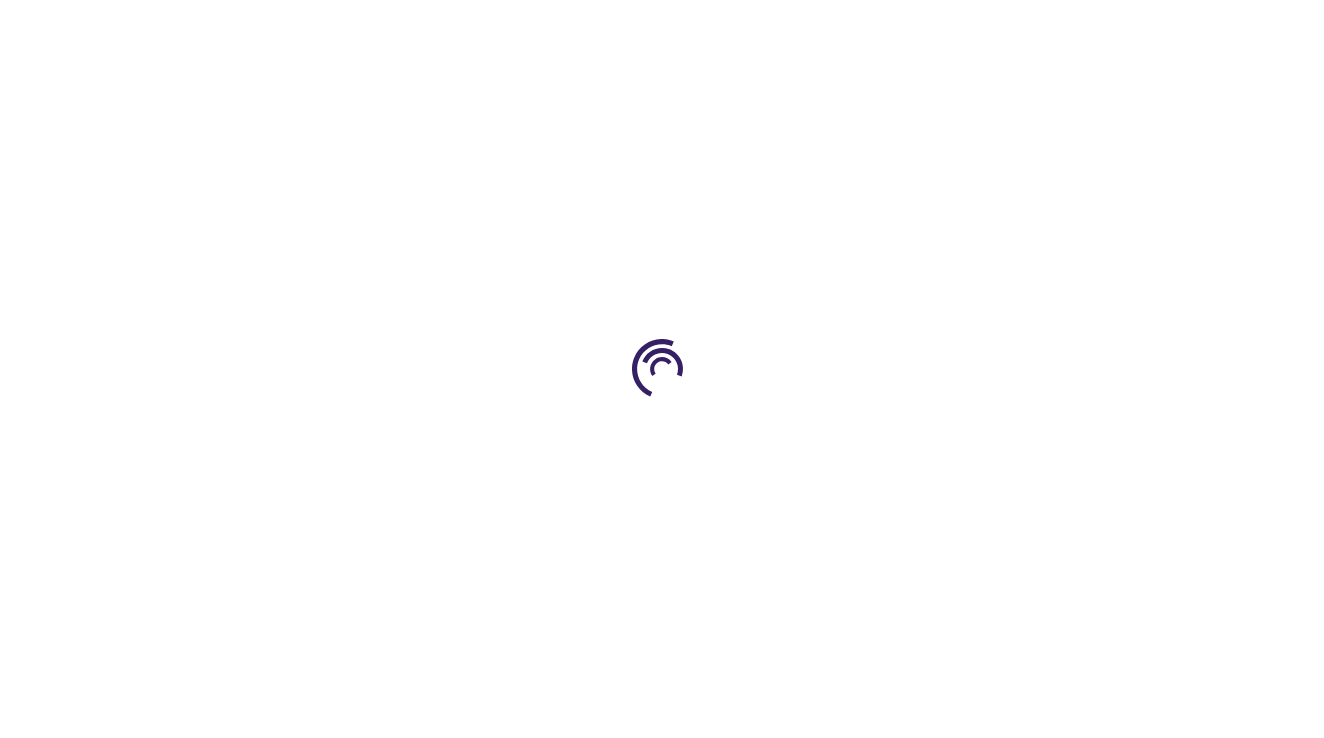 scroll, scrollTop: 0, scrollLeft: 0, axis: both 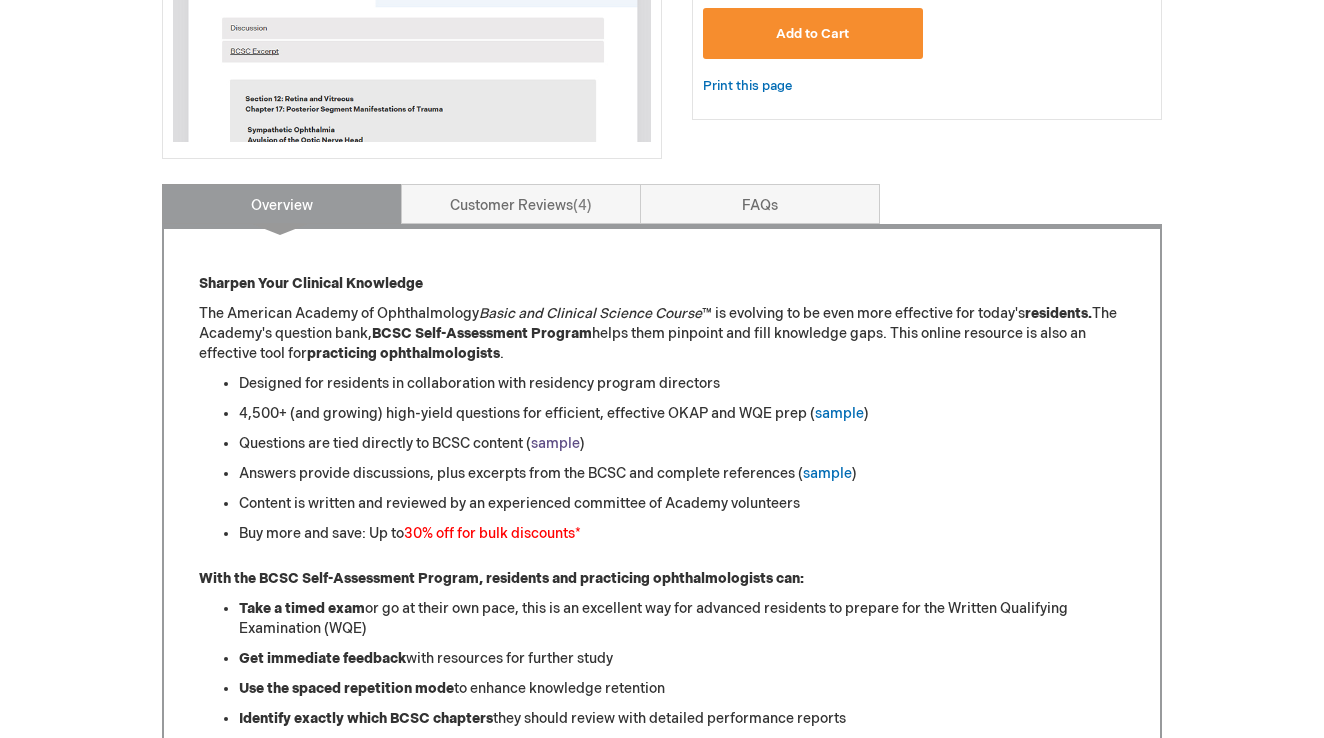 click on "sample" at bounding box center (555, 443) 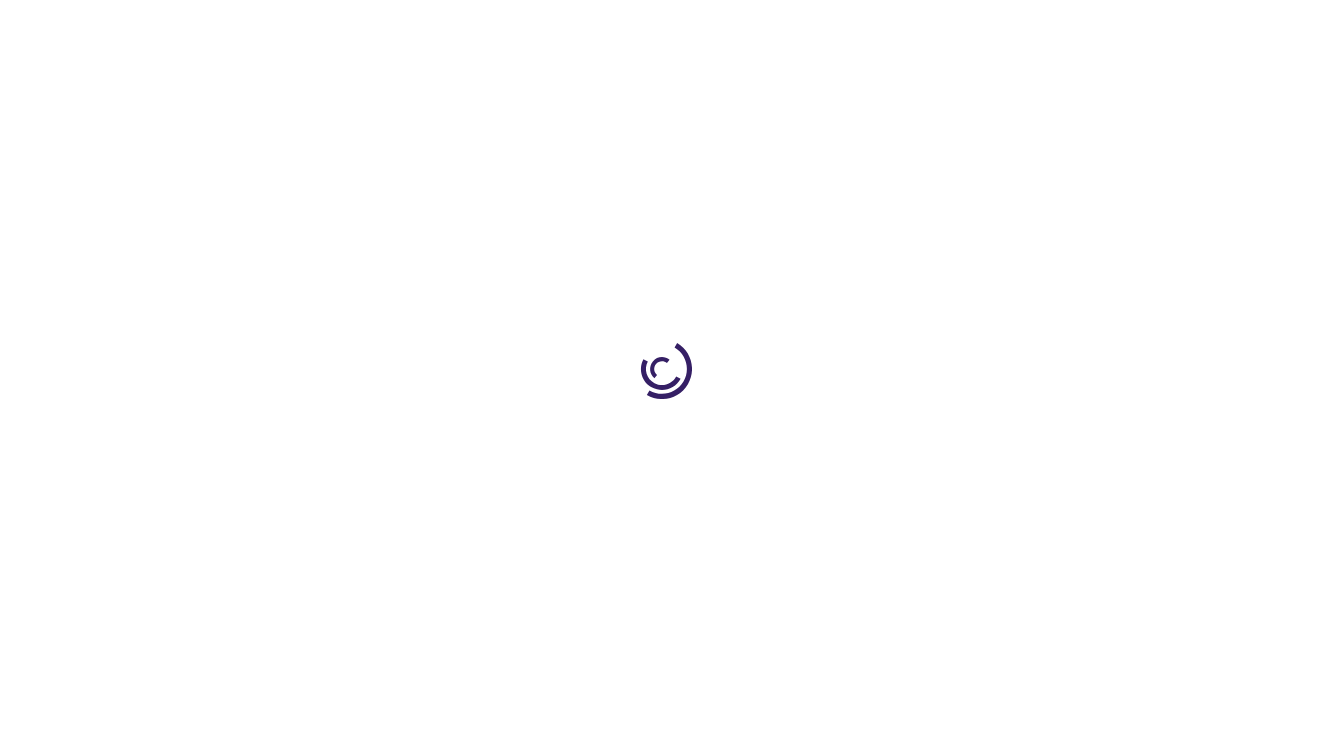 scroll, scrollTop: 645, scrollLeft: 0, axis: vertical 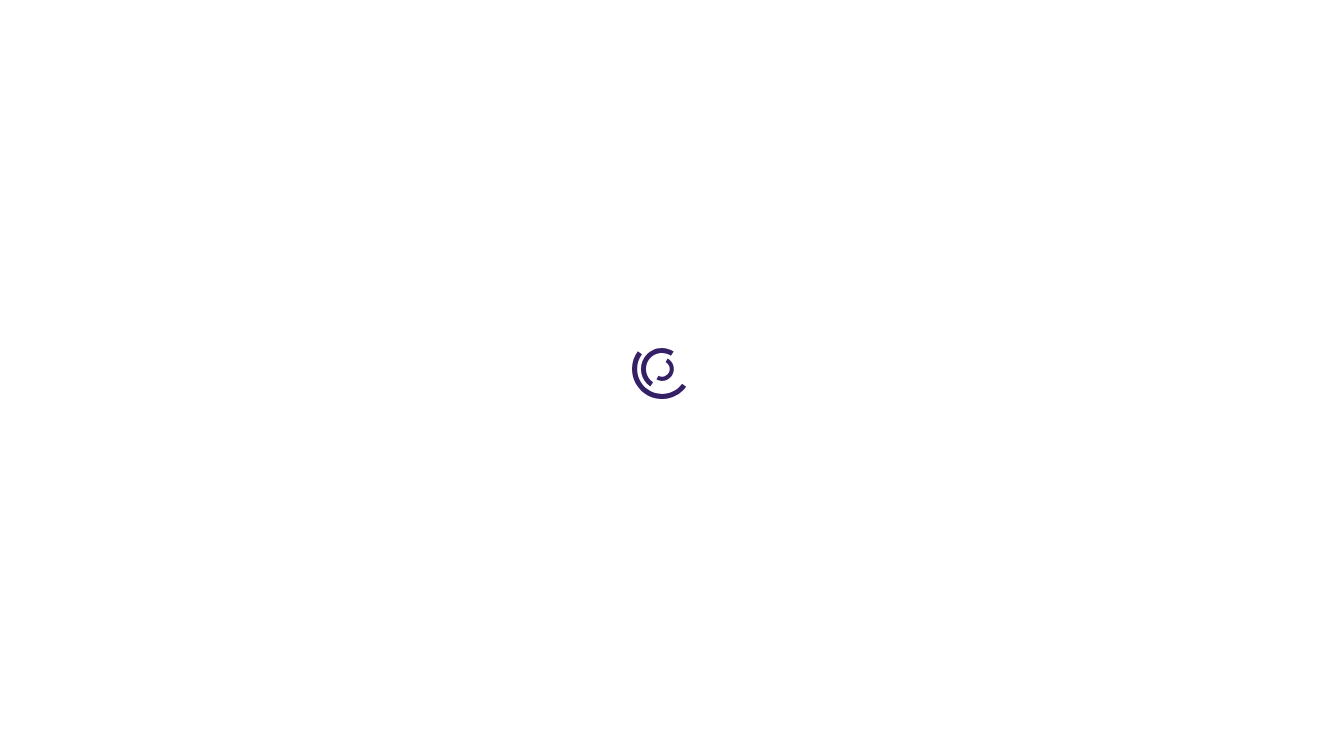 type on "1" 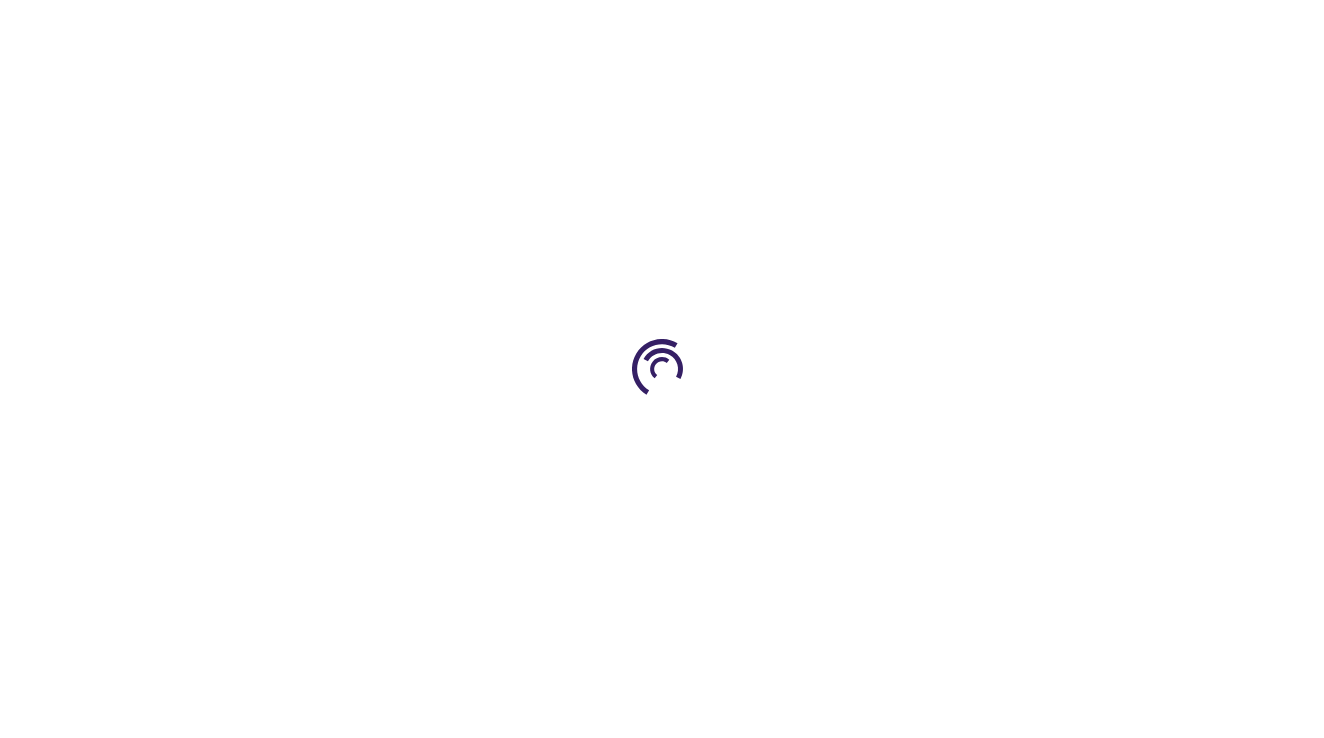 scroll, scrollTop: 0, scrollLeft: 0, axis: both 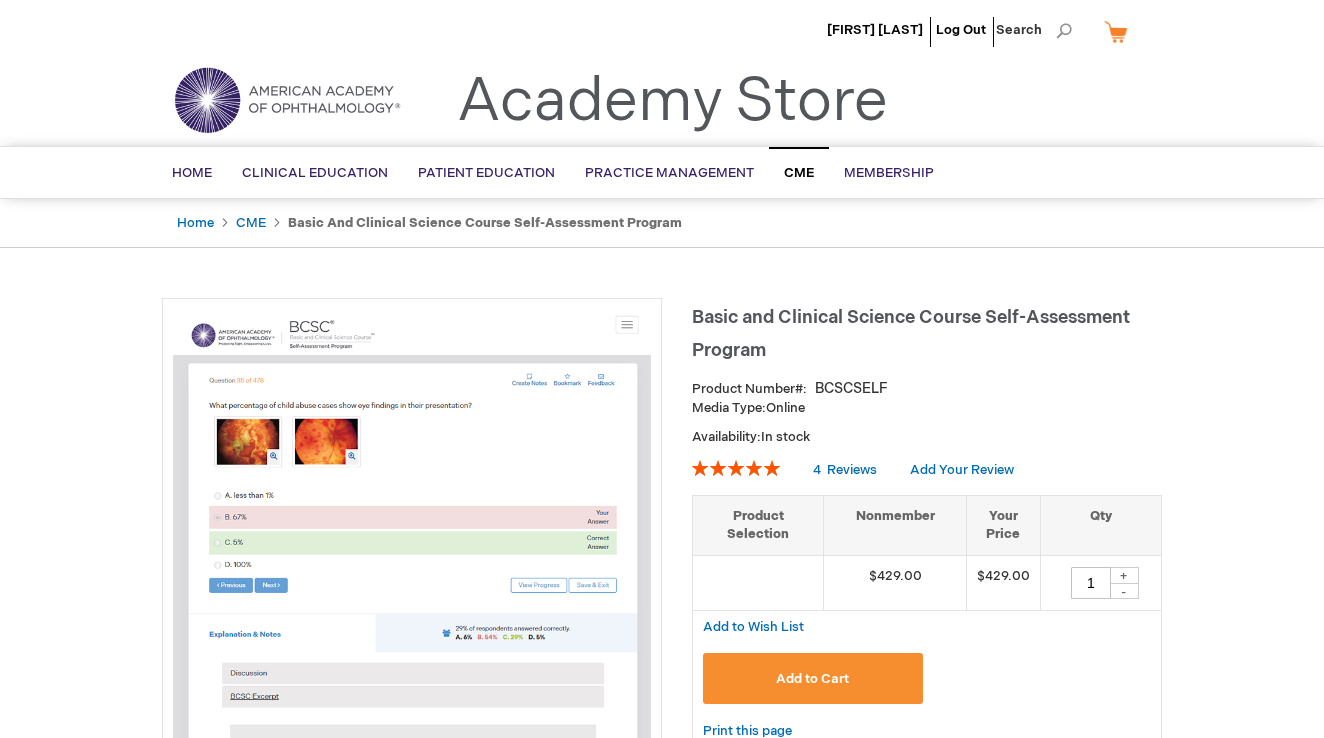click on "CME" at bounding box center [799, 173] 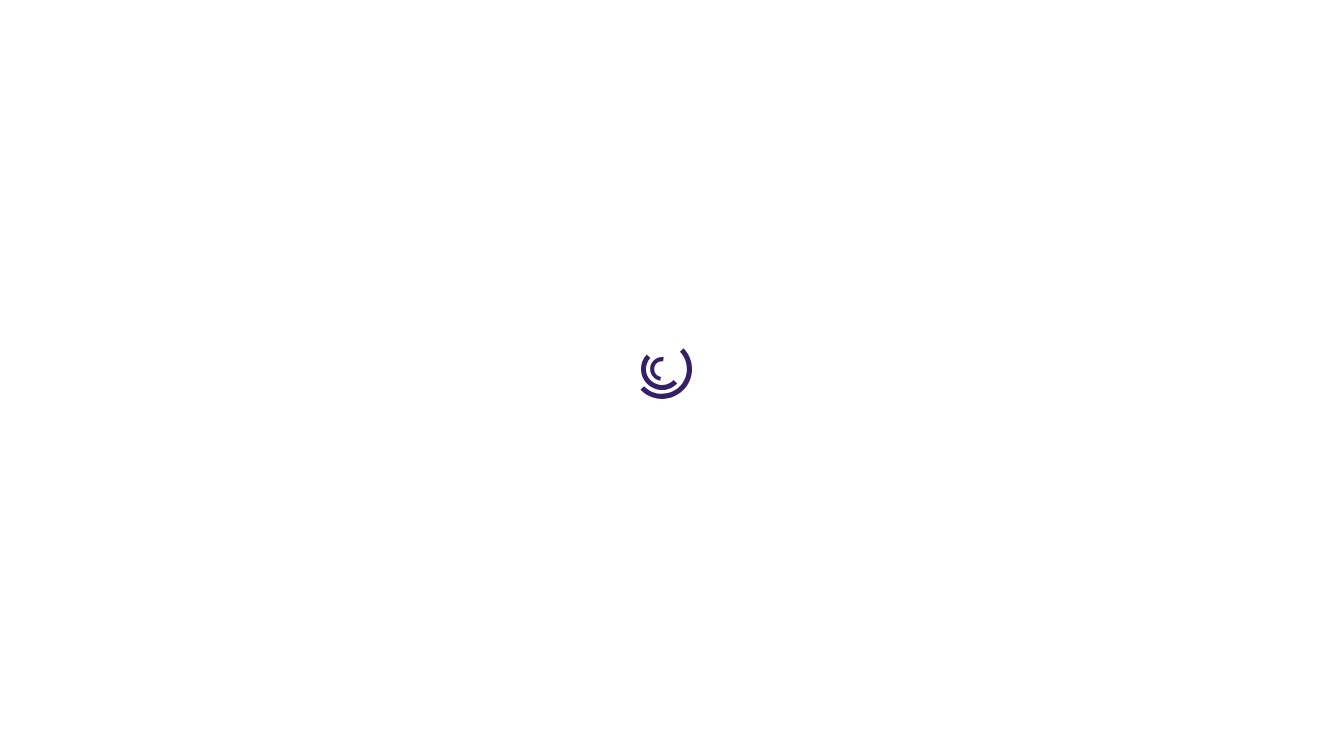 scroll, scrollTop: 0, scrollLeft: 0, axis: both 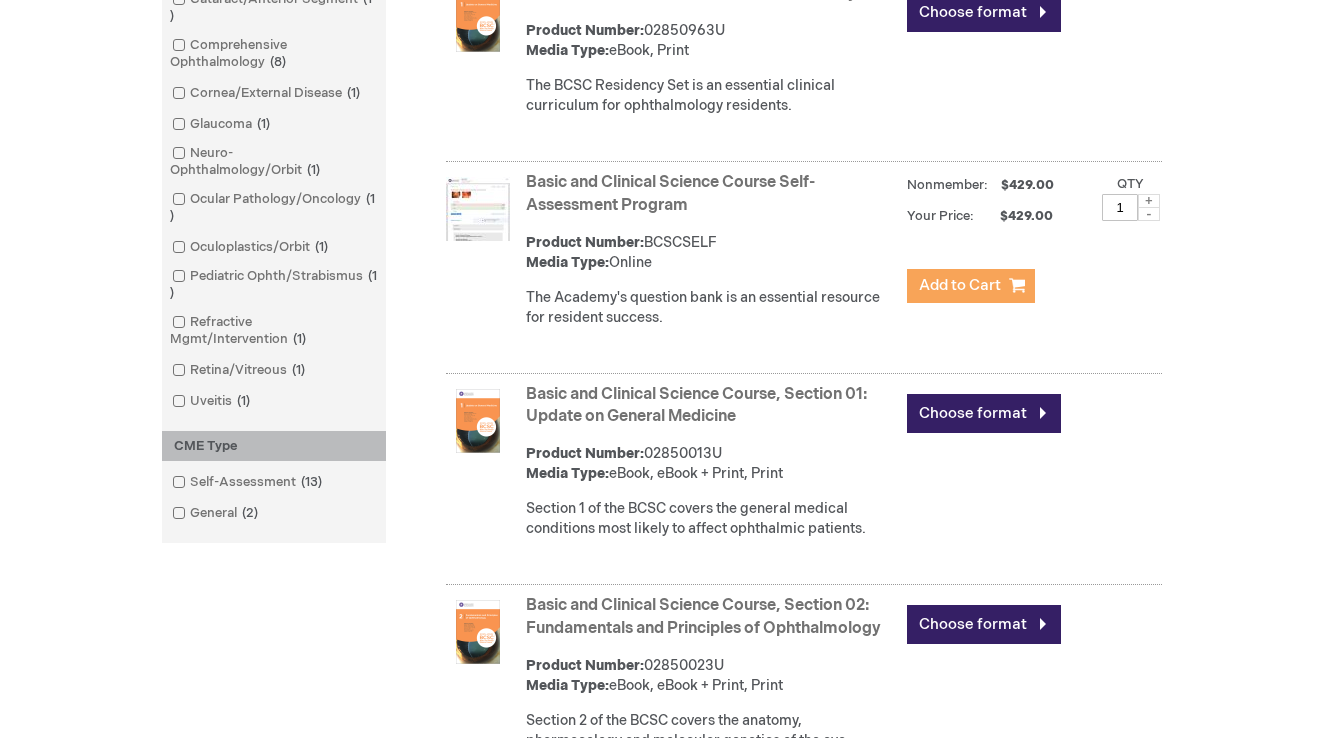 click on "Add to Cart" at bounding box center [960, 285] 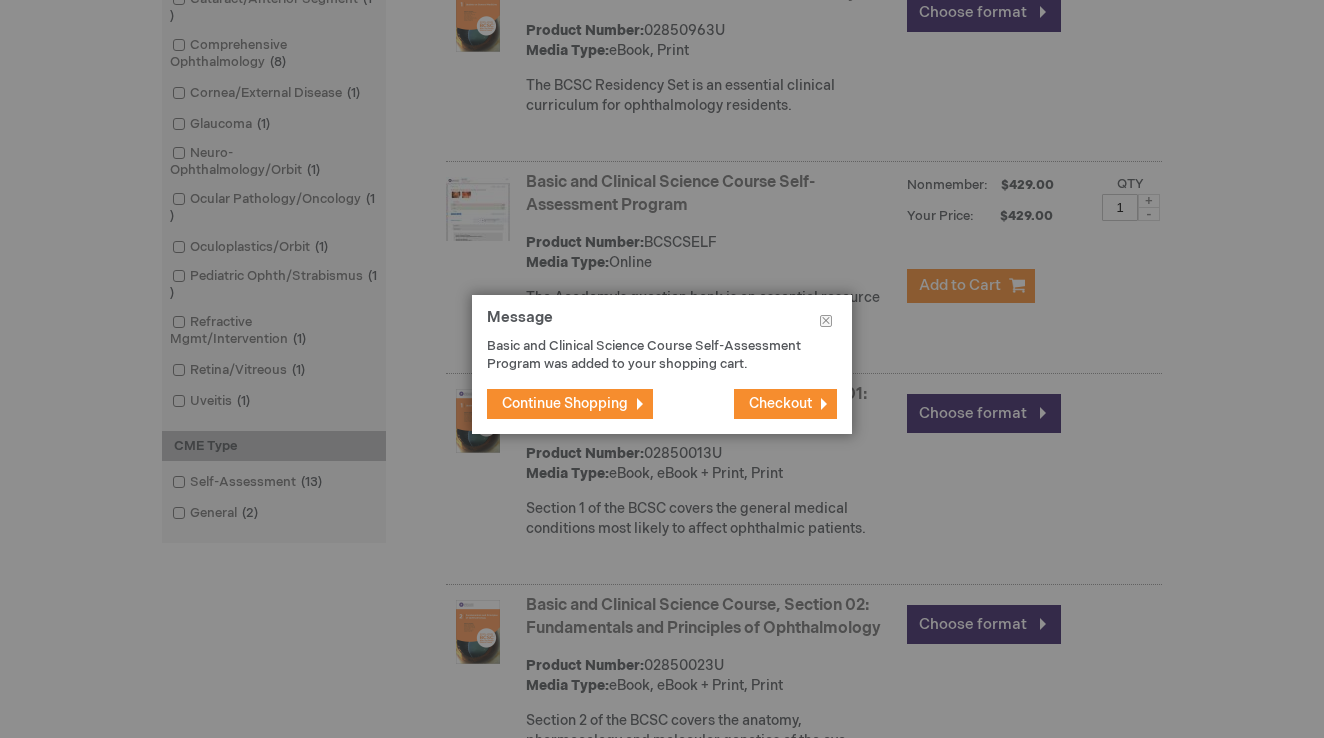 click on "Checkout" at bounding box center (780, 403) 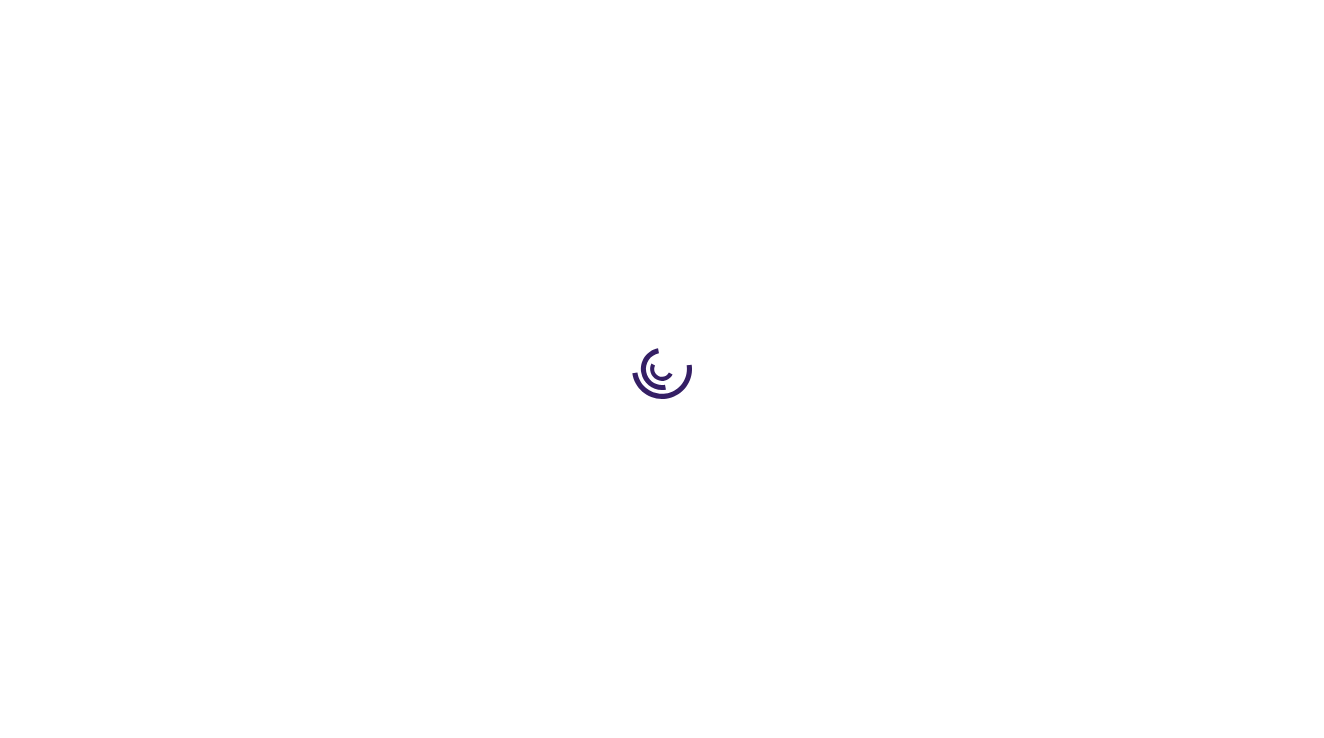 scroll, scrollTop: 0, scrollLeft: 0, axis: both 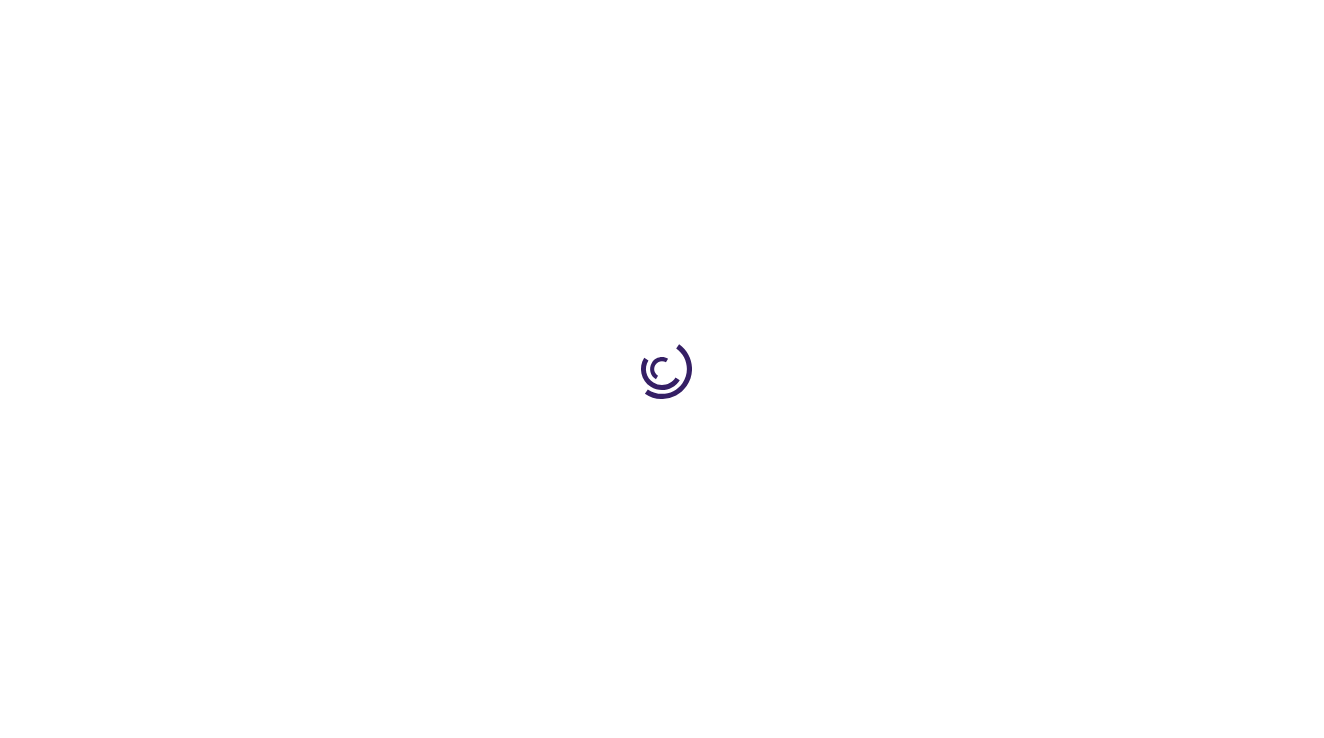 select on "US" 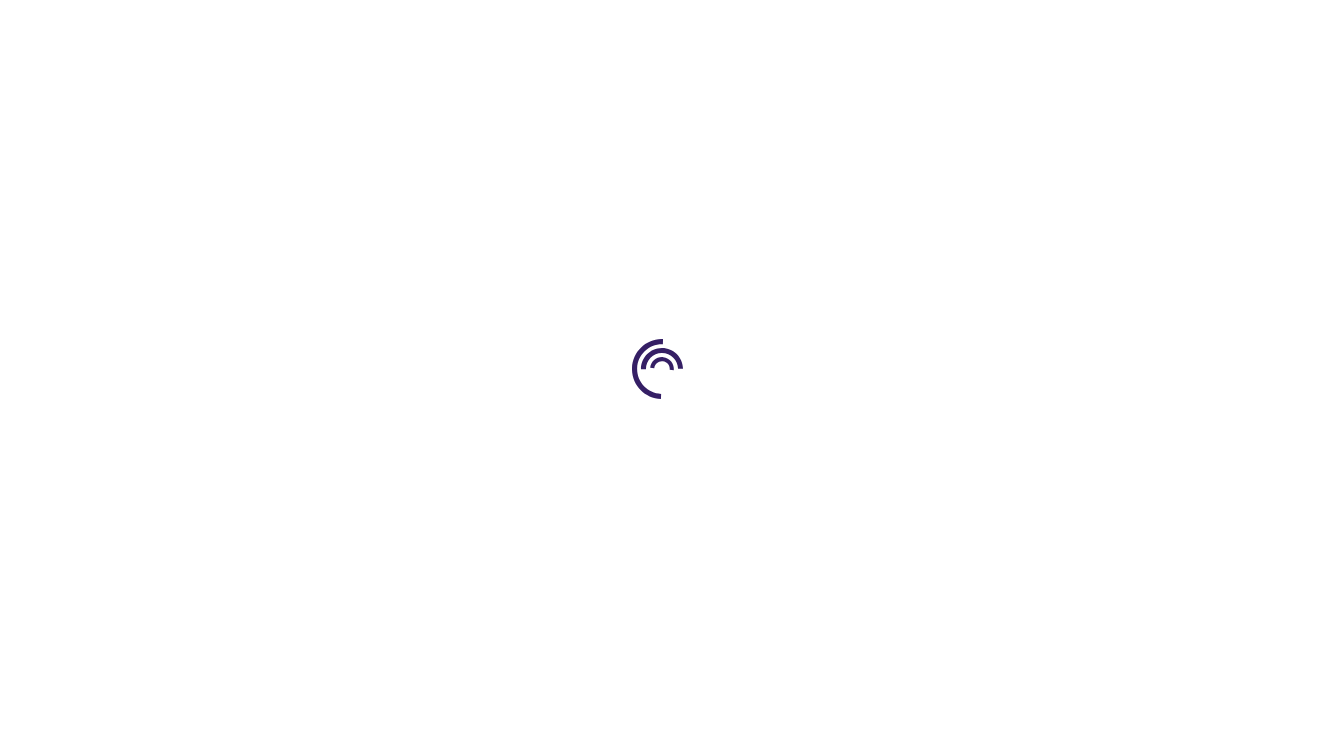 select on "57" 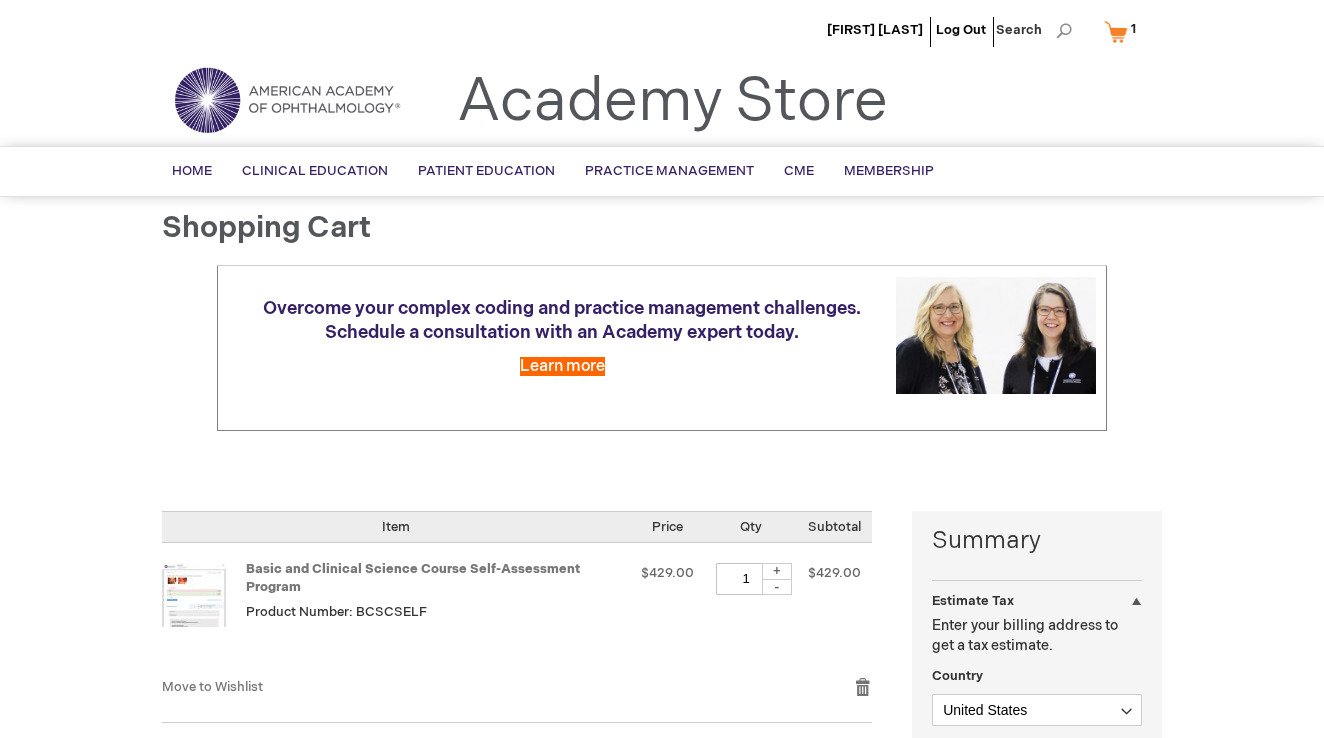 scroll, scrollTop: 0, scrollLeft: 0, axis: both 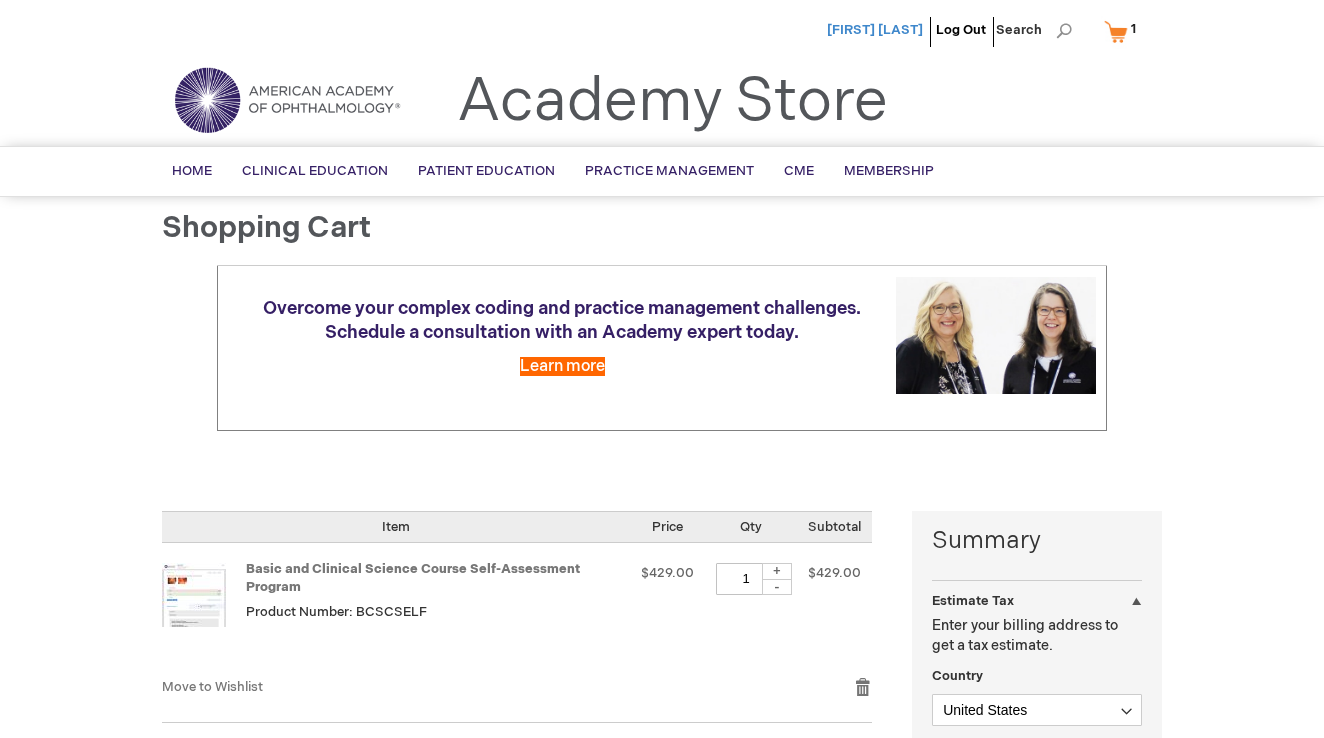 click on "[FIRST] [LAST]" at bounding box center [875, 30] 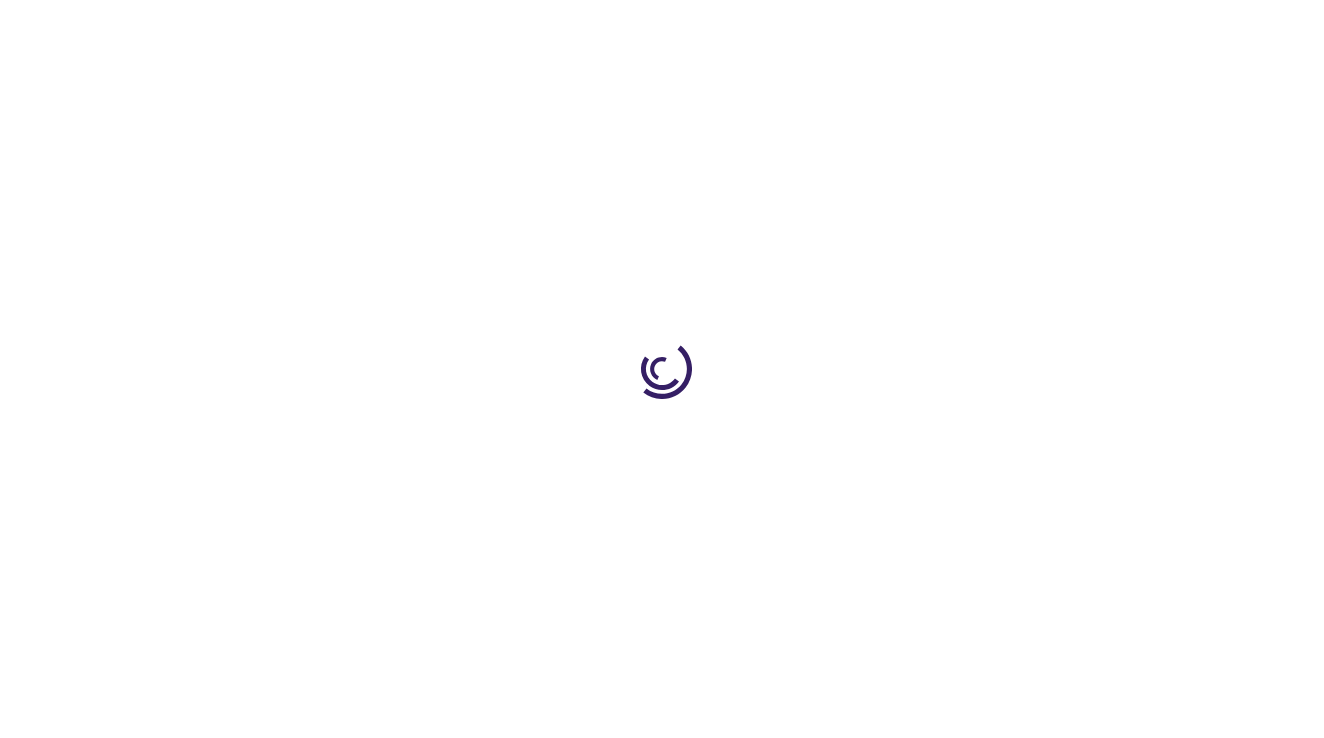 scroll, scrollTop: 0, scrollLeft: 0, axis: both 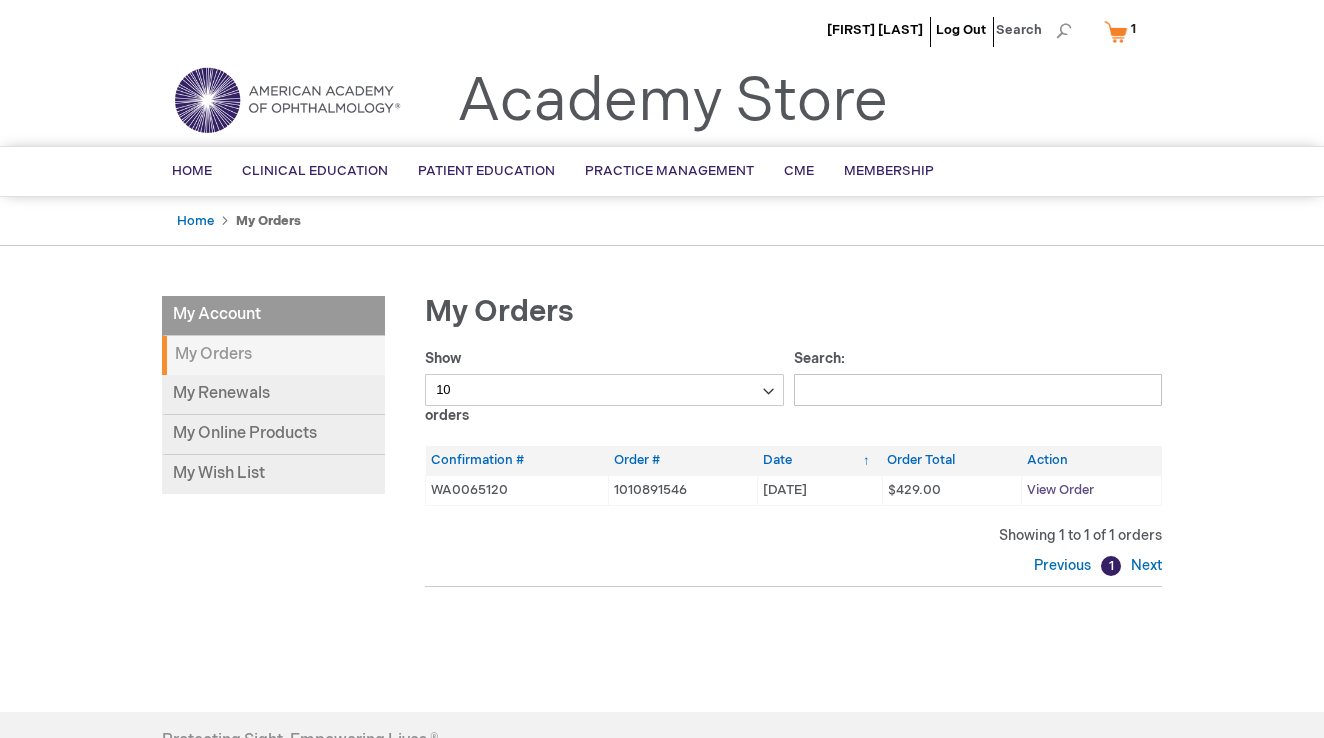 click on "View Order" at bounding box center [1060, 490] 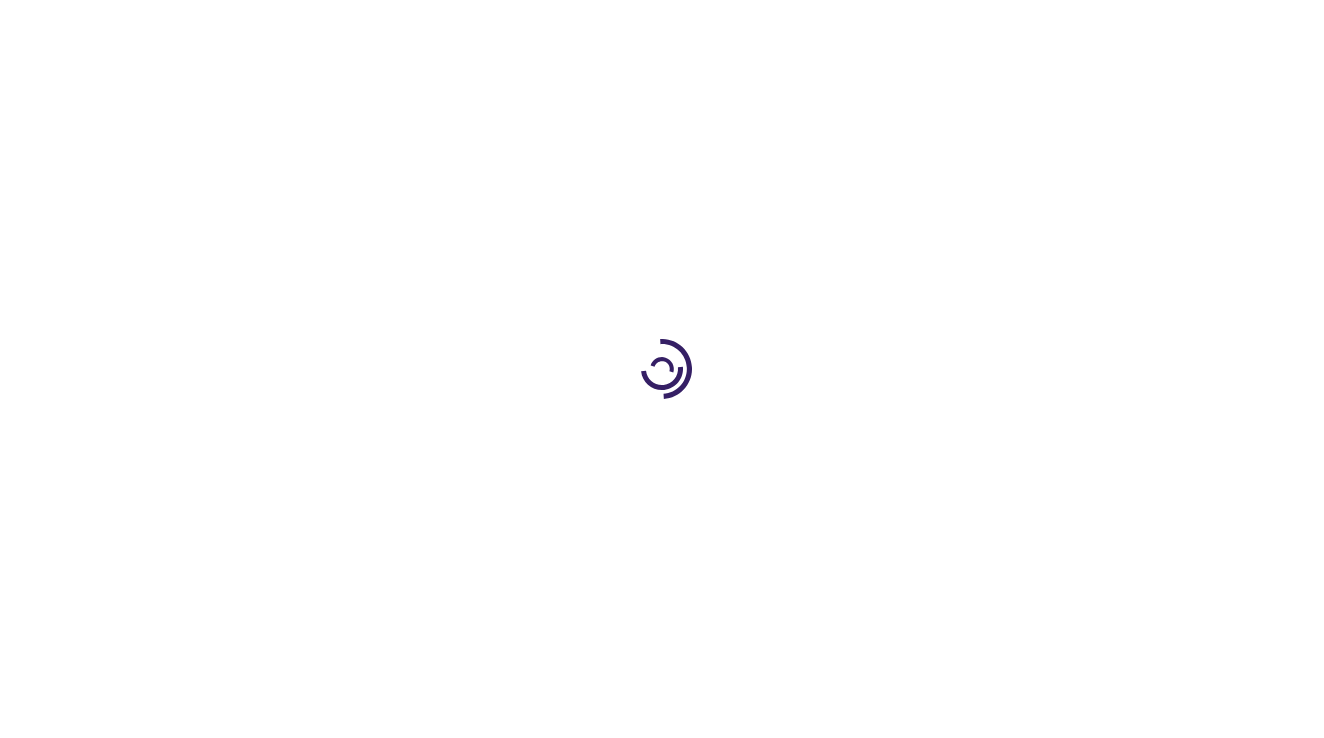 scroll, scrollTop: 0, scrollLeft: 0, axis: both 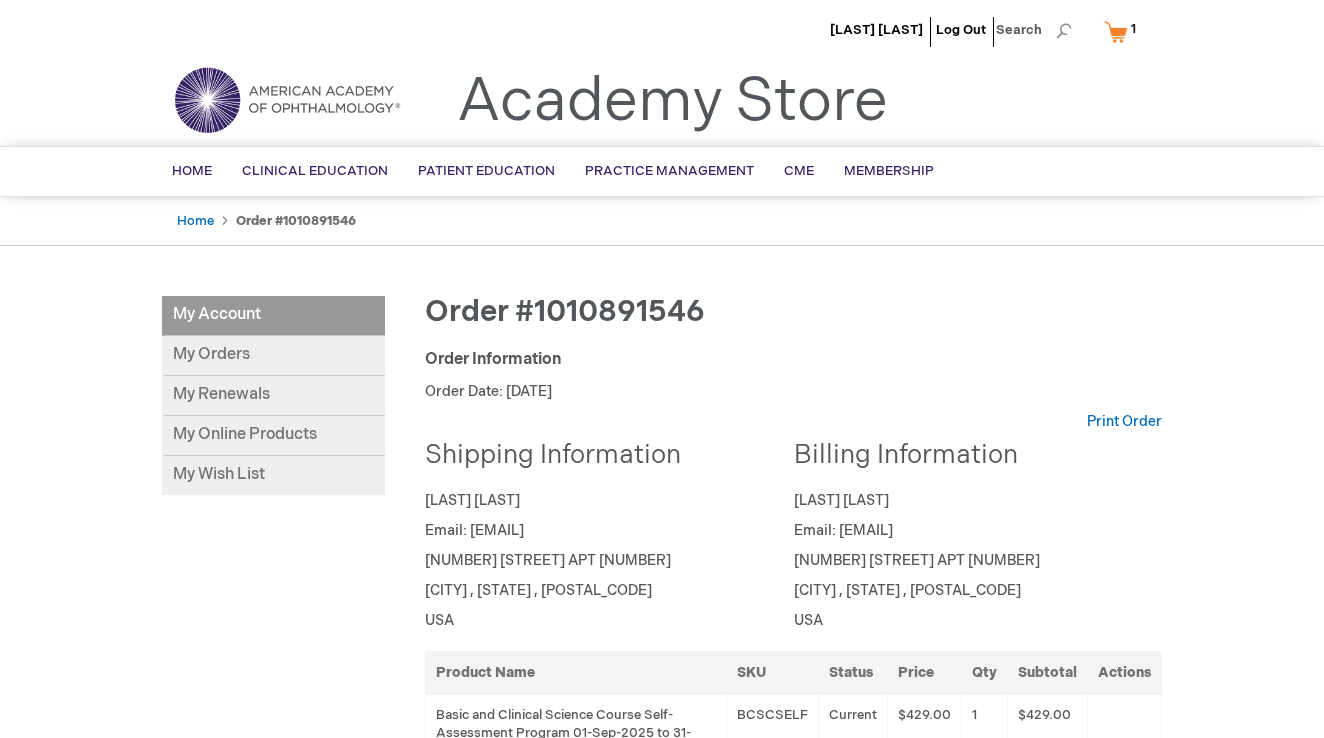 click on "My Account" at bounding box center (273, 316) 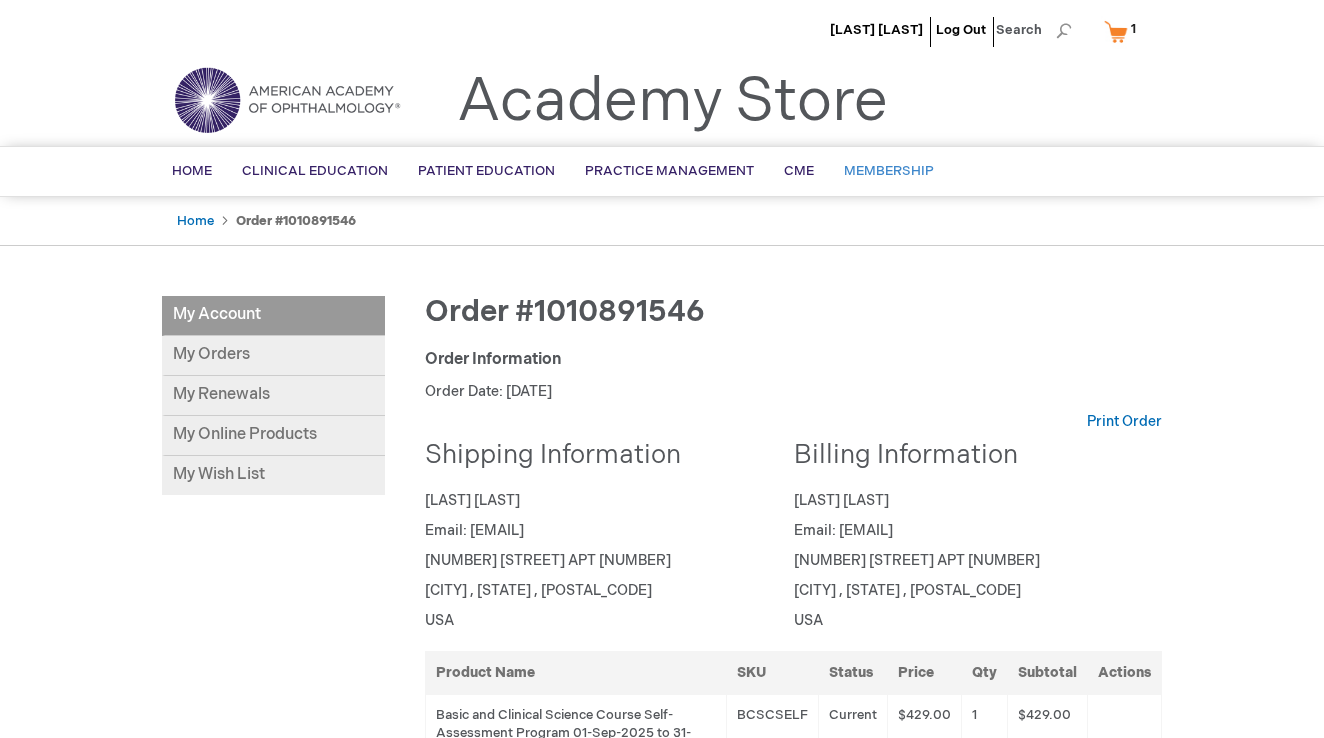 scroll, scrollTop: 0, scrollLeft: 0, axis: both 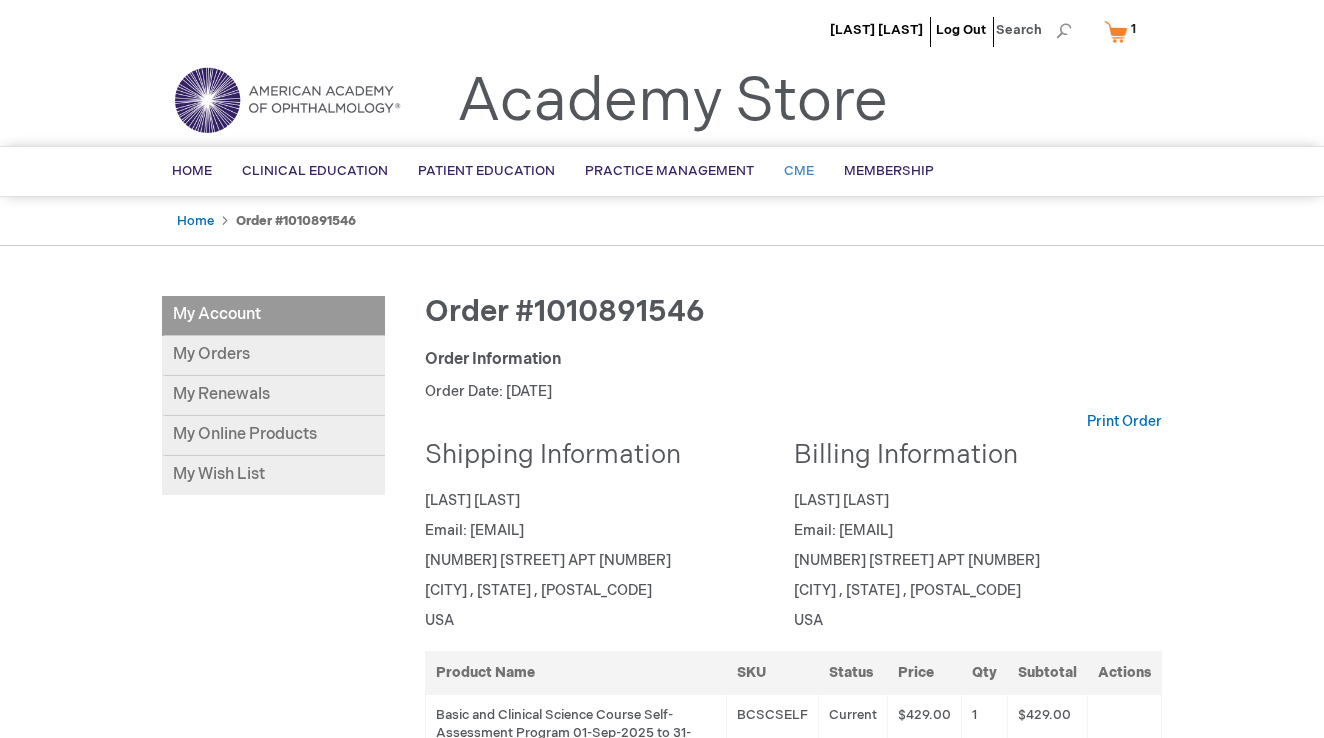 click on "CME" at bounding box center [799, 171] 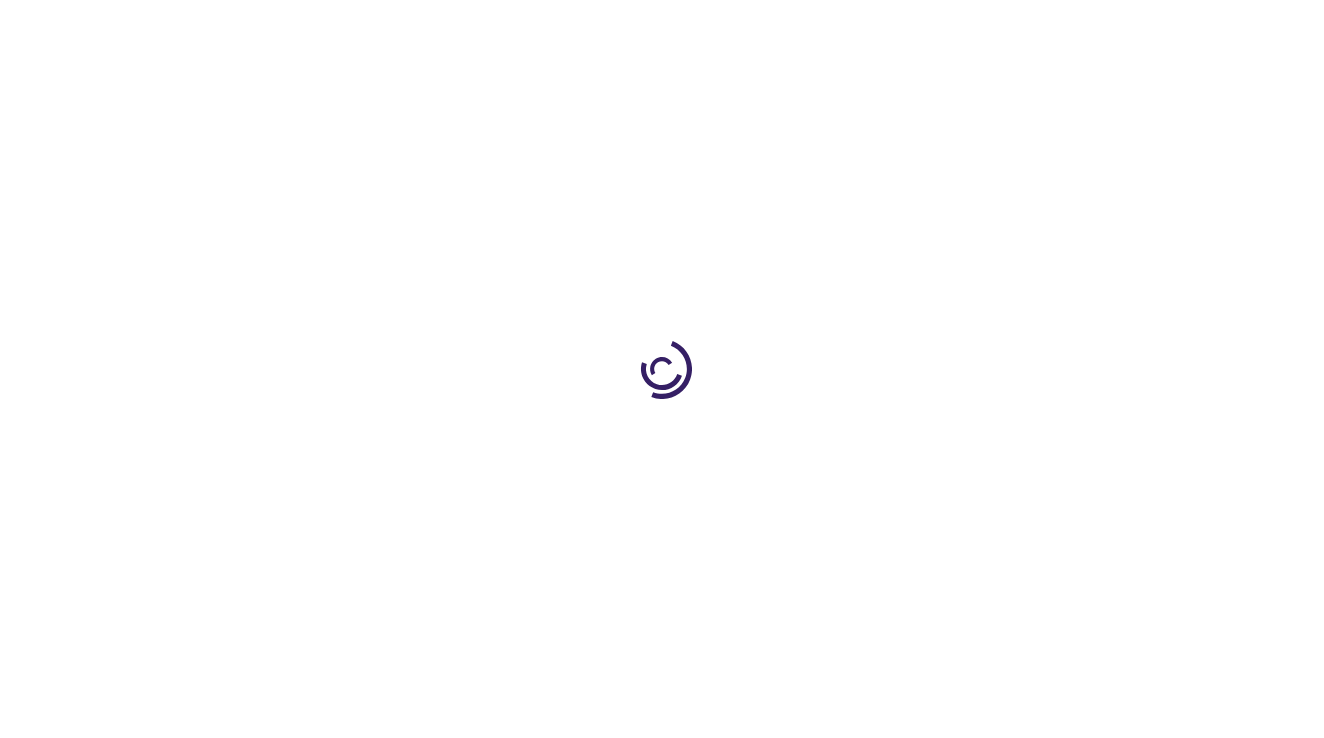 scroll, scrollTop: 0, scrollLeft: 0, axis: both 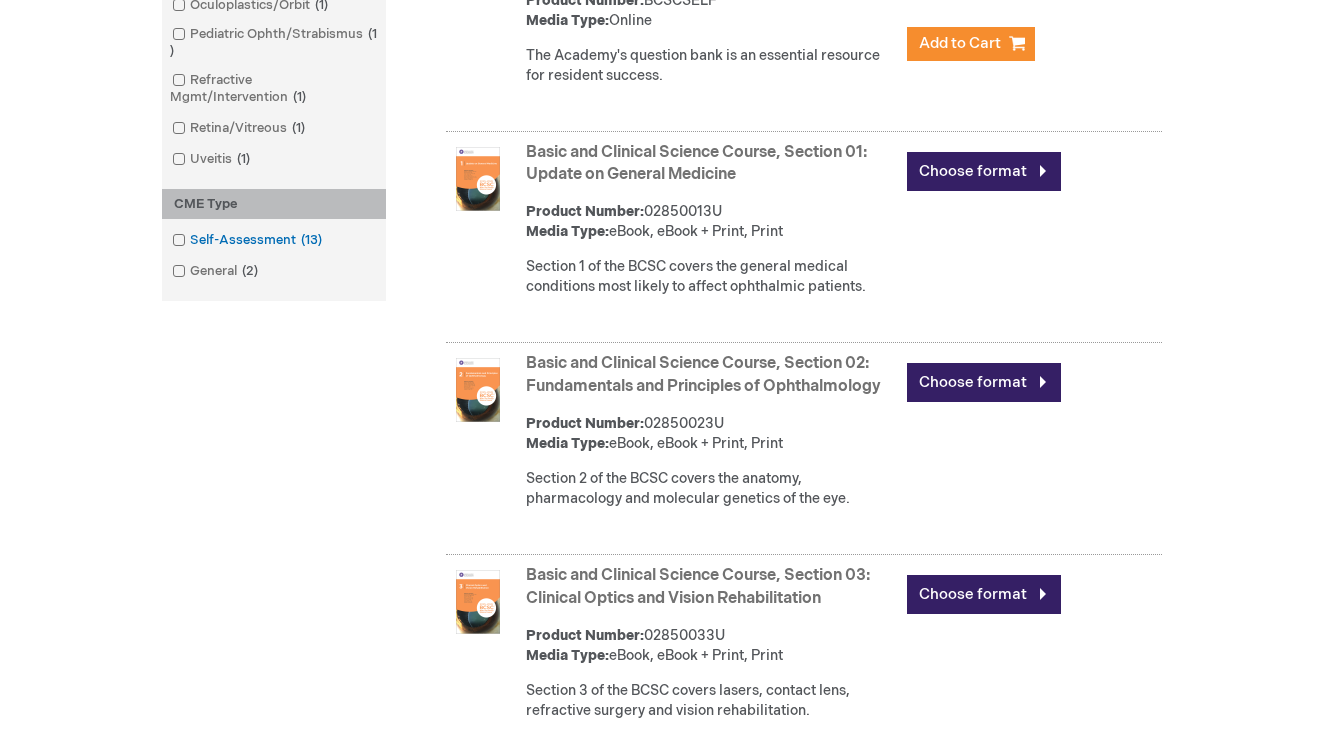 click on "Self-Assessment											 13 items" at bounding box center (248, 240) 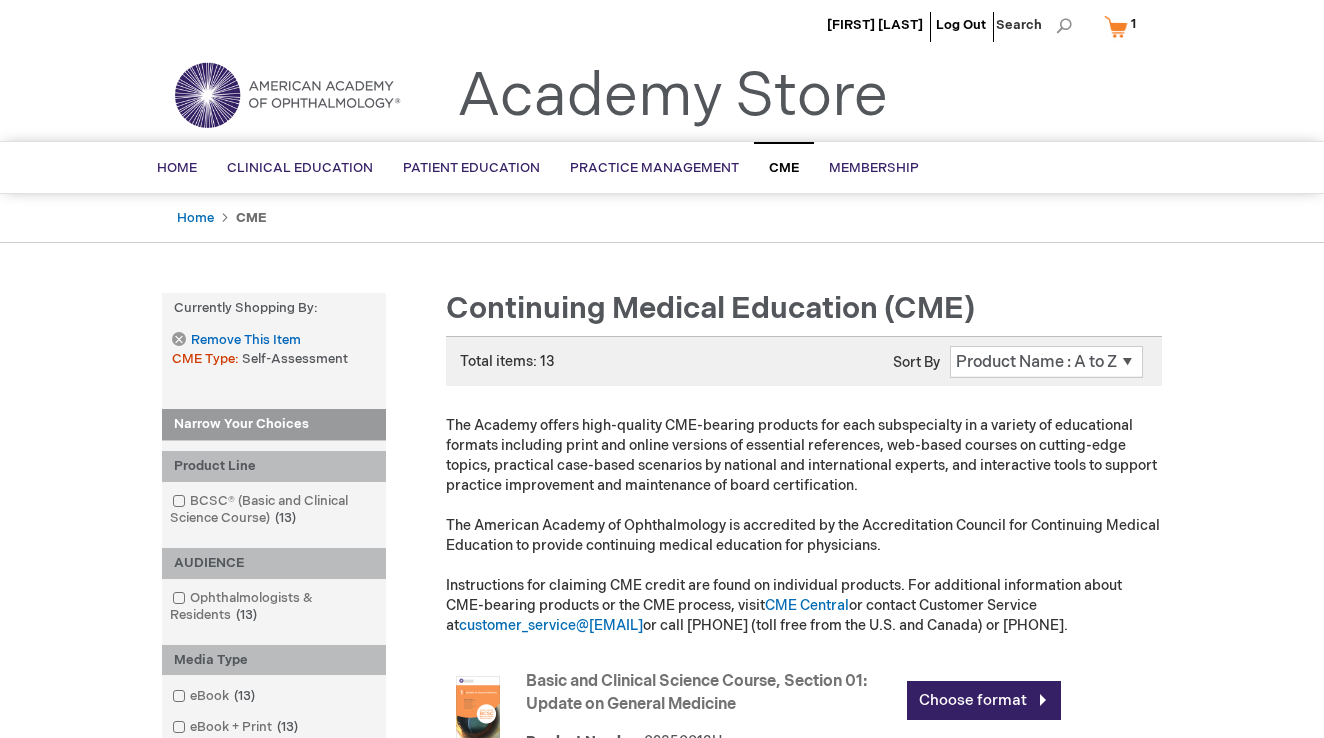 scroll, scrollTop: 626, scrollLeft: 0, axis: vertical 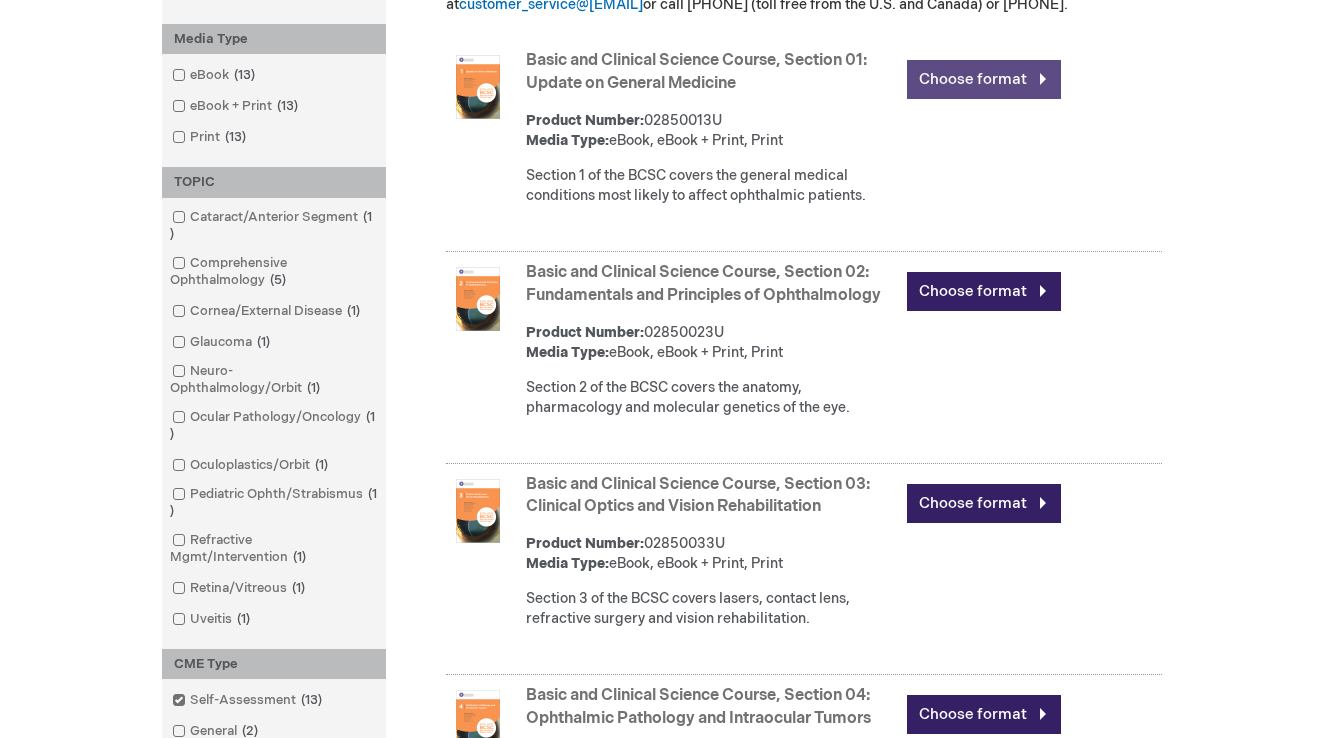 click on "Choose format" at bounding box center [984, 79] 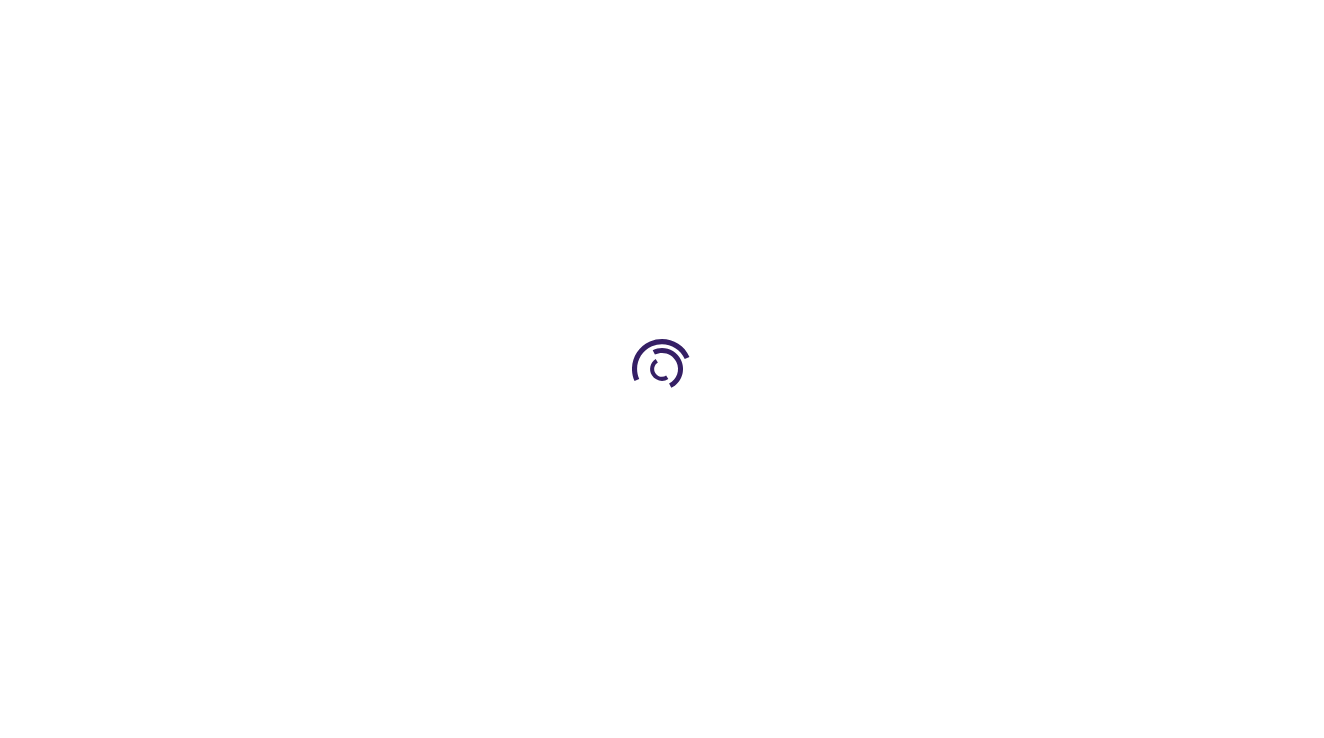 scroll, scrollTop: 0, scrollLeft: 0, axis: both 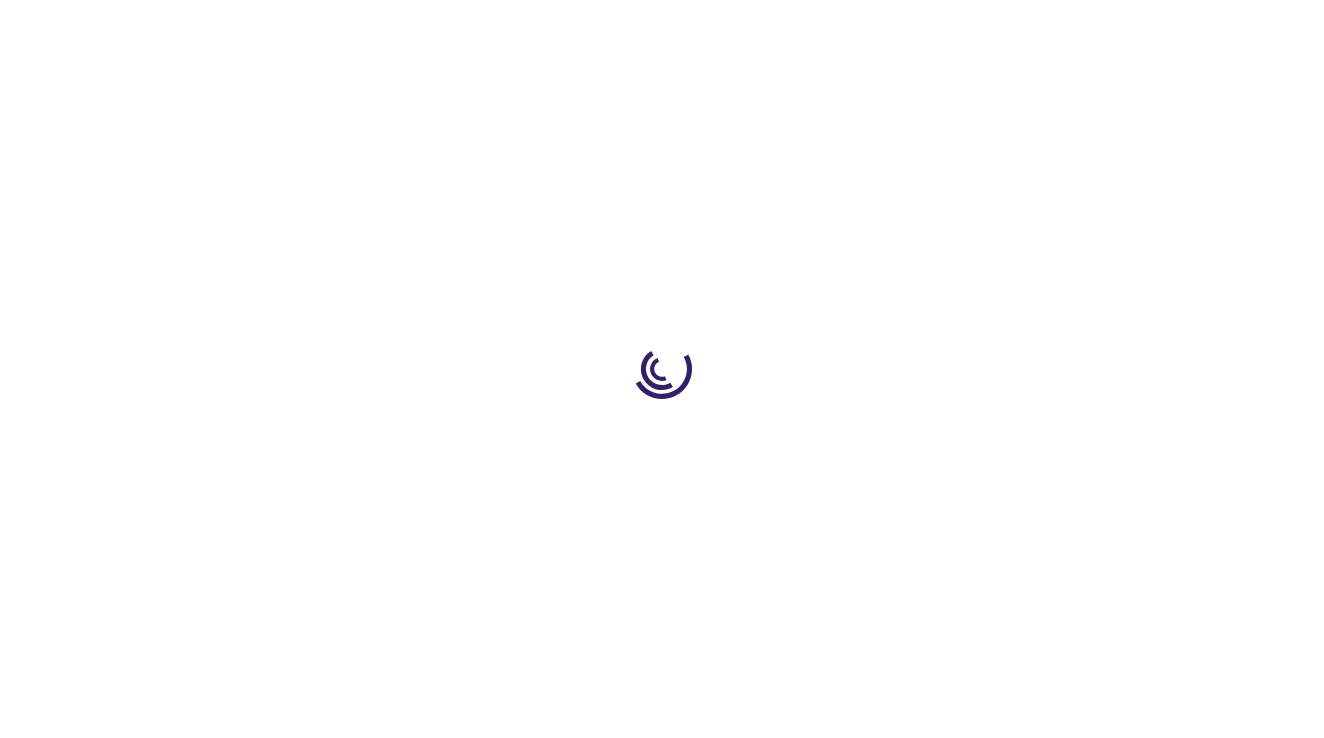 type on "0" 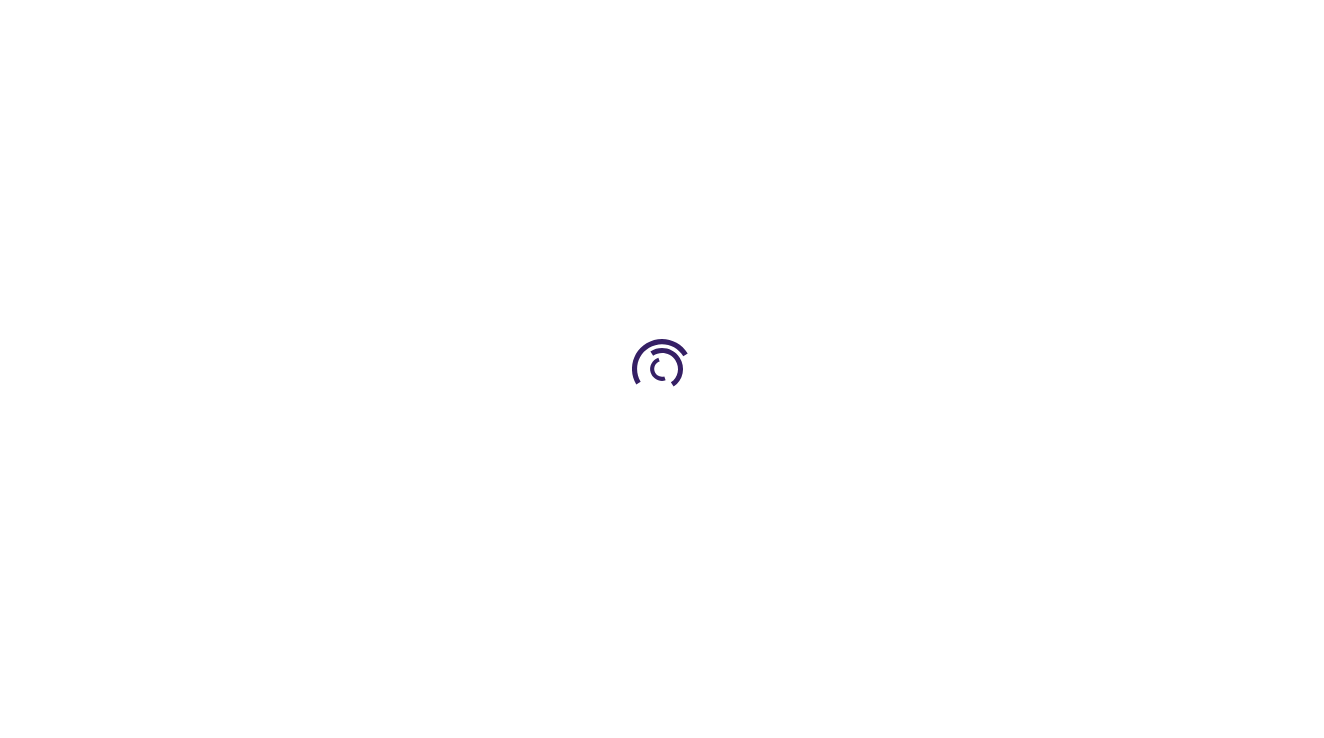 type on "0" 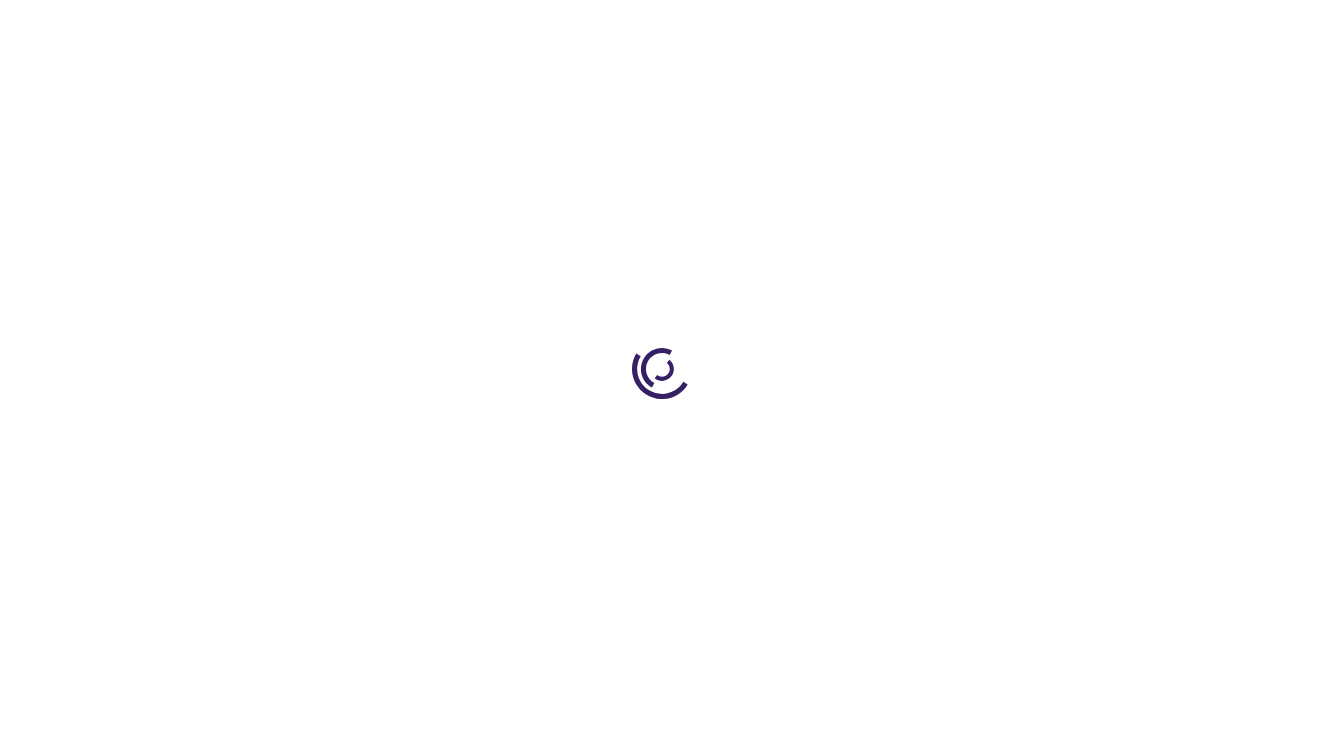 type on "0" 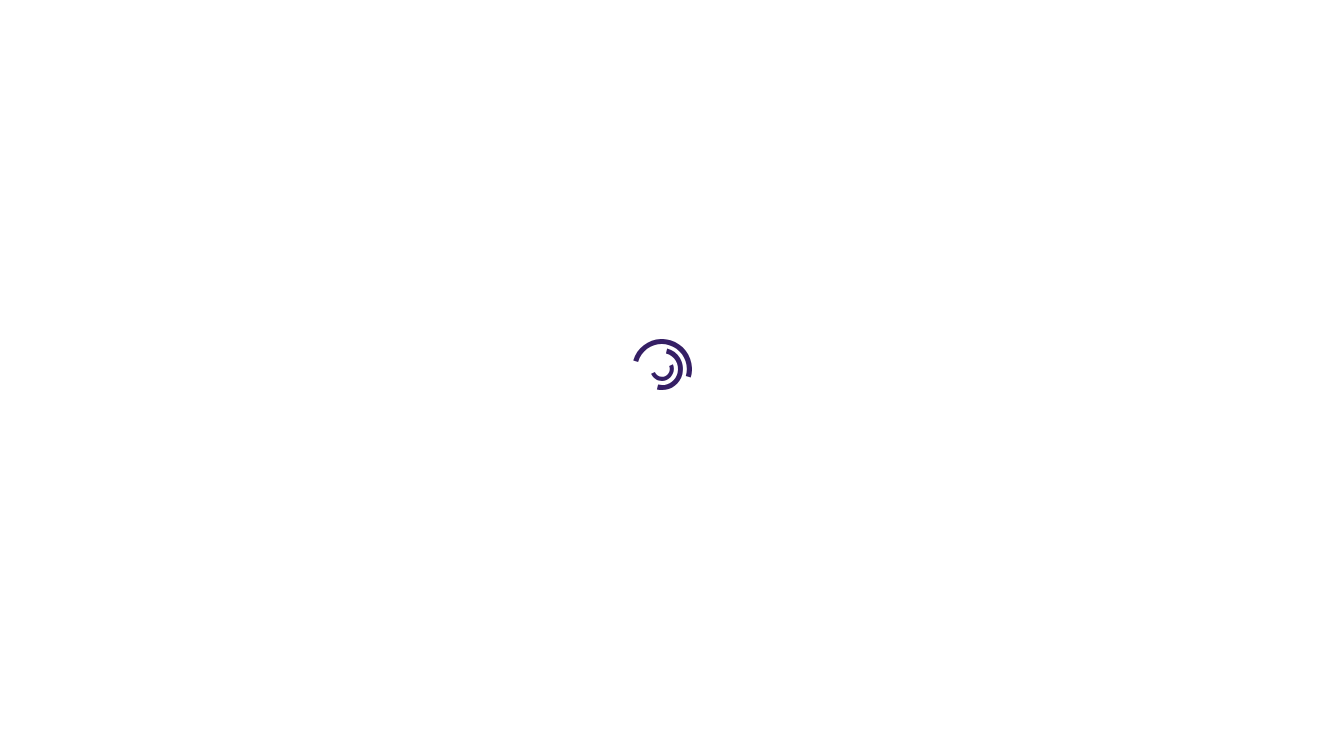 scroll, scrollTop: 0, scrollLeft: 0, axis: both 